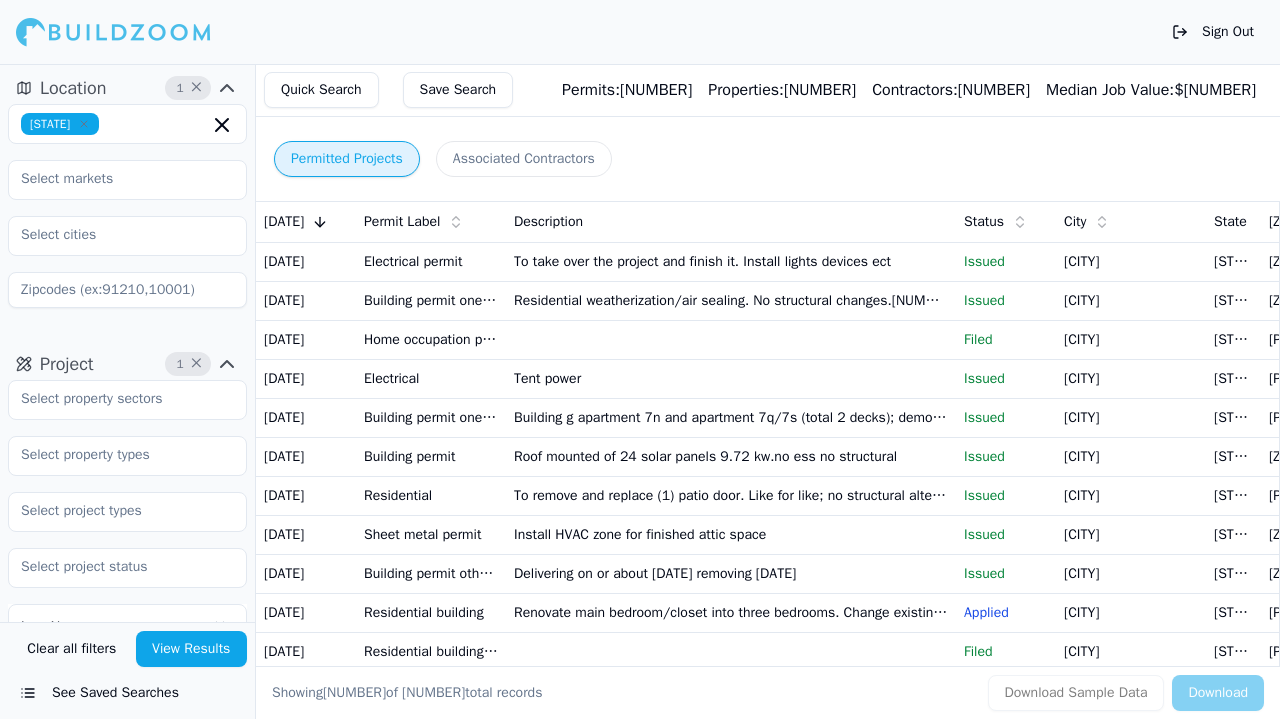 scroll, scrollTop: 0, scrollLeft: 0, axis: both 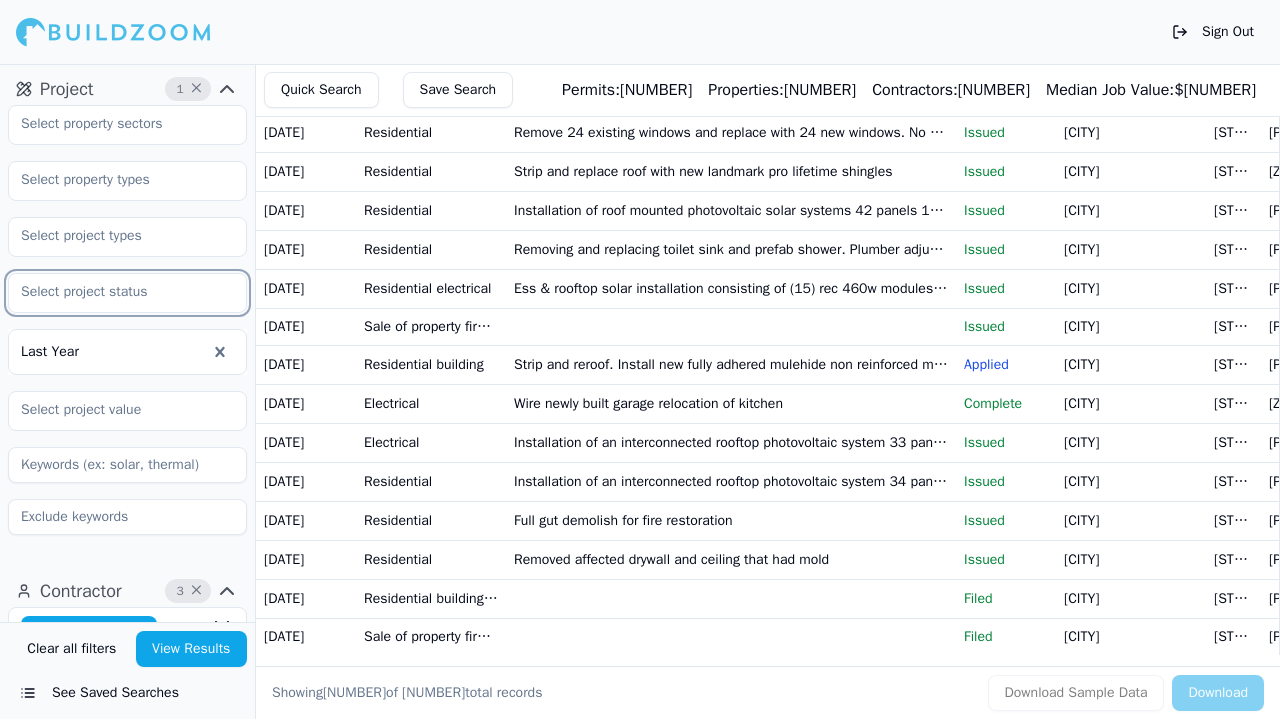 click at bounding box center (115, 292) 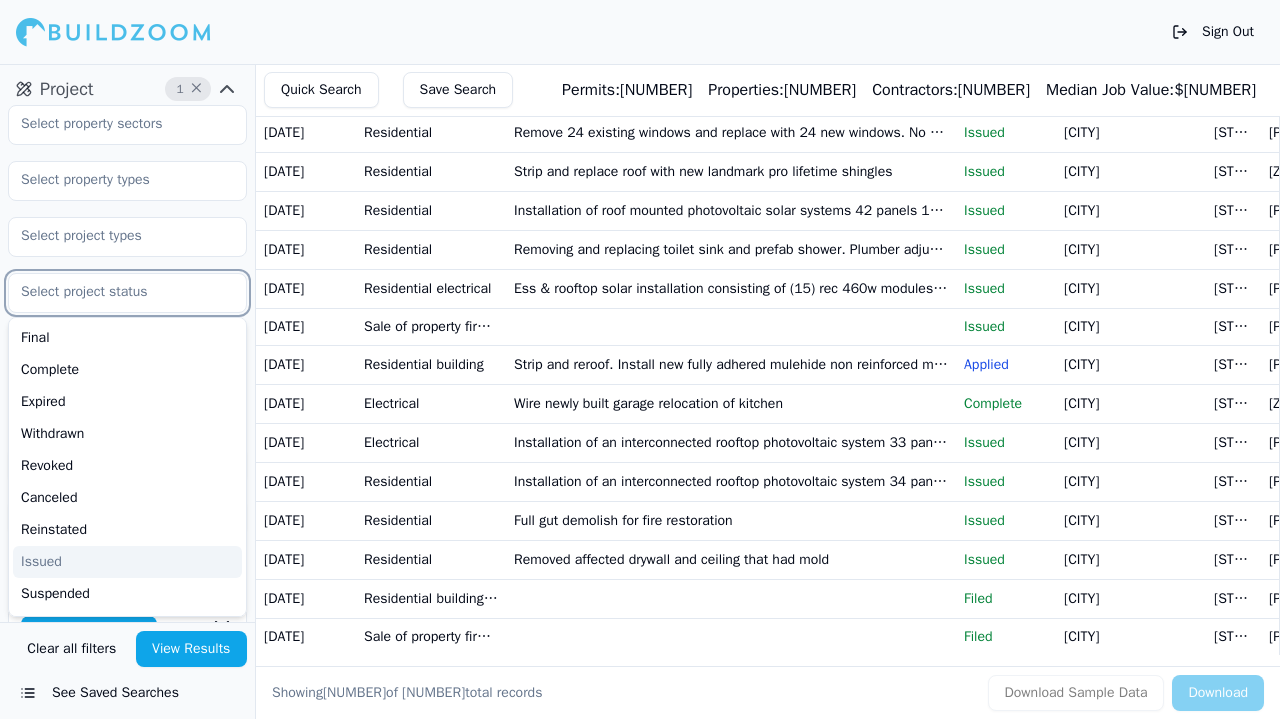 click on "Issued" at bounding box center [127, 562] 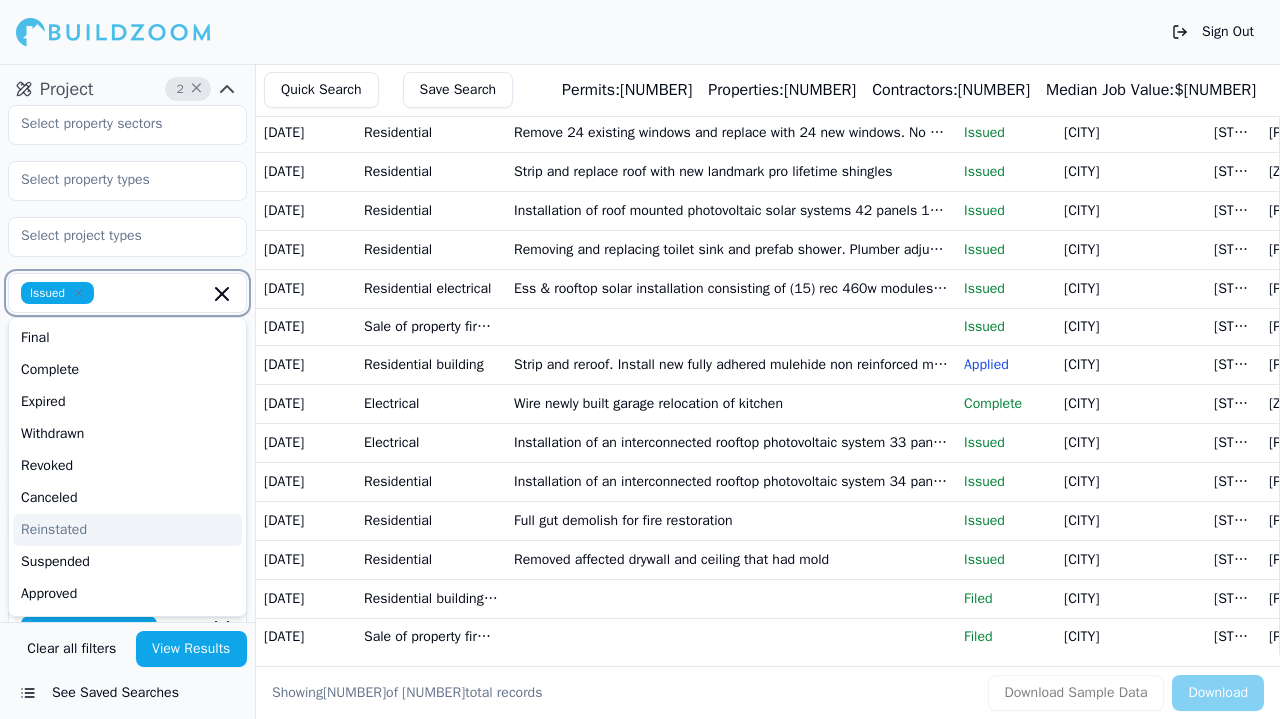 click on "Reinstated" at bounding box center [127, 530] 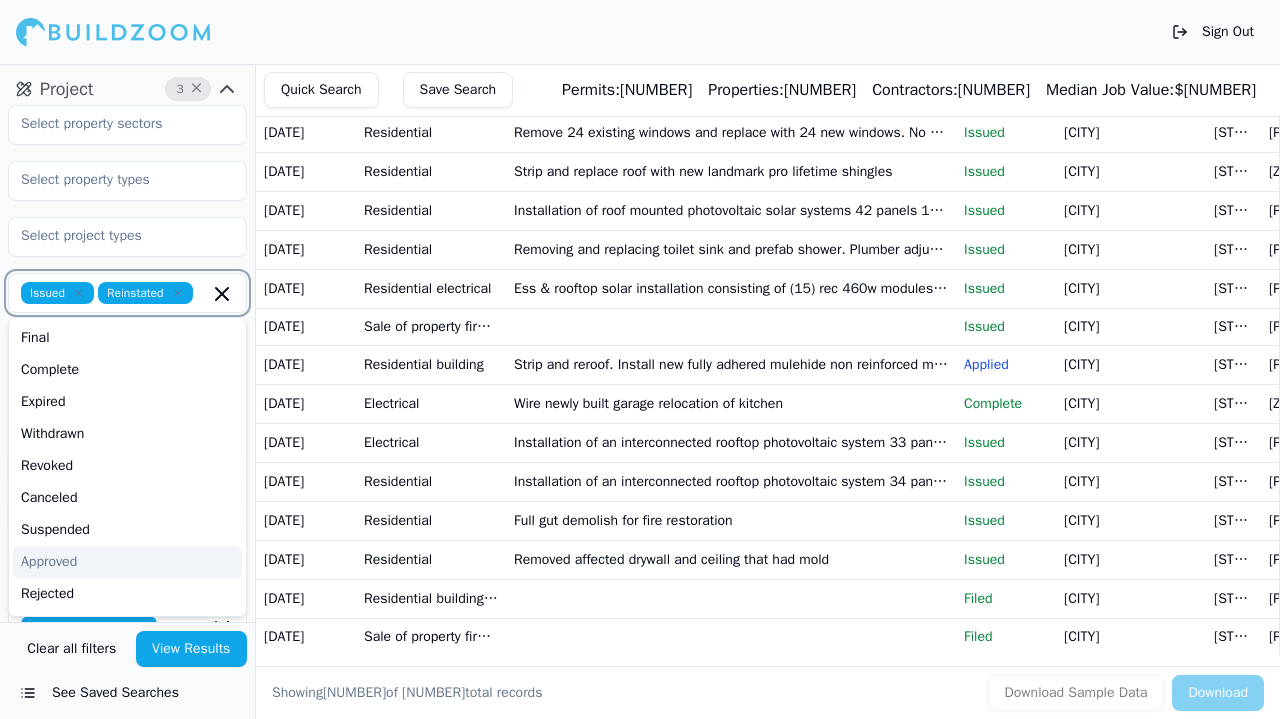 click on "Approved" at bounding box center [127, 562] 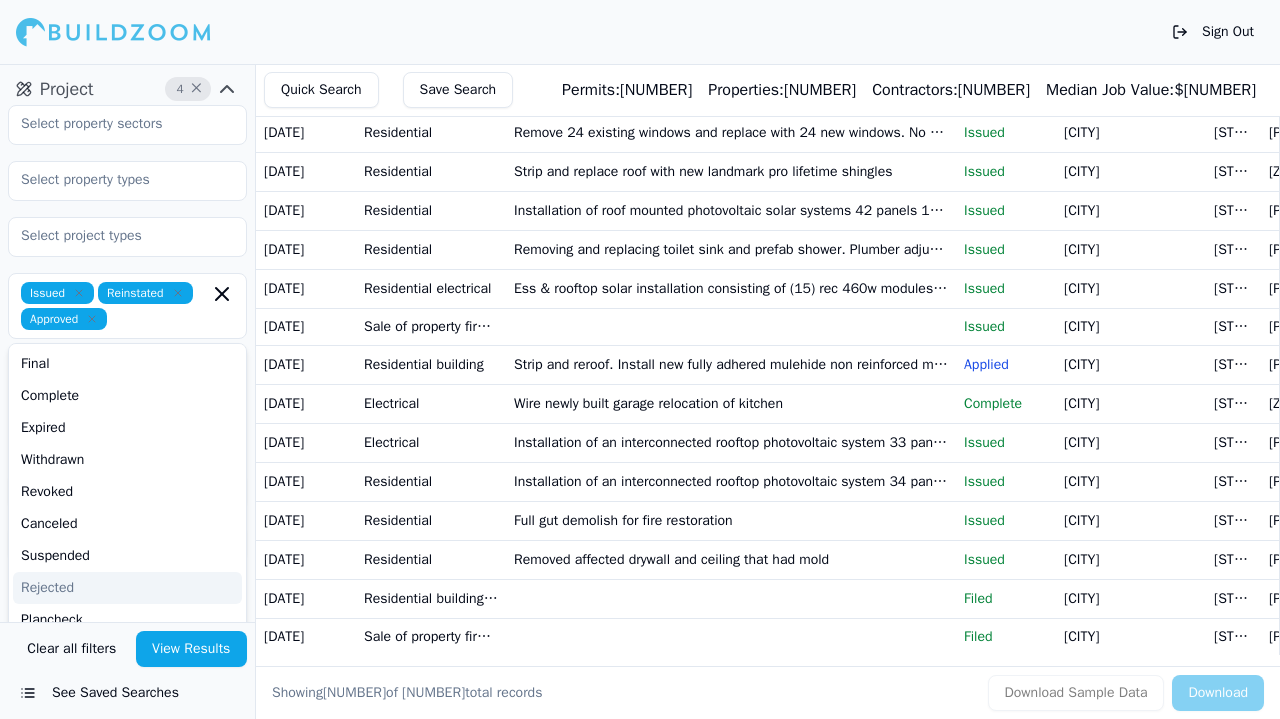 click on "View Results" at bounding box center (192, 649) 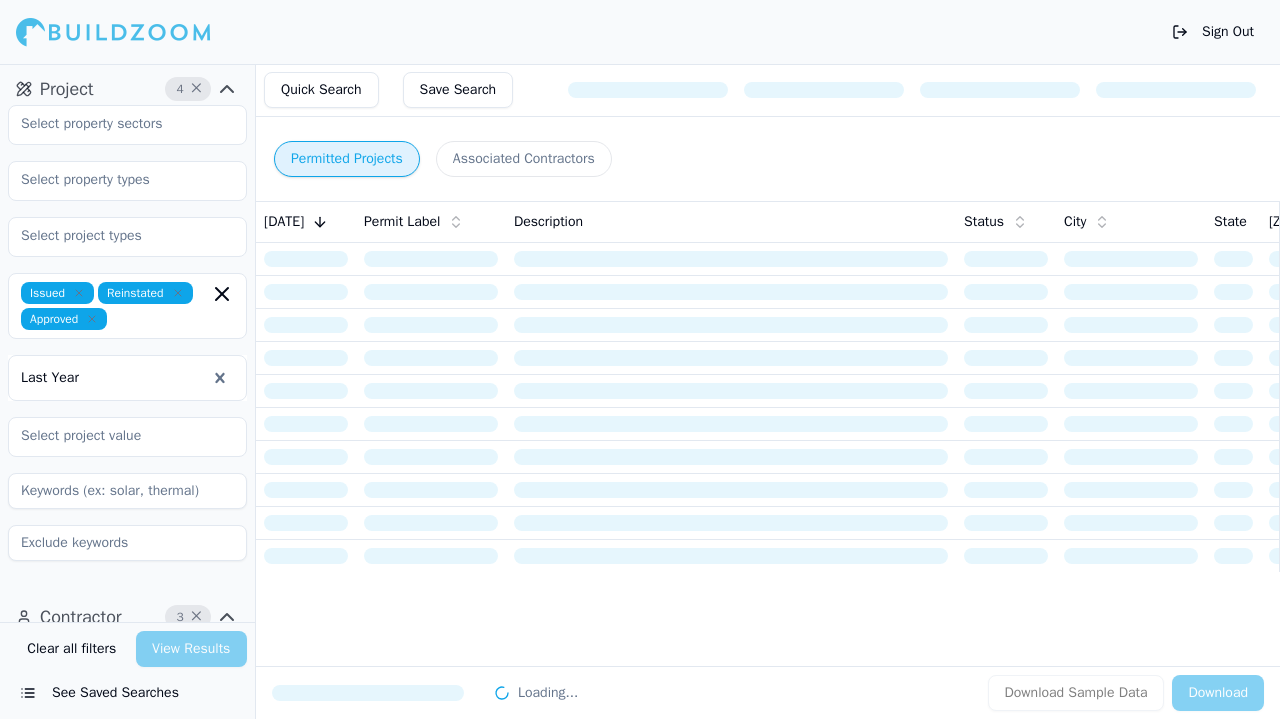 scroll, scrollTop: 0, scrollLeft: 0, axis: both 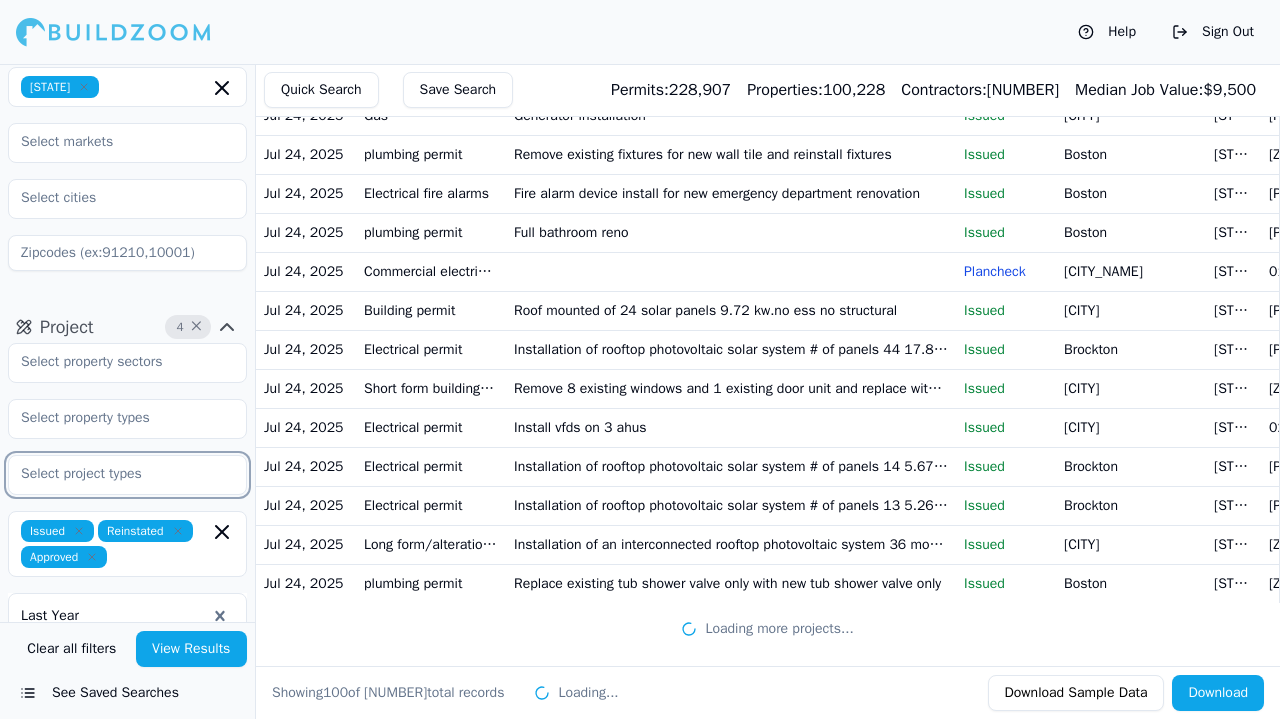 click at bounding box center (115, 474) 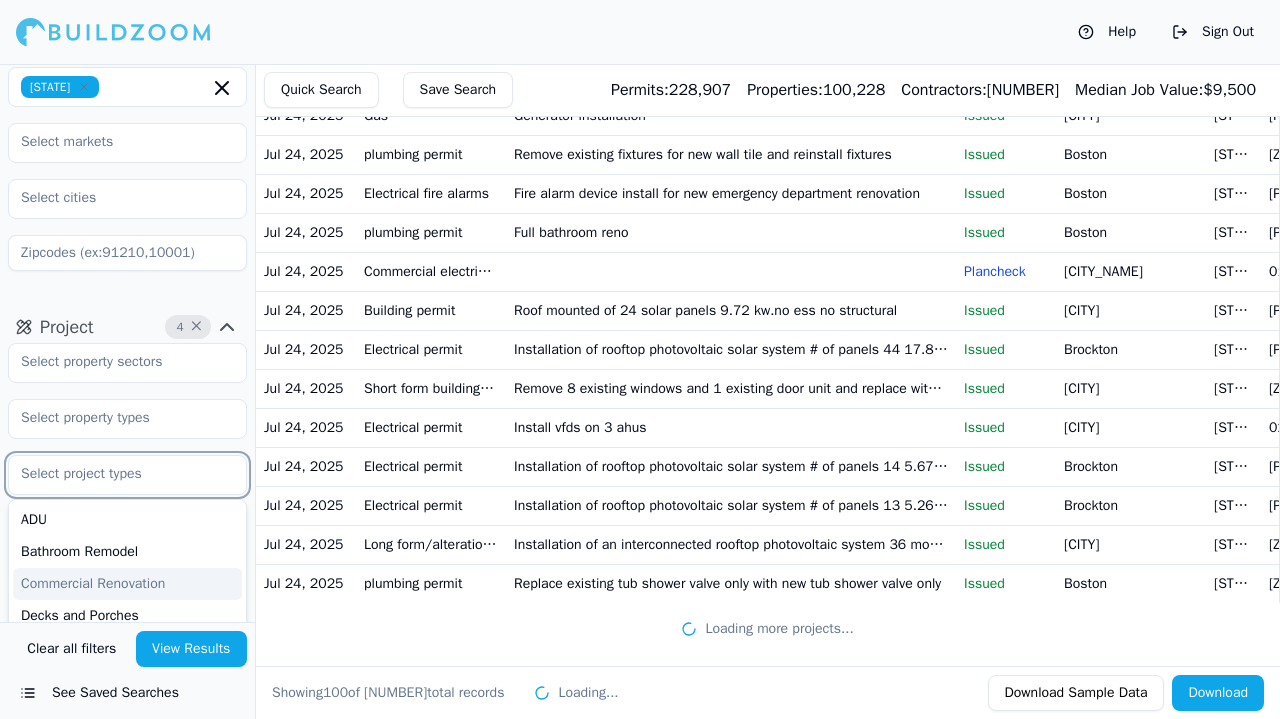 click on "Commercial Renovation" at bounding box center [127, 584] 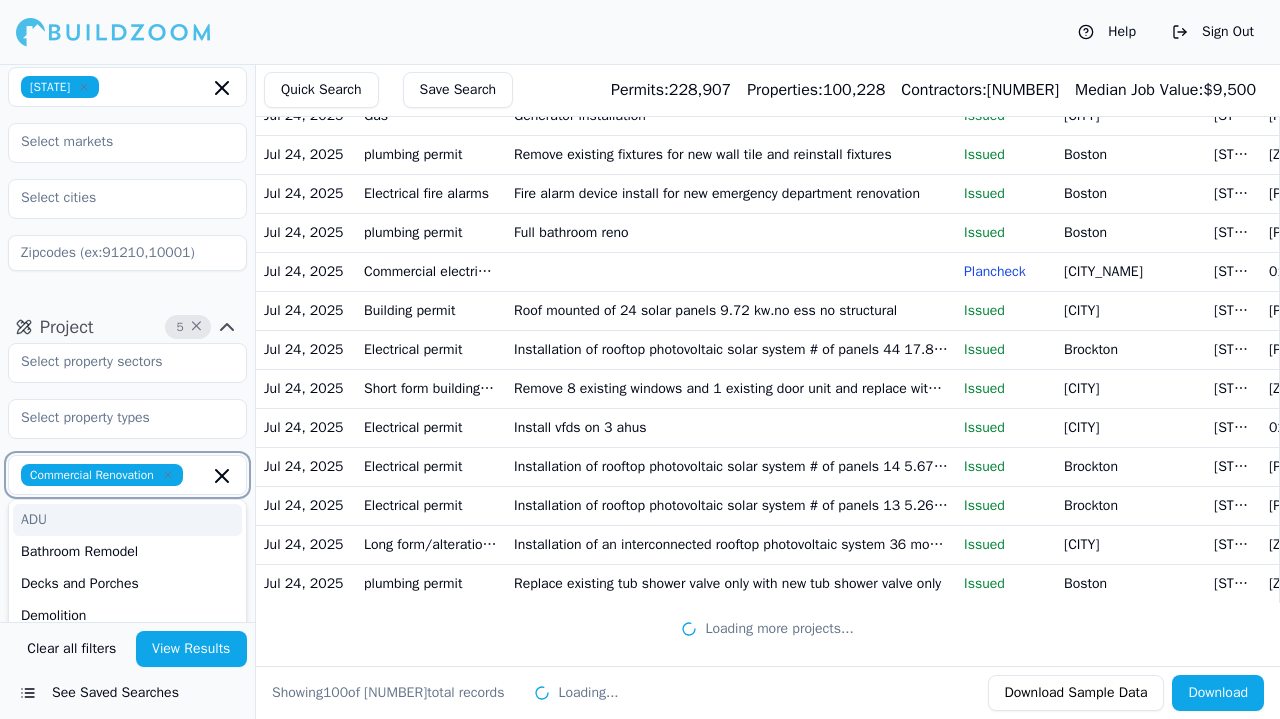 click on "ADU" at bounding box center (127, 520) 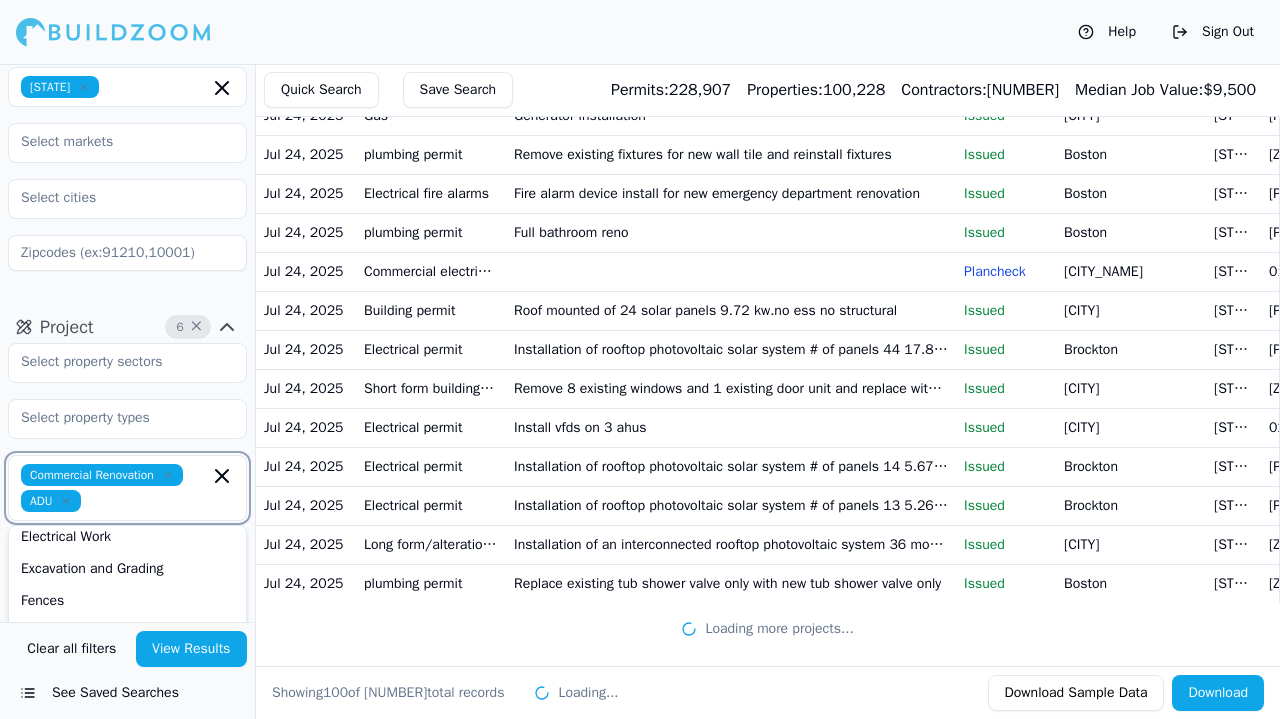 scroll, scrollTop: 178, scrollLeft: 0, axis: vertical 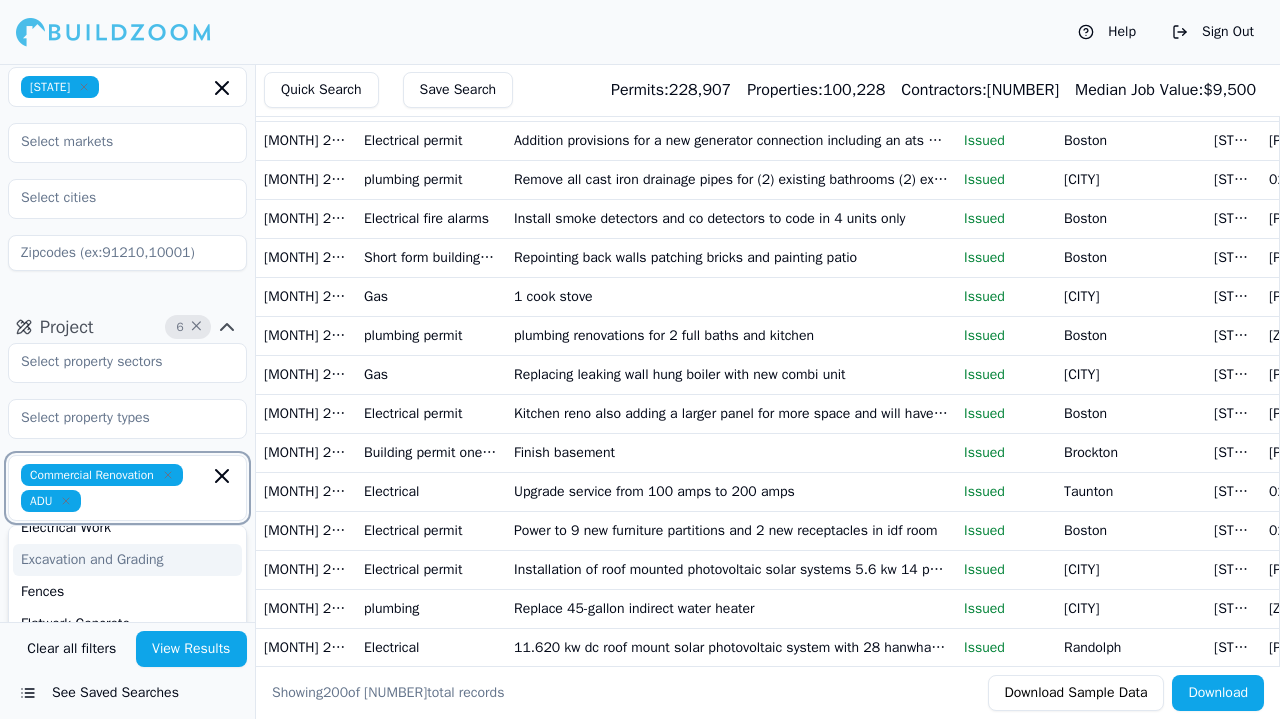 click at bounding box center (149, 501) 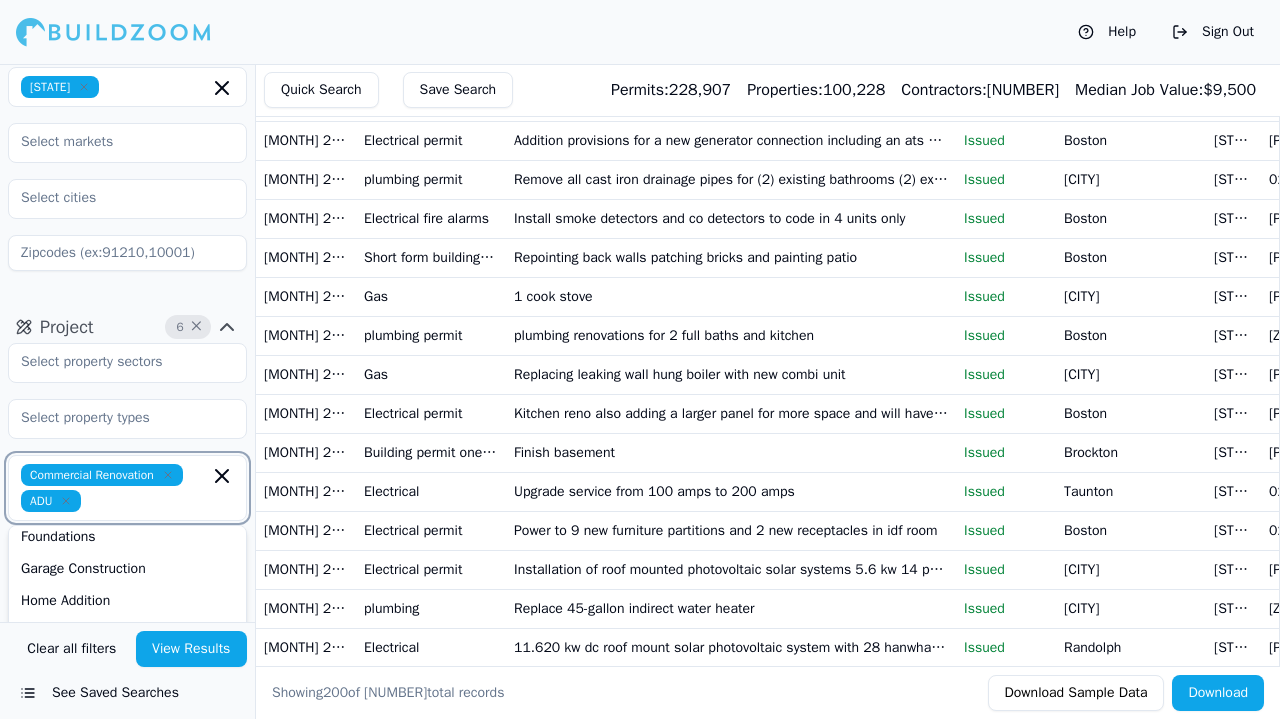 scroll, scrollTop: 299, scrollLeft: 0, axis: vertical 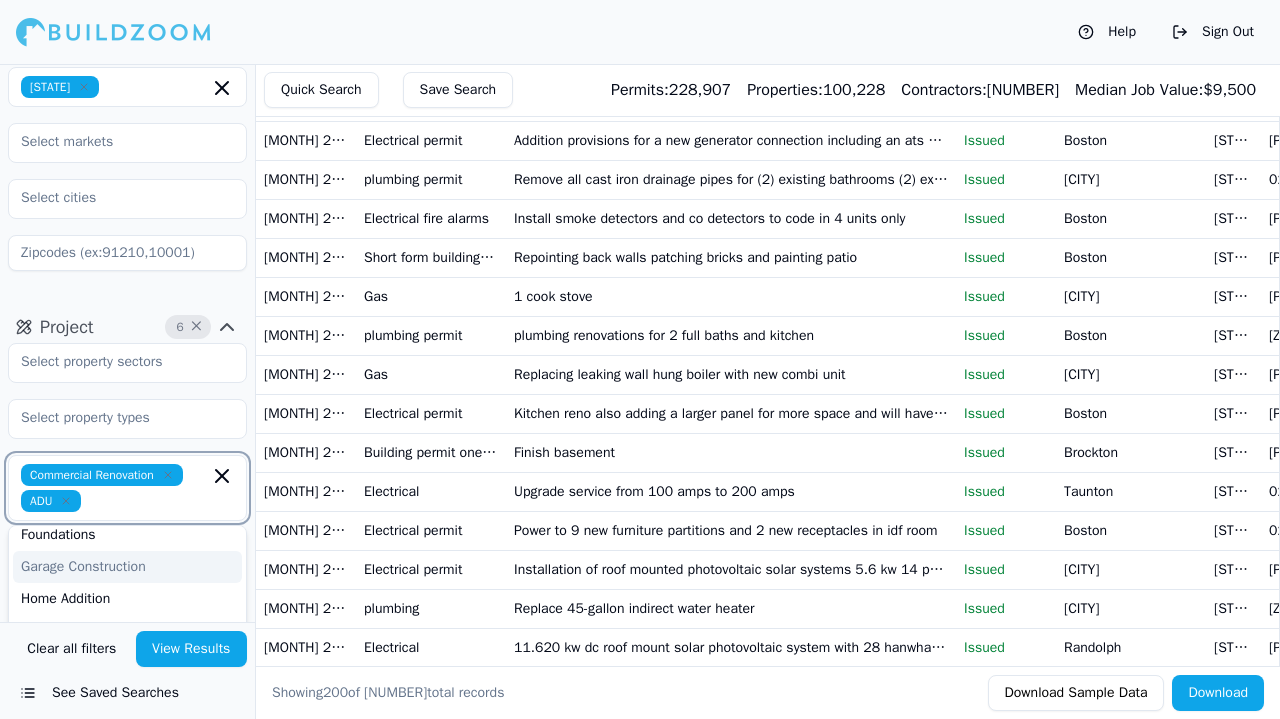 click on "Garage Construction" at bounding box center [127, 567] 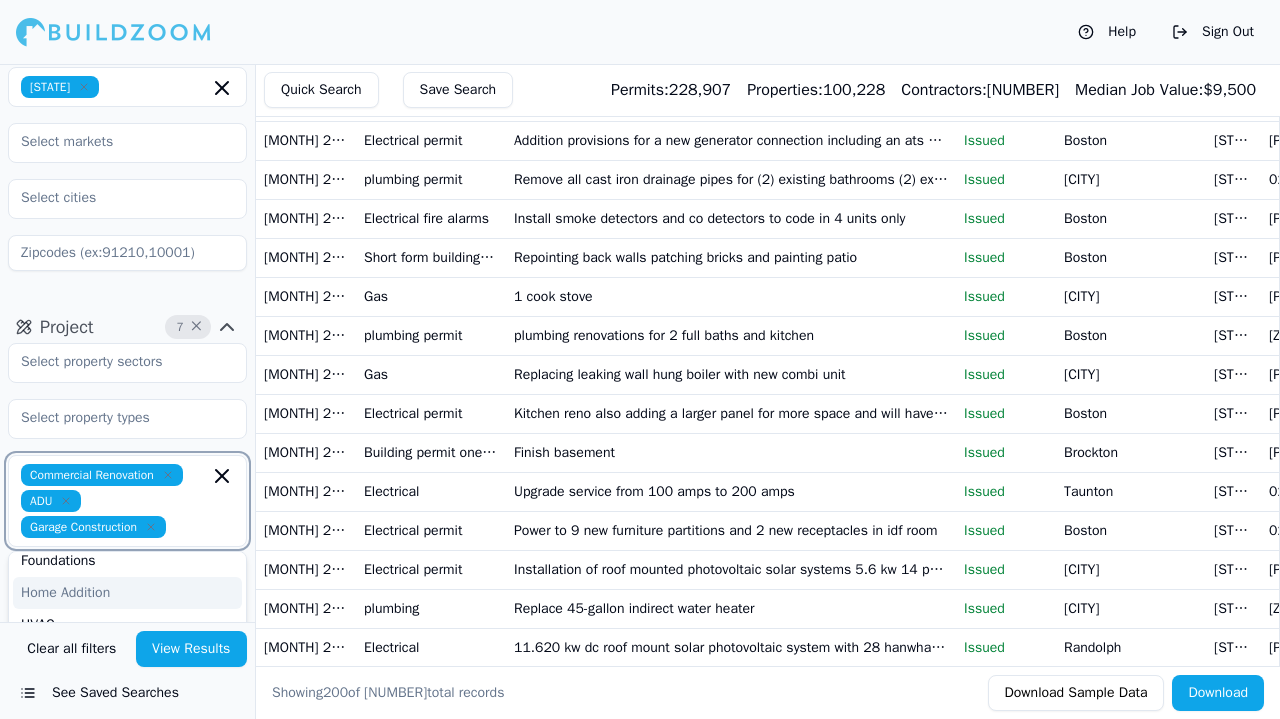 click on "Home Addition" at bounding box center [127, 593] 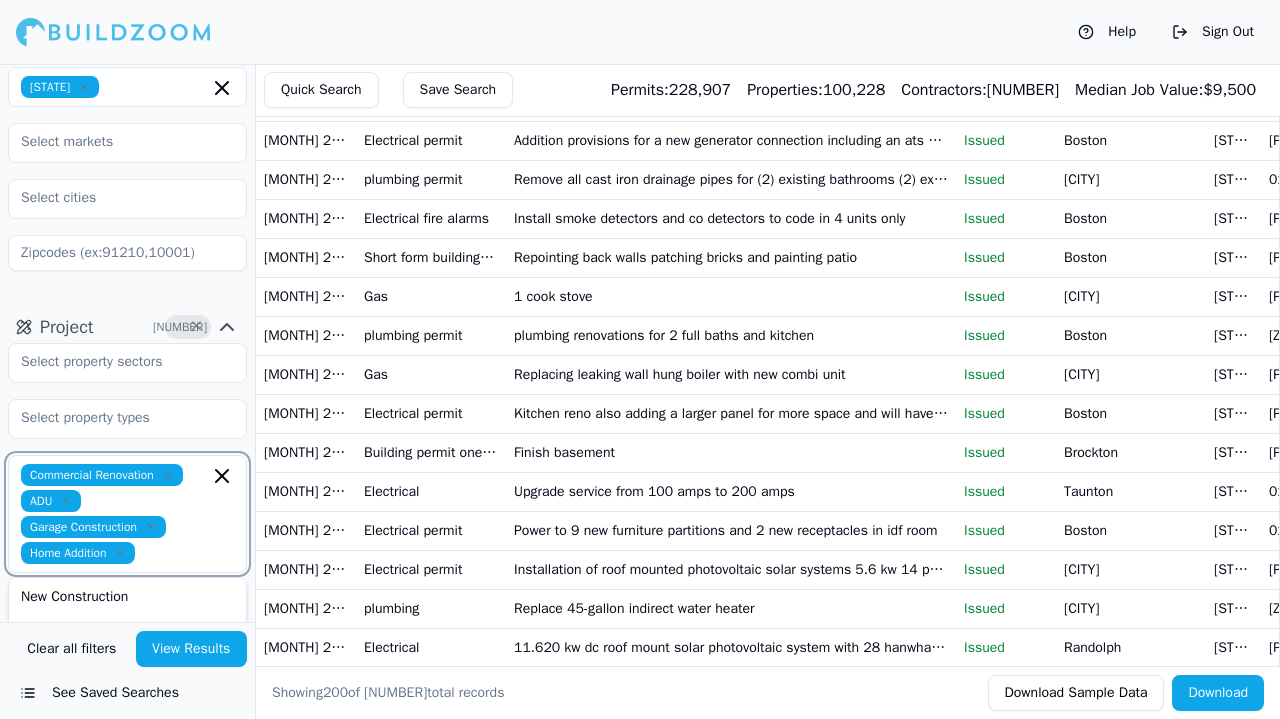 click on "New Construction" at bounding box center (127, 597) 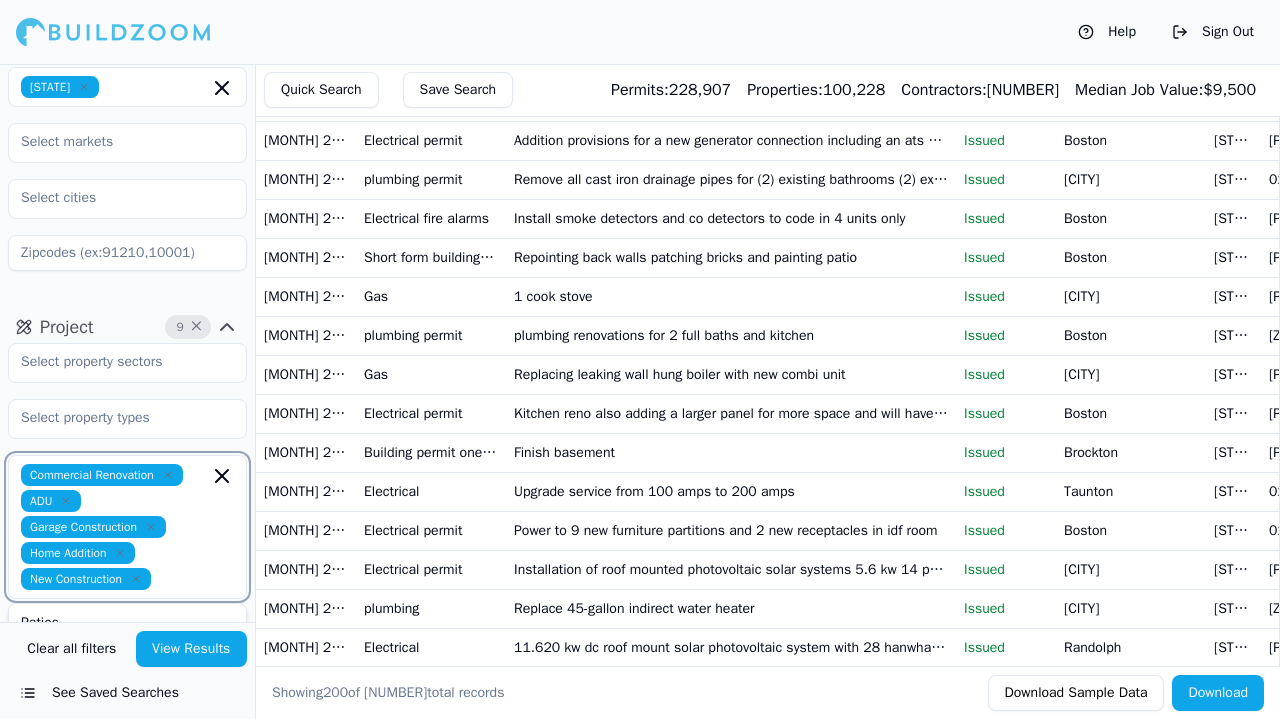 scroll, scrollTop: 481, scrollLeft: 0, axis: vertical 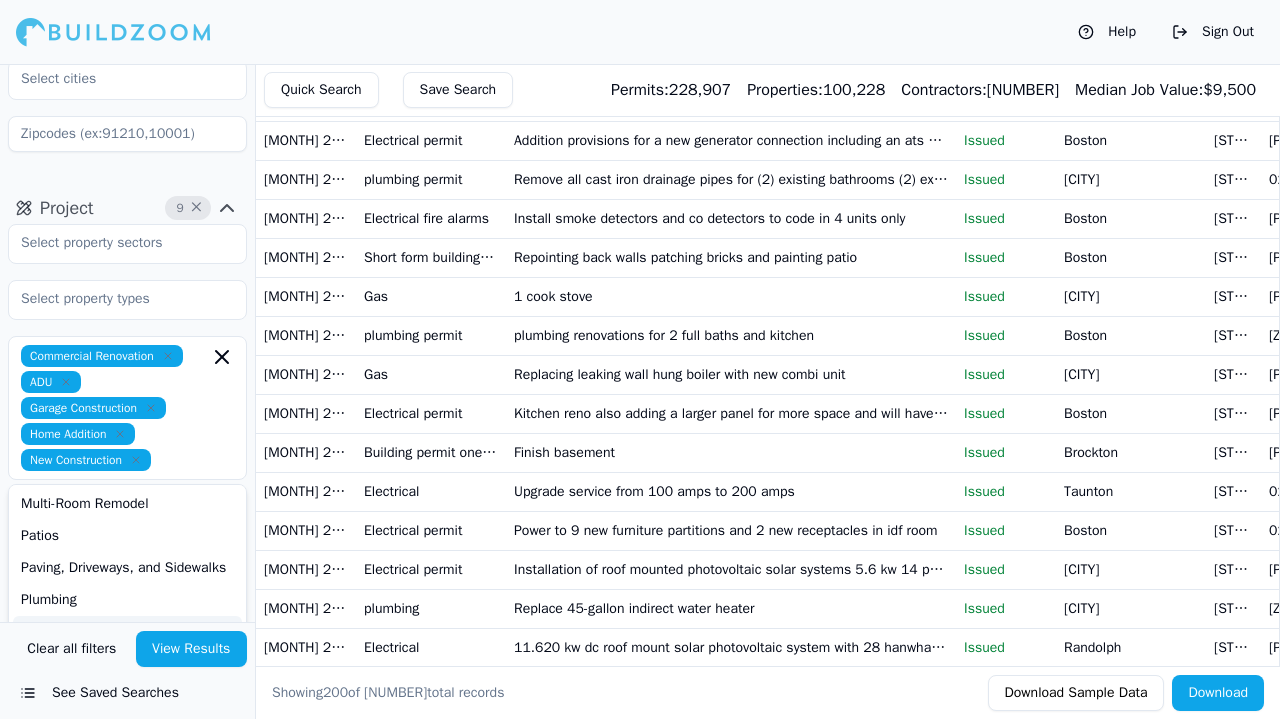 click on "View Results" at bounding box center (192, 649) 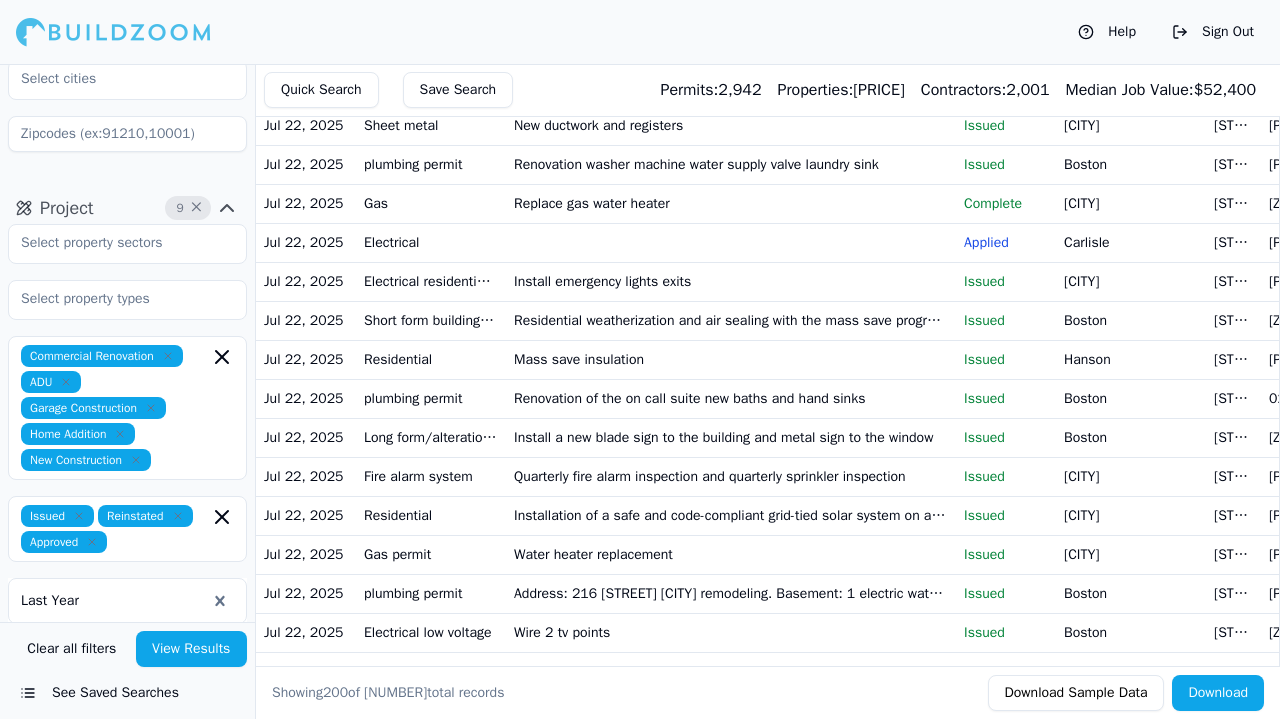 scroll, scrollTop: 2469, scrollLeft: 0, axis: vertical 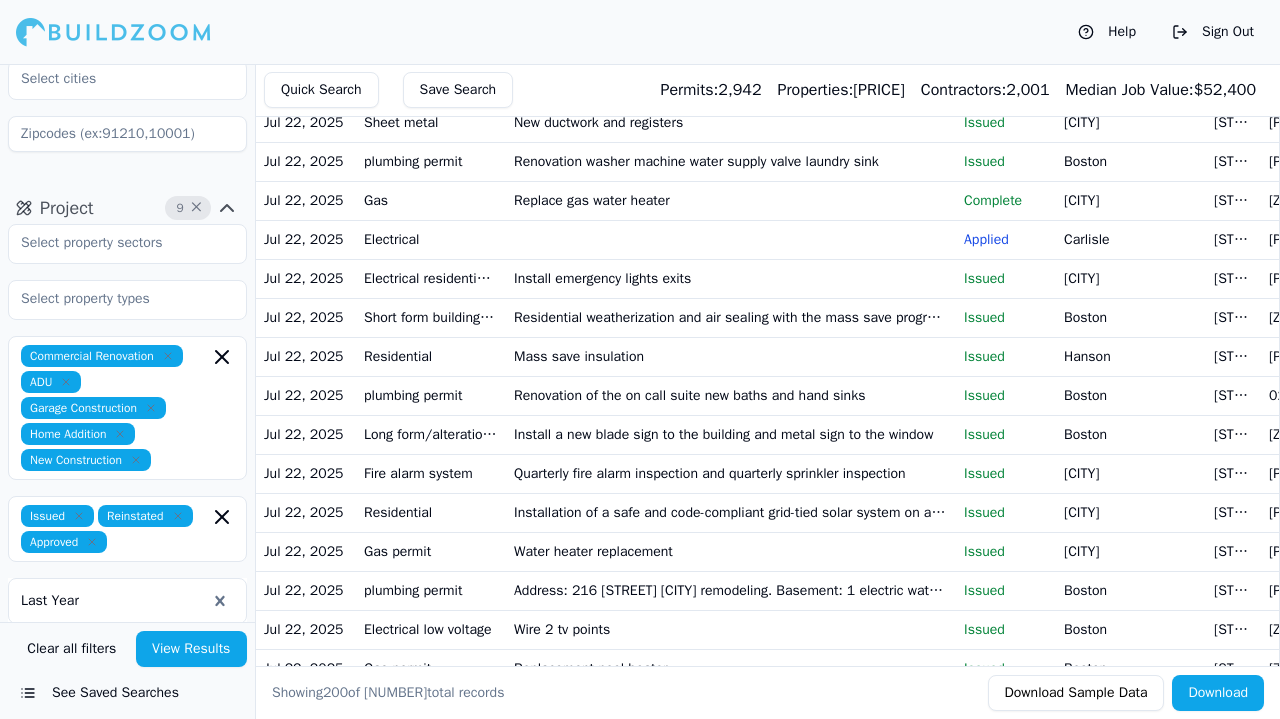 click on "Crane 4 units off the roof and set 4 new units. We will not be hooking any utilities up to the new units" at bounding box center [731, -227] 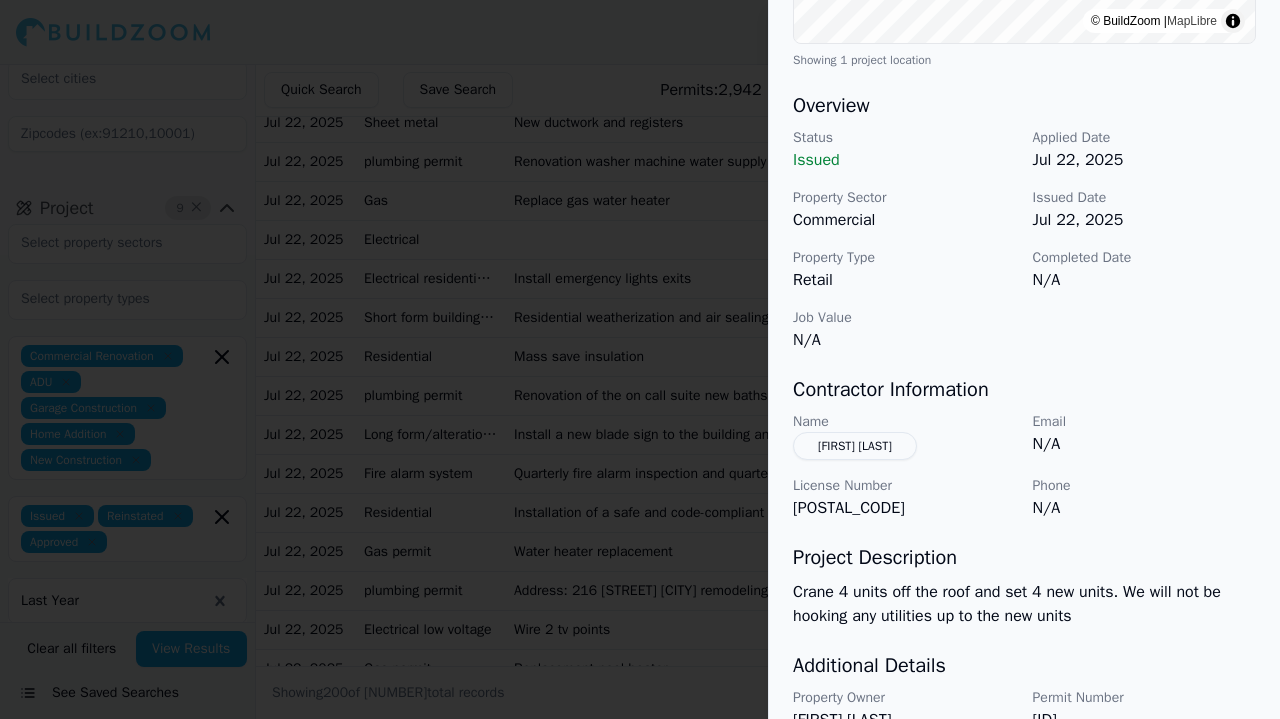 scroll, scrollTop: 570, scrollLeft: 0, axis: vertical 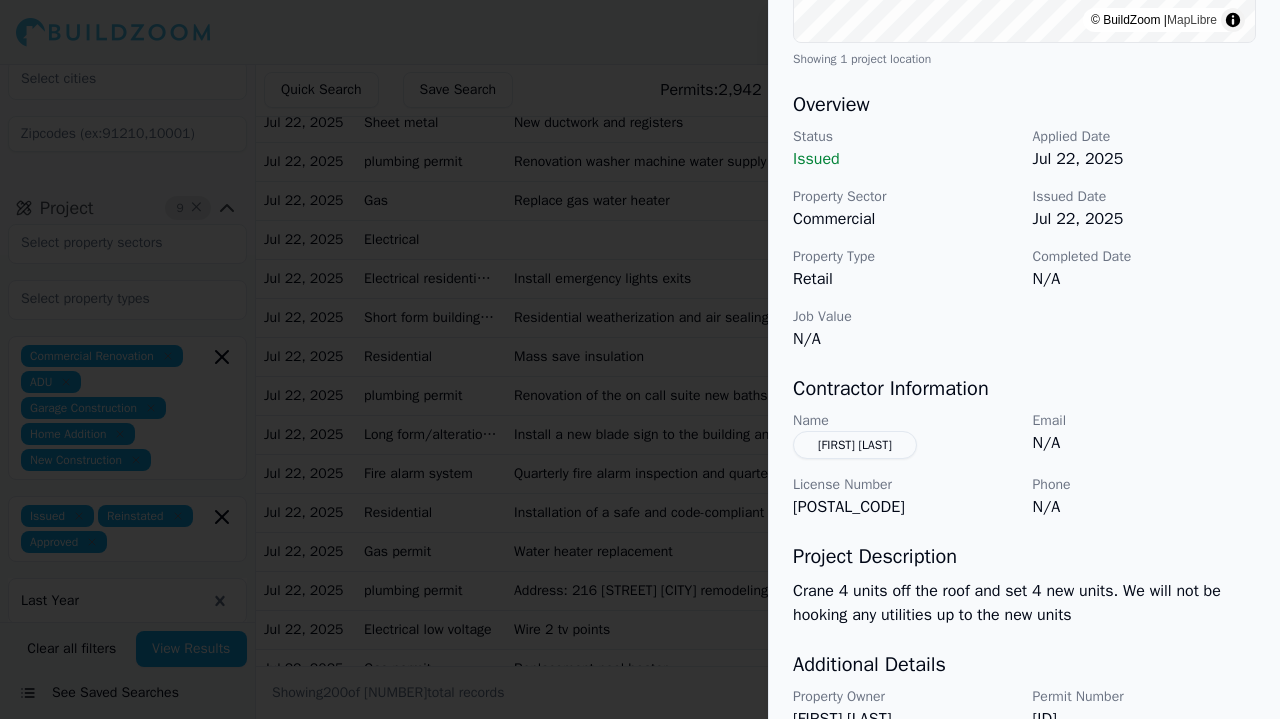click at bounding box center (640, 359) 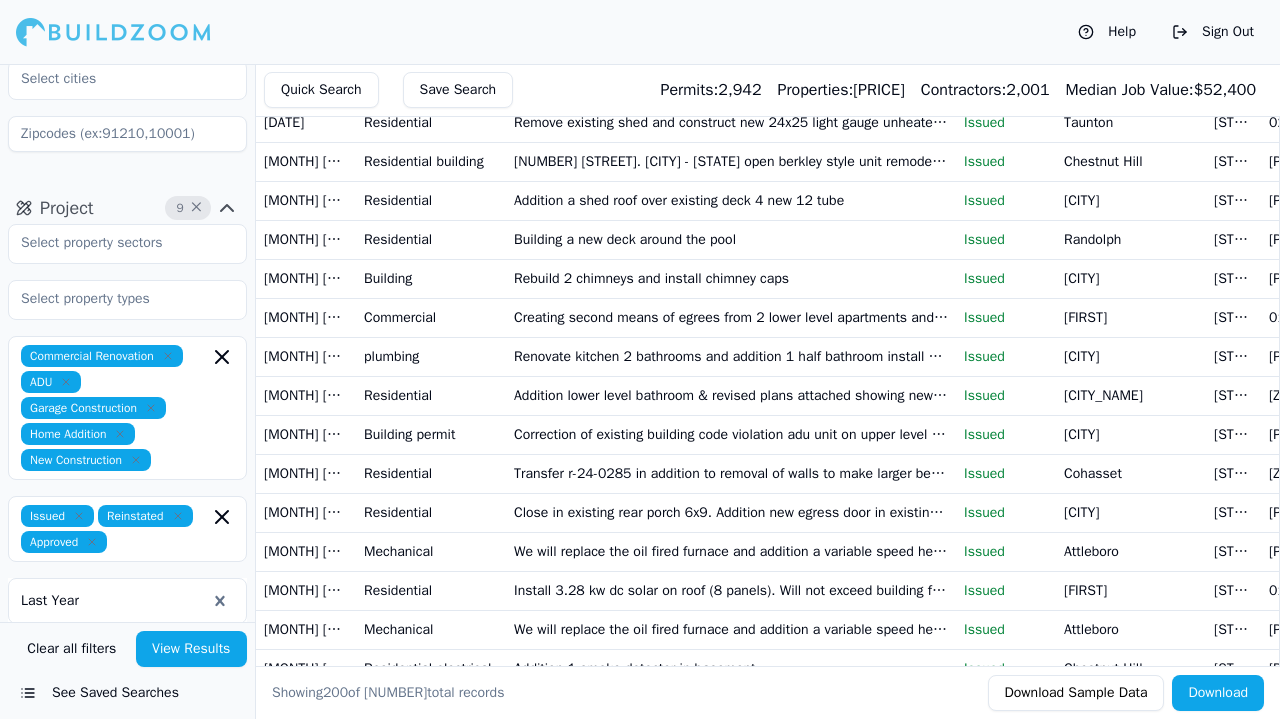 scroll, scrollTop: 5755, scrollLeft: 0, axis: vertical 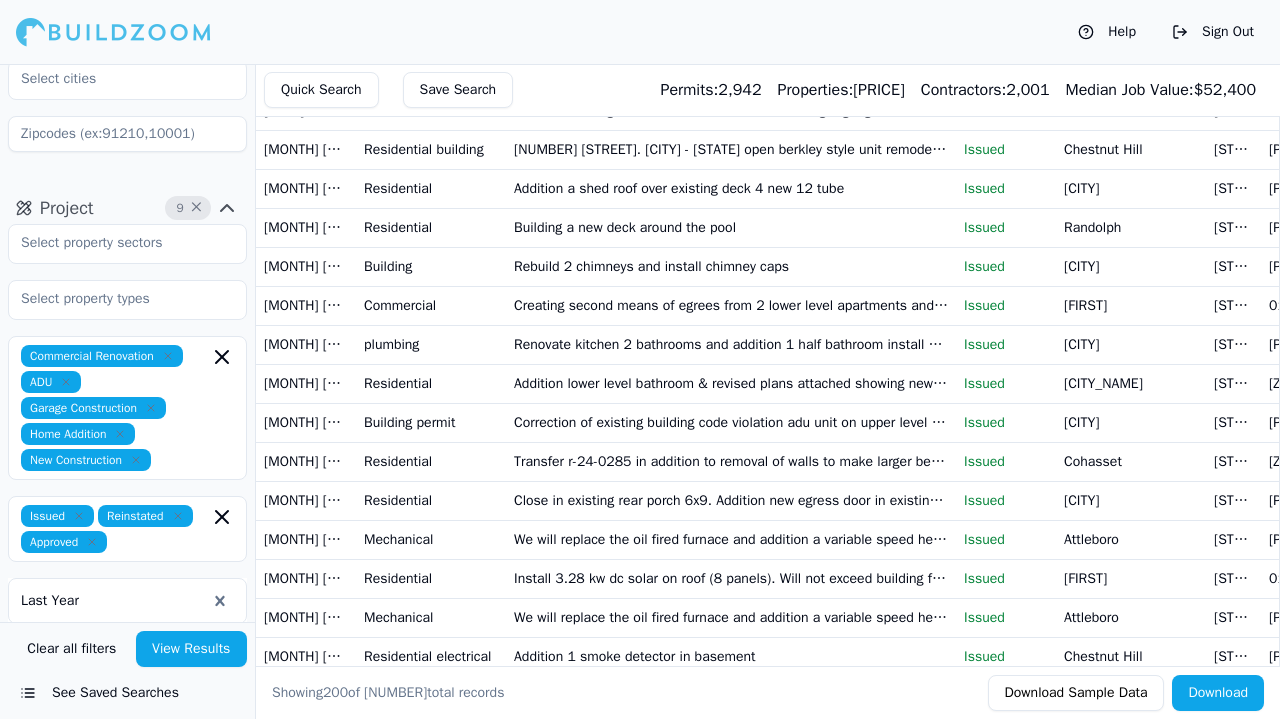 click on "New construction garage with new service" at bounding box center (731, -1099) 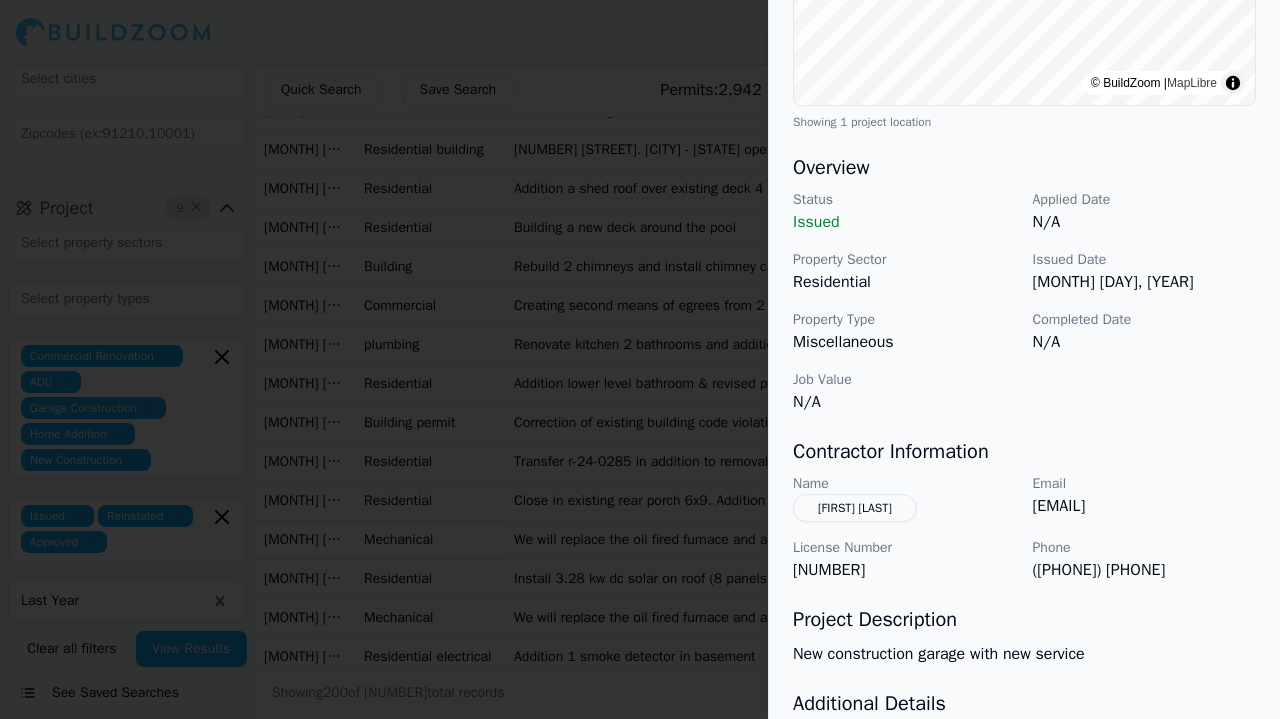 scroll, scrollTop: 476, scrollLeft: 0, axis: vertical 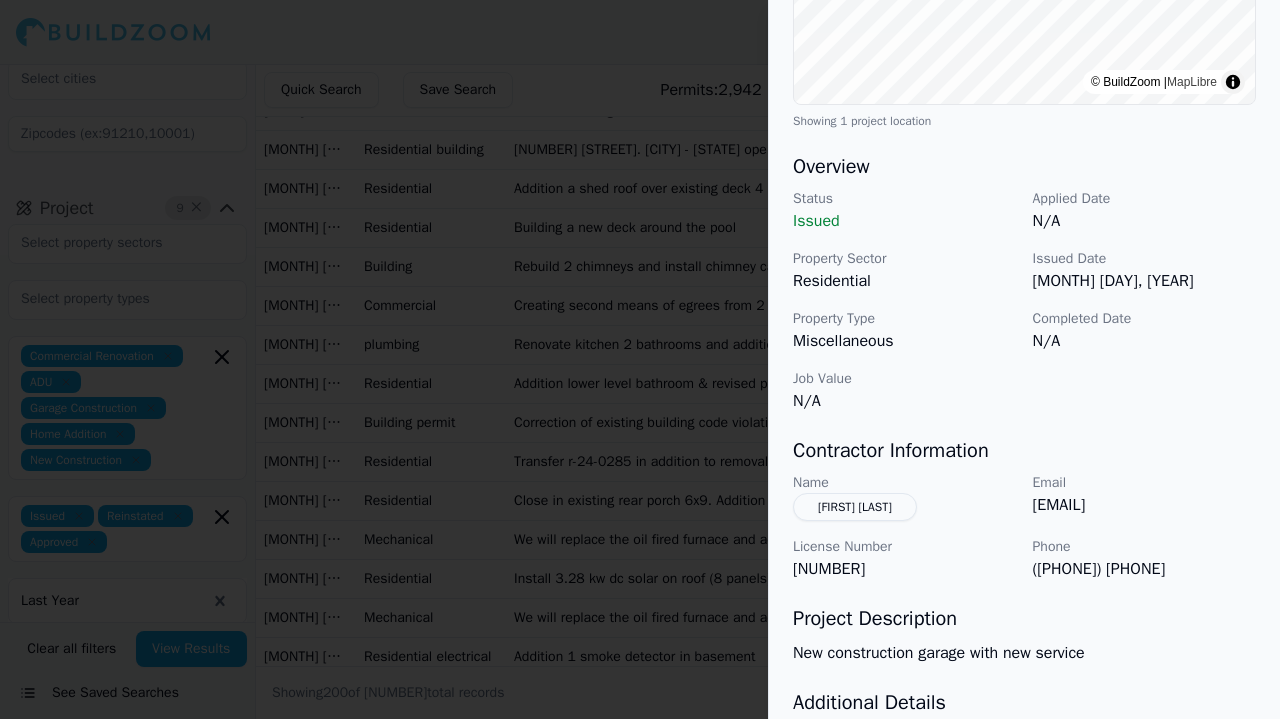 click at bounding box center [640, 359] 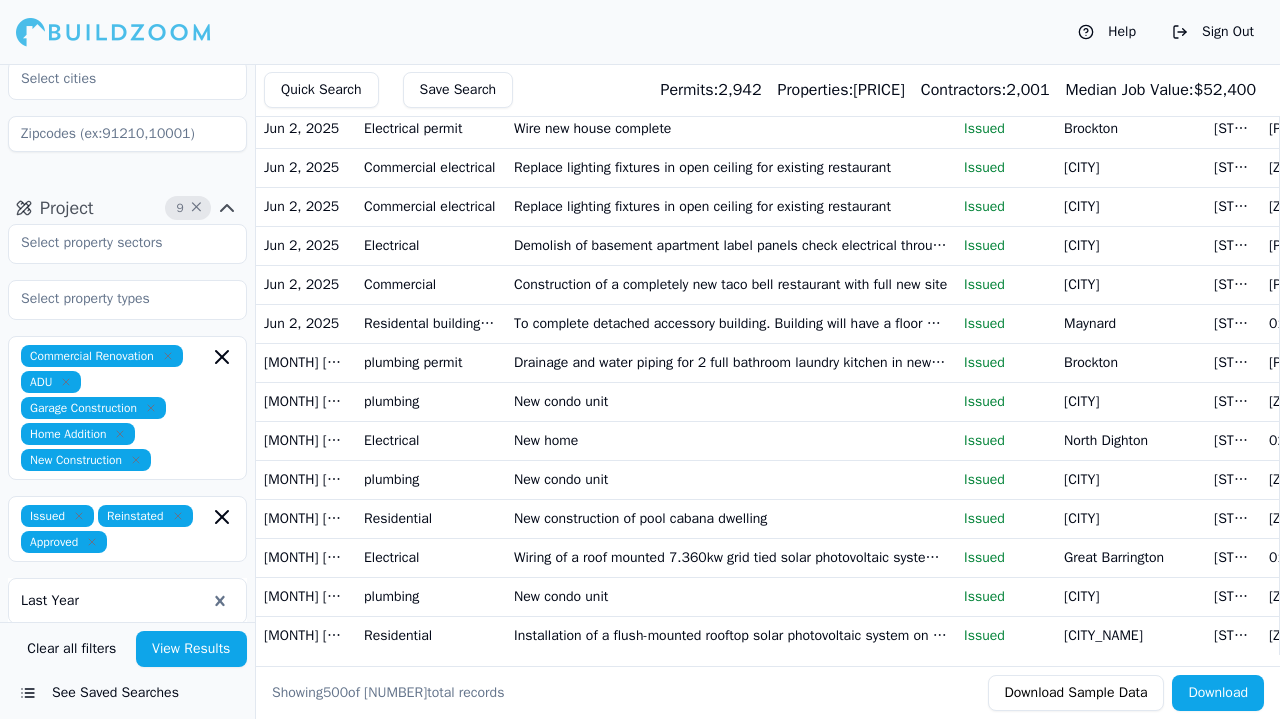 scroll, scrollTop: 21515, scrollLeft: 0, axis: vertical 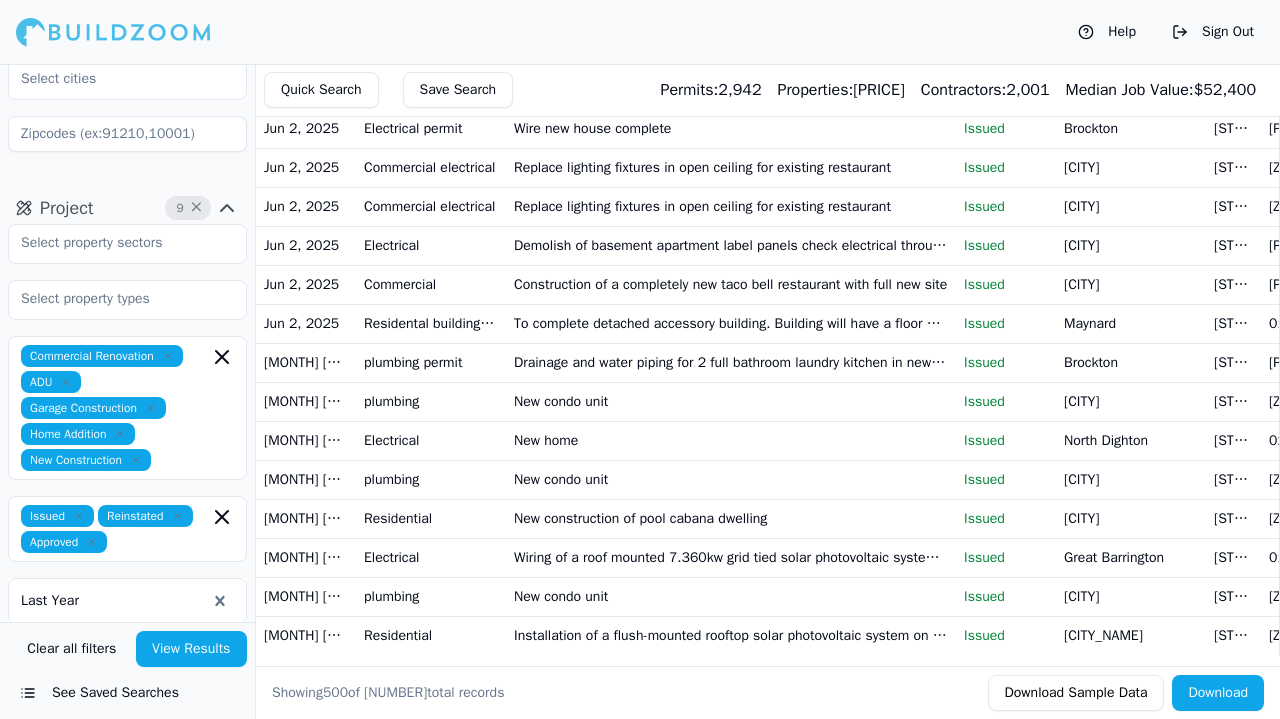 drag, startPoint x: 620, startPoint y: 421, endPoint x: 564, endPoint y: 411, distance: 56.88585 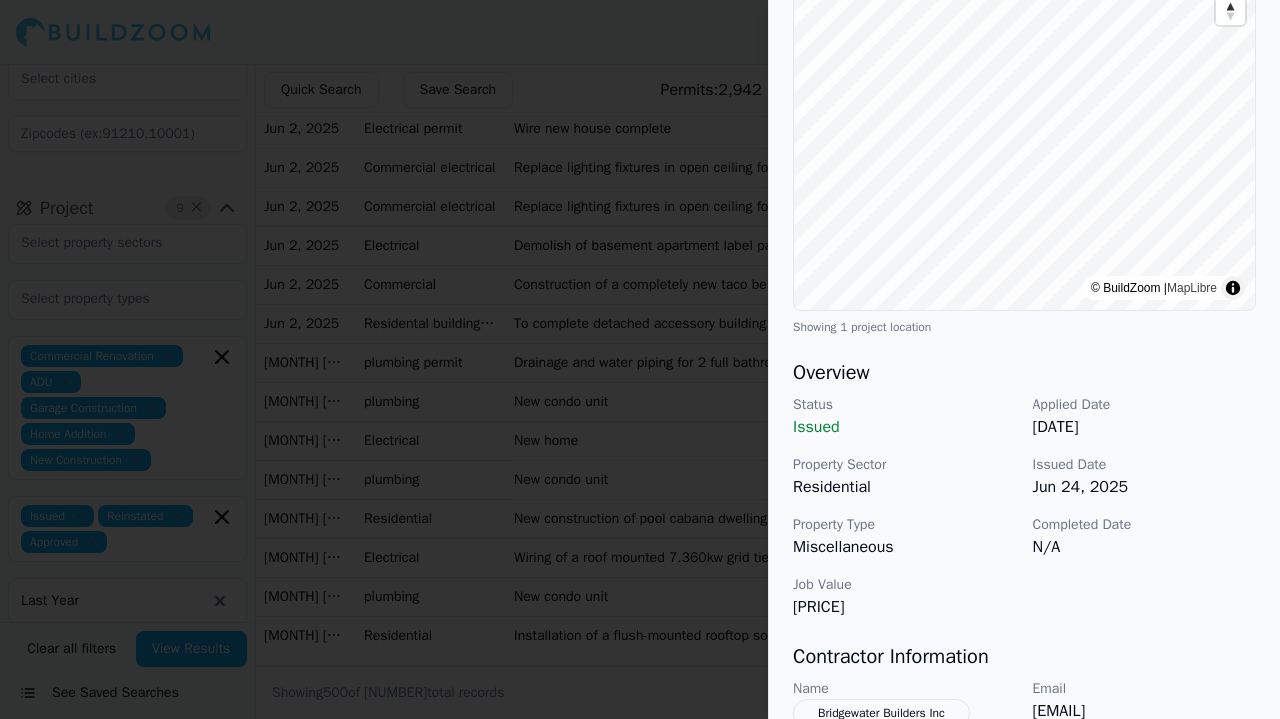 scroll, scrollTop: 0, scrollLeft: 0, axis: both 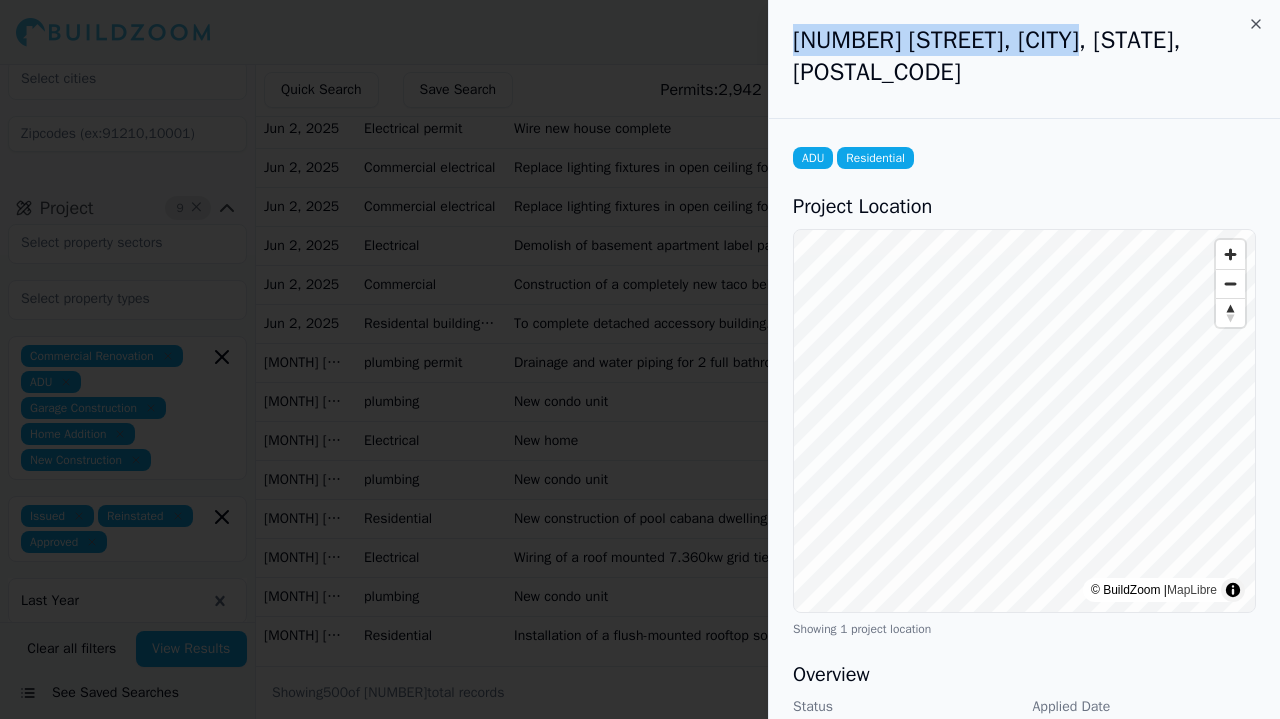 drag, startPoint x: 1086, startPoint y: 39, endPoint x: 739, endPoint y: 0, distance: 349.18475 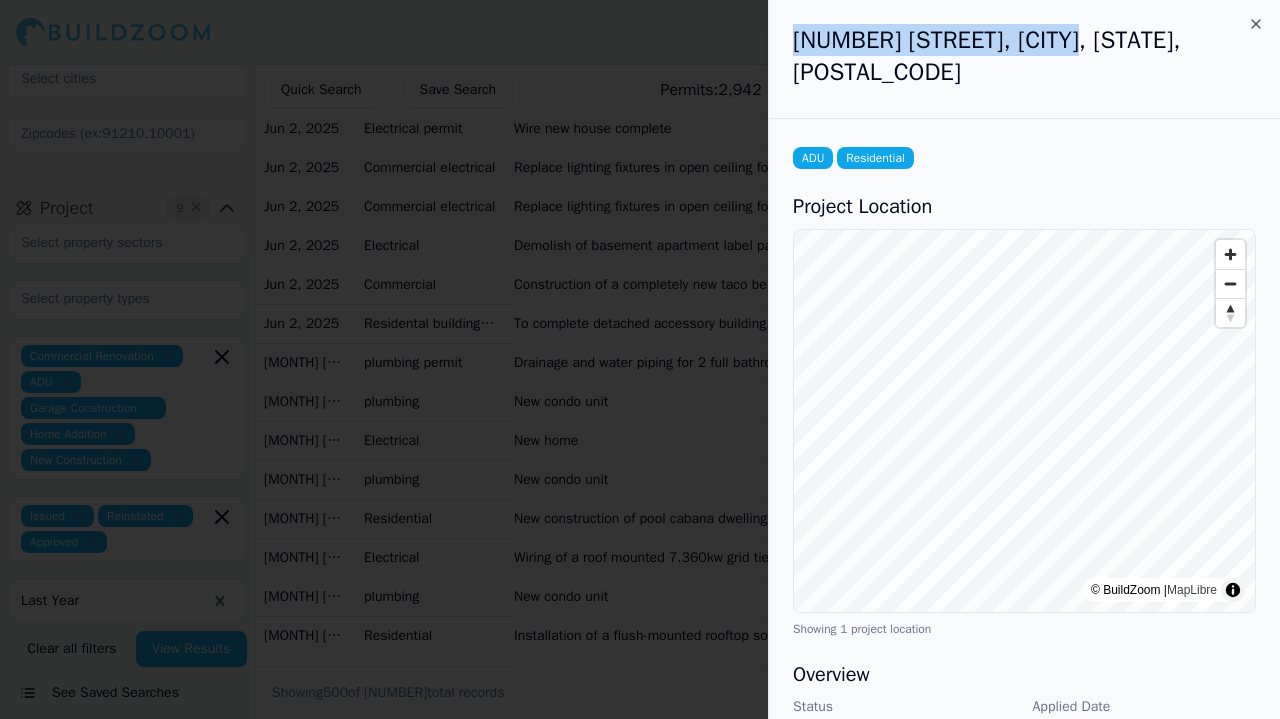 click on "× Massachusetts Project 9 × Commercial Renovation ADU Garage Construction Home Addition New Construction Issued Reinstated Approved Last Year Contractor 3 × General Contractor Home Builder Verified License Has Phone Has Email Has Permits Min Permits (All Time) Permits Last 4 Years Min Max Clear all filters View Results See Saved Searches Quick Search Save Search Permits:  2,942 Properties:  2,498 Contractors:  2,001 Median Job Value:   $ 52,400 Permitted Projects Associated Contractors Date Permit Label Description Status City State Zip code Project Tags Jul 23, 2025 Building Demolish existing hardwood floor and ceramic tile. Install new shower base durock and tile 3 walls inside shower. Install new toilet vanity and stack washer dryer unit. Blueboard and plaster ceiling. Install new light fan unit outlets and switches to code and all necessary plumbing to code Issued Melrose [STATE] [ZIP] Bathroom Remodel + 3 Jul 23, 2025 Residential building Issued Chestnut Hill [STATE] [ZIP] + 4 [STATE]" at bounding box center [640, 391] 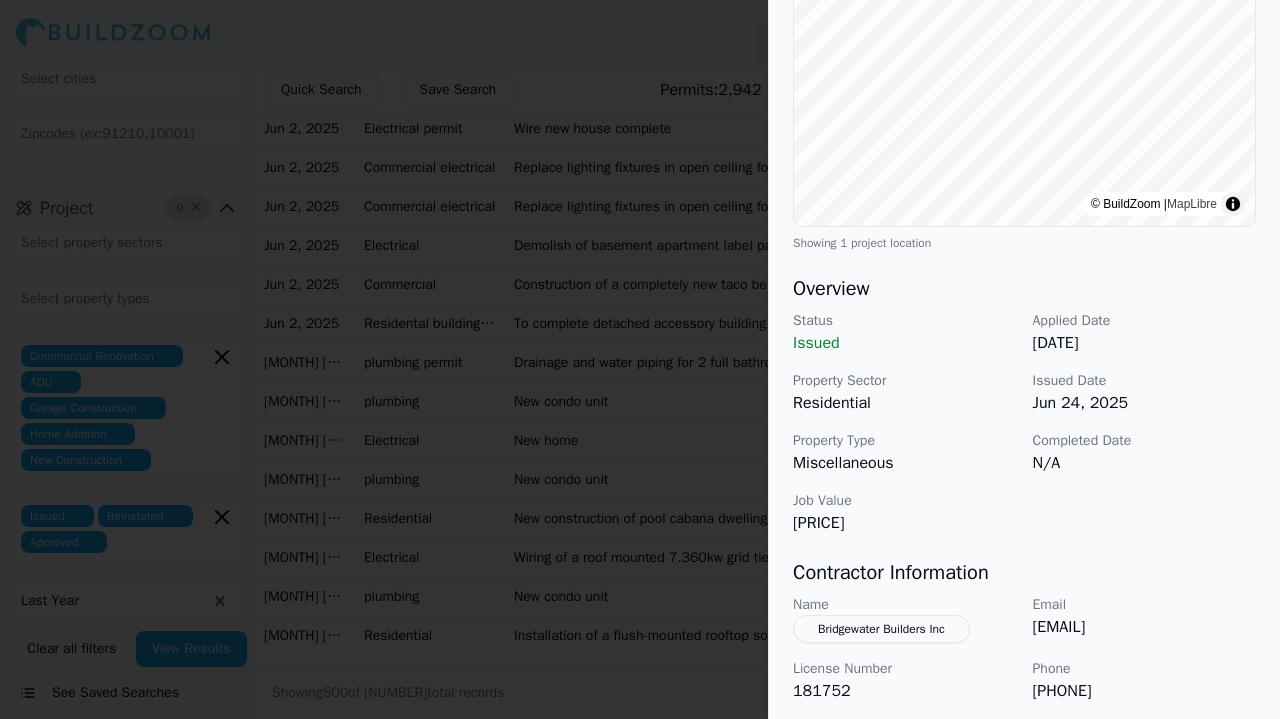 scroll, scrollTop: 392, scrollLeft: 0, axis: vertical 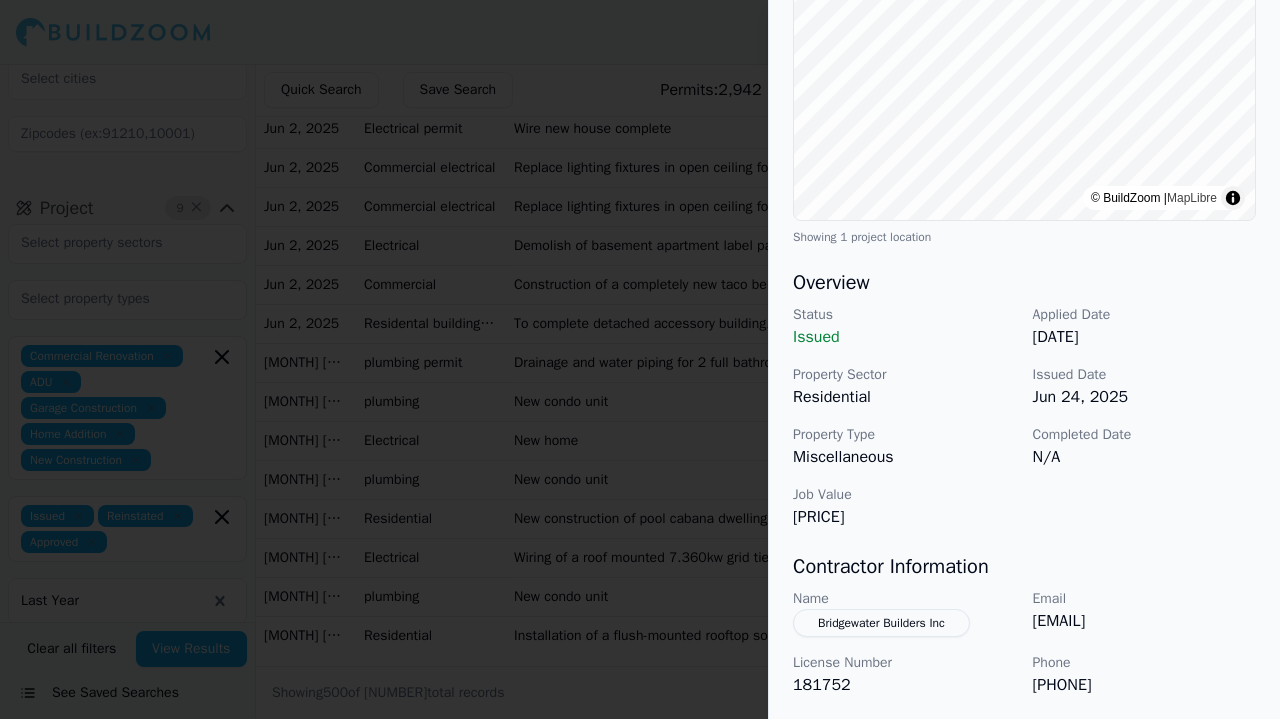 drag, startPoint x: 1019, startPoint y: 654, endPoint x: 1176, endPoint y: 653, distance: 157.00319 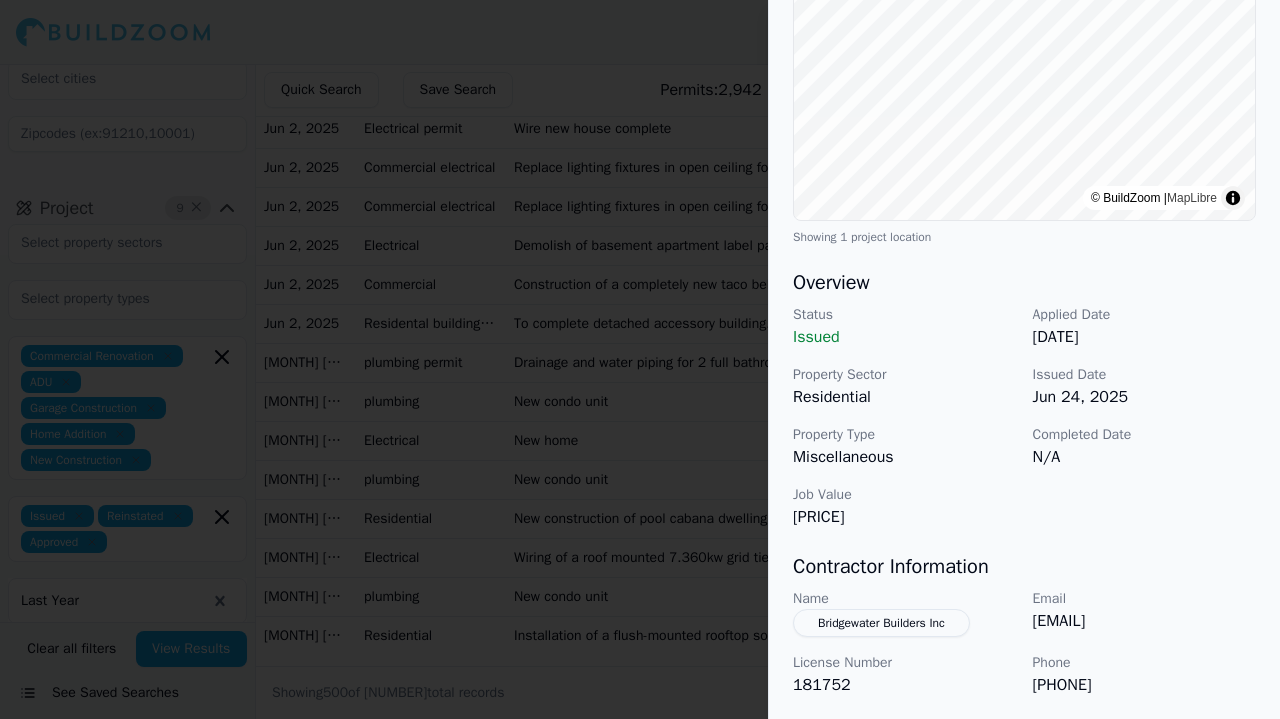 click on "Name [COMPANY] Email [EMAIL] License Number [LICENSE] Phone [PHONE]" at bounding box center (1024, 643) 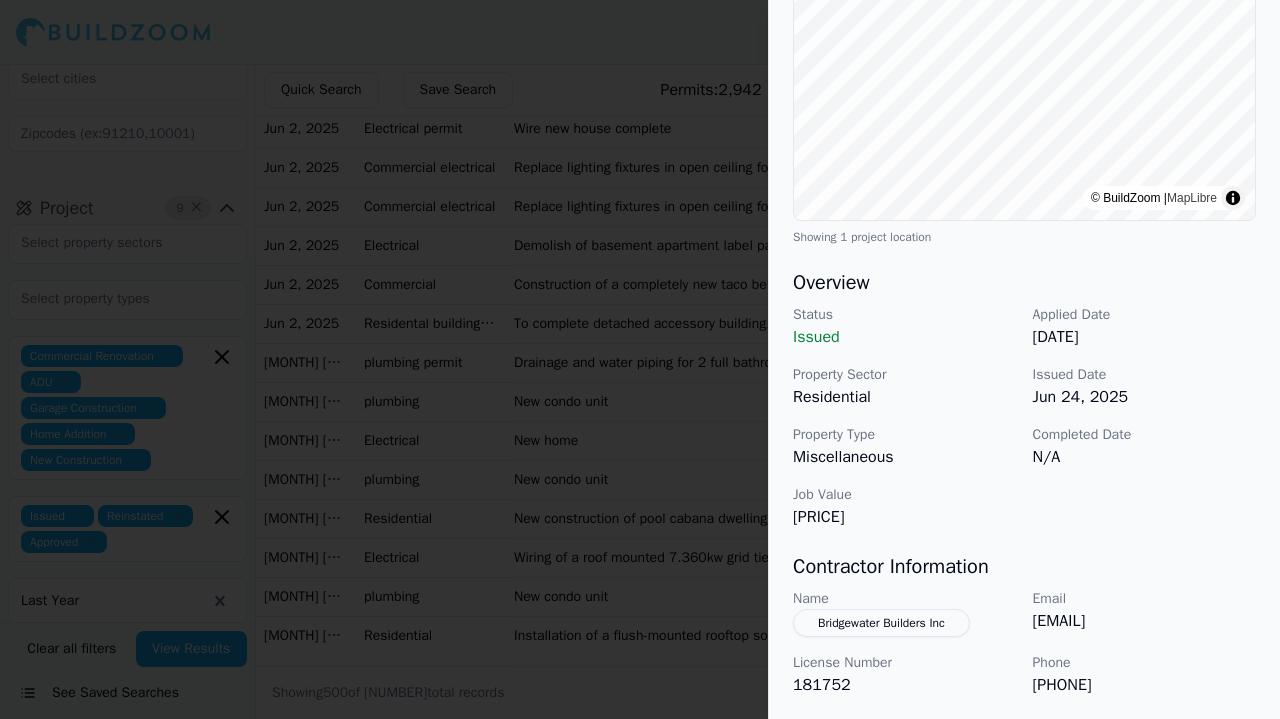 copy on "Phone [PHONE]" 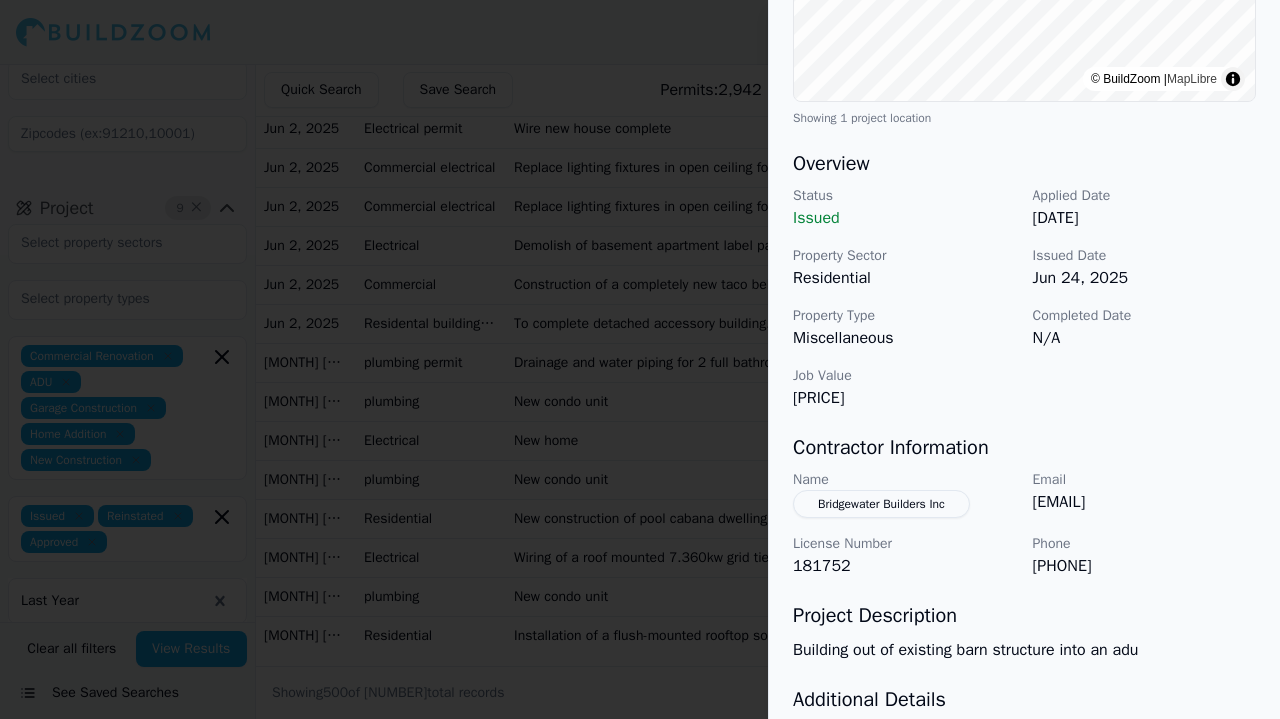scroll, scrollTop: 514, scrollLeft: 0, axis: vertical 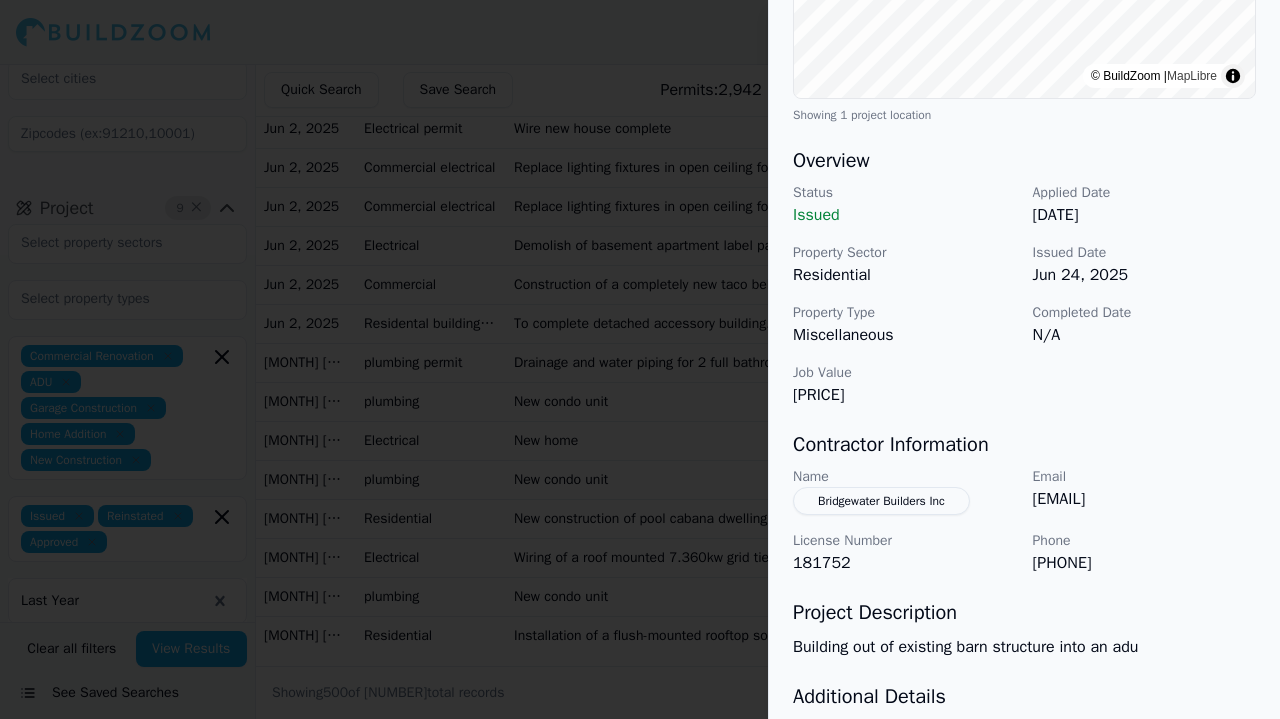 drag, startPoint x: 1028, startPoint y: 468, endPoint x: 1230, endPoint y: 476, distance: 202.15836 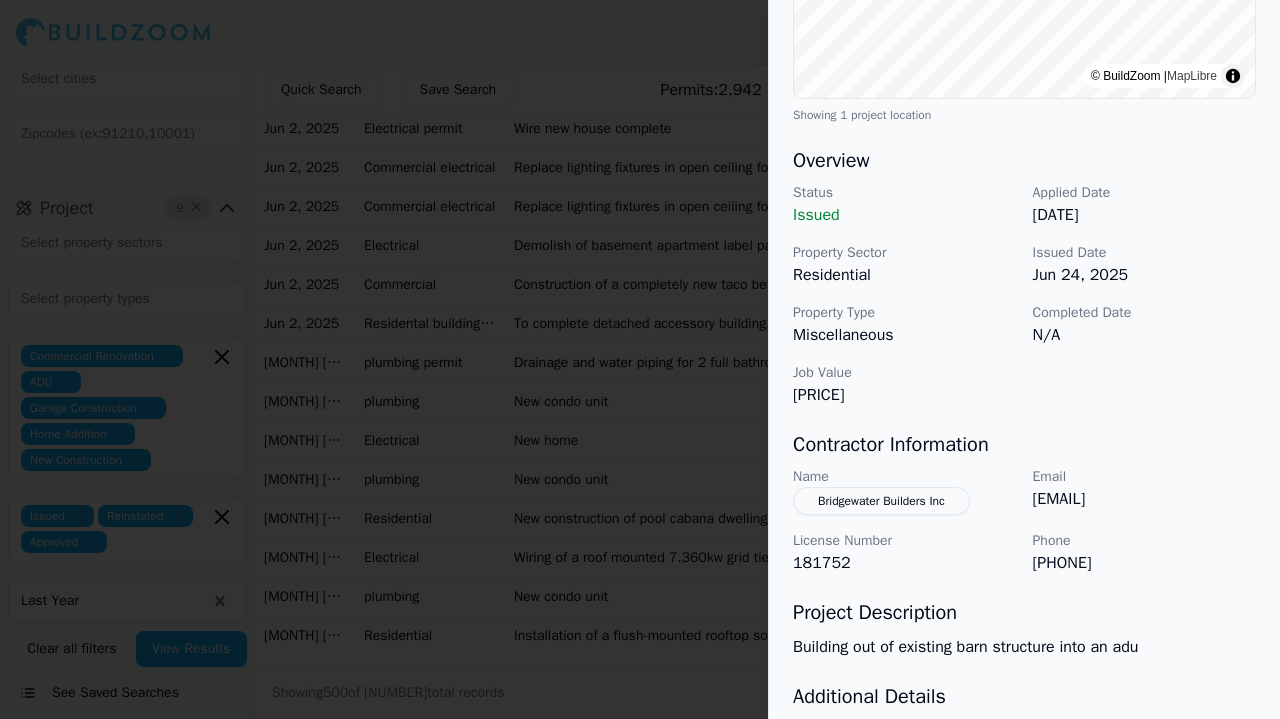 click on "Name [COMPANY] Email [EMAIL] License Number [LICENSE] Phone [PHONE]" at bounding box center [1024, 521] 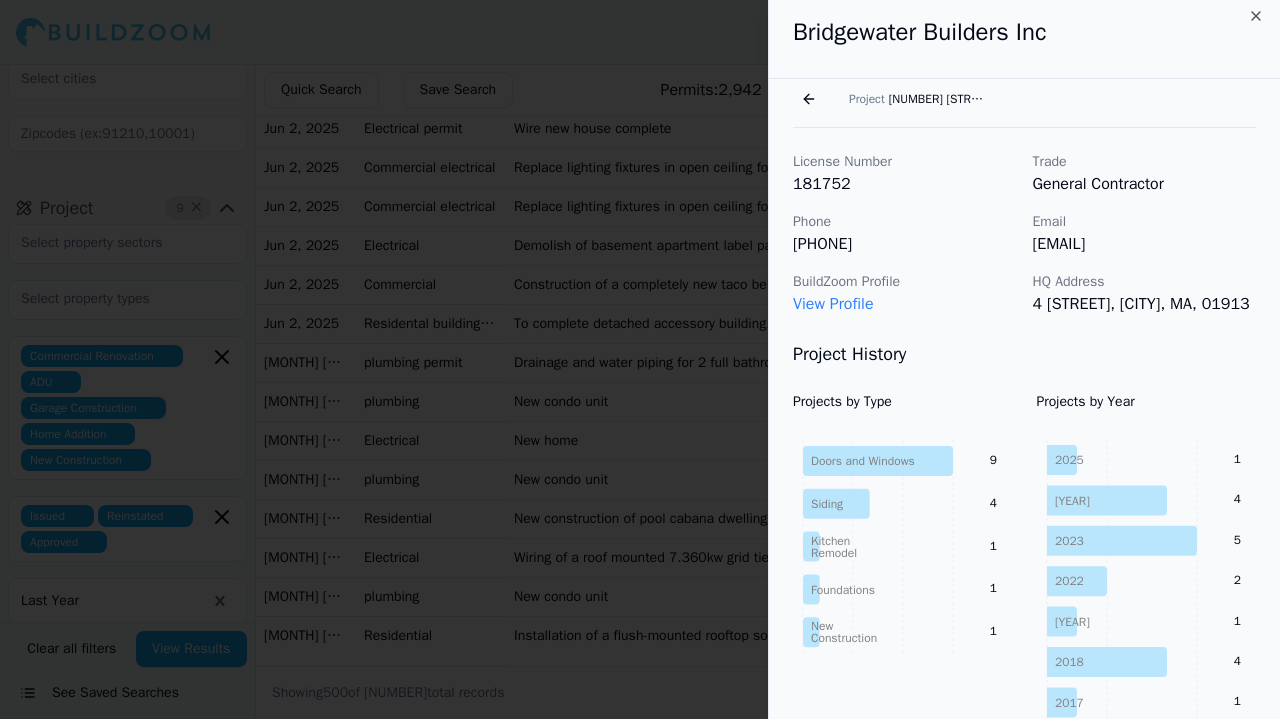 scroll, scrollTop: 0, scrollLeft: 0, axis: both 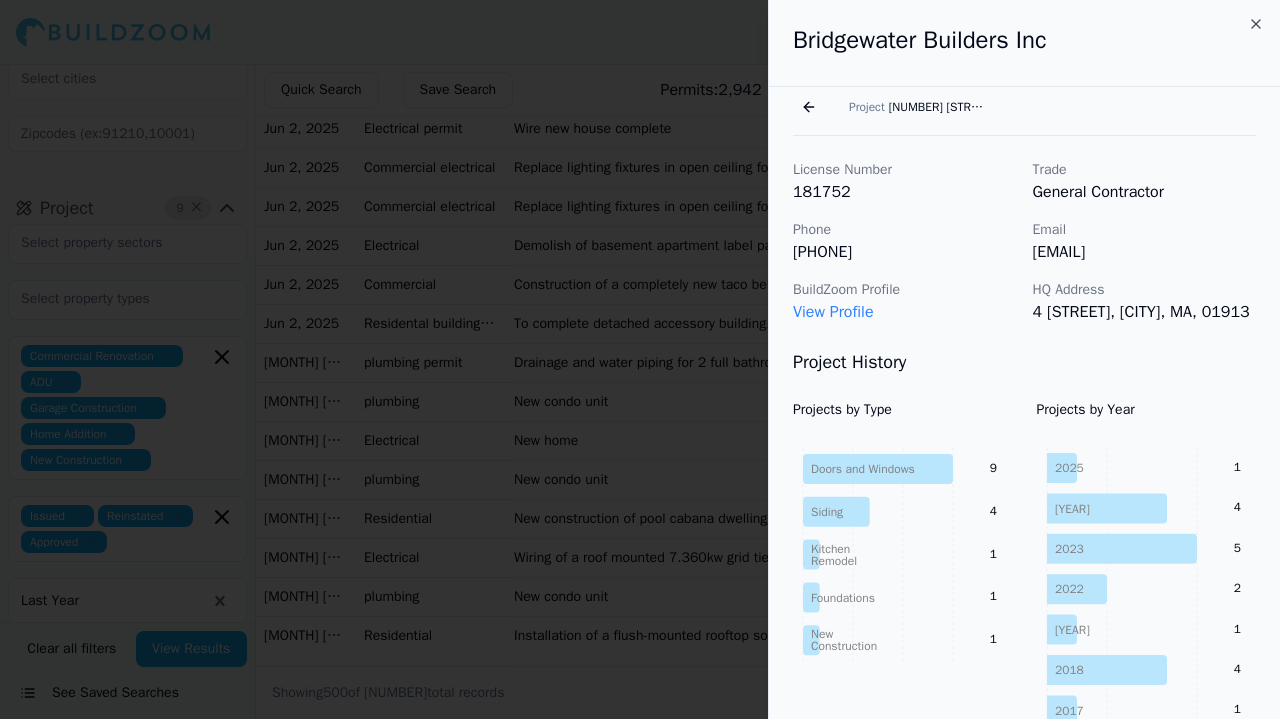 drag, startPoint x: 1030, startPoint y: 285, endPoint x: 1187, endPoint y: 327, distance: 162.52077 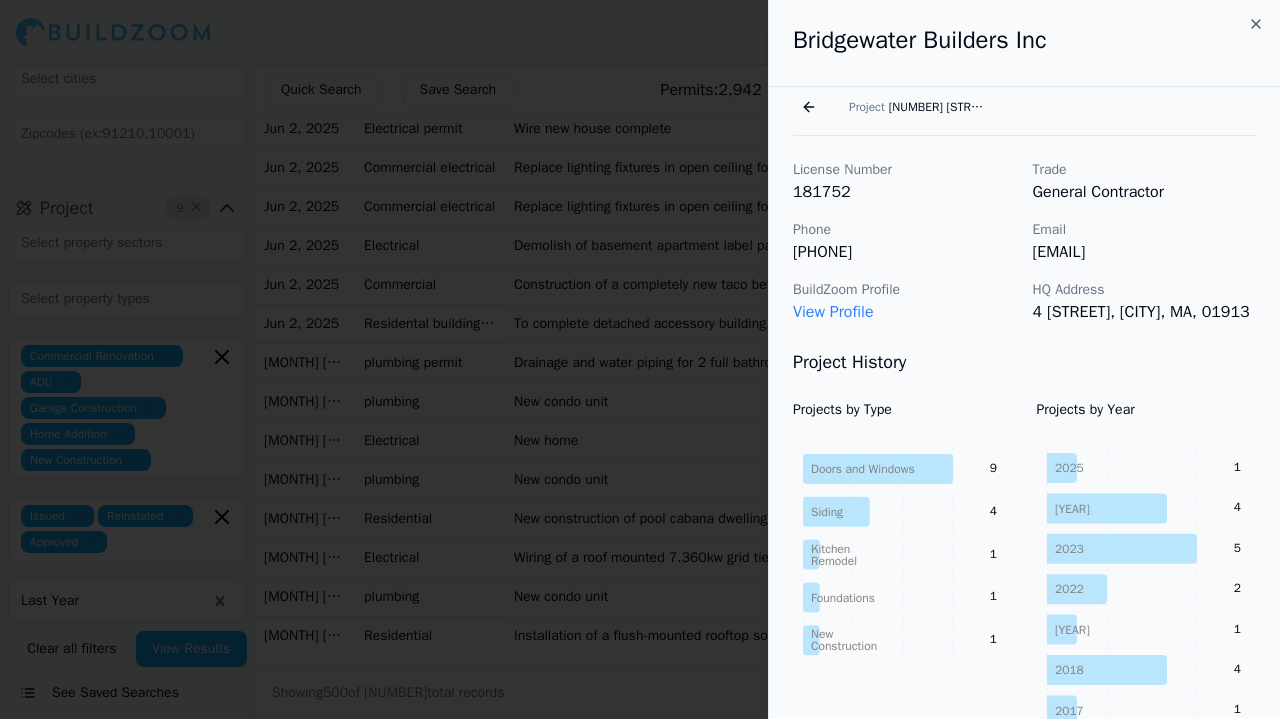 click on "License Number [NUMBER] Trade General Contractor Phone ([PHONE]) [PHONE] Email [EMAIL] BuildZoom Profile View Profile HQ Address [NUMBER] [STREET], [CITY], [STATE], [ZIP]" at bounding box center (1024, 242) 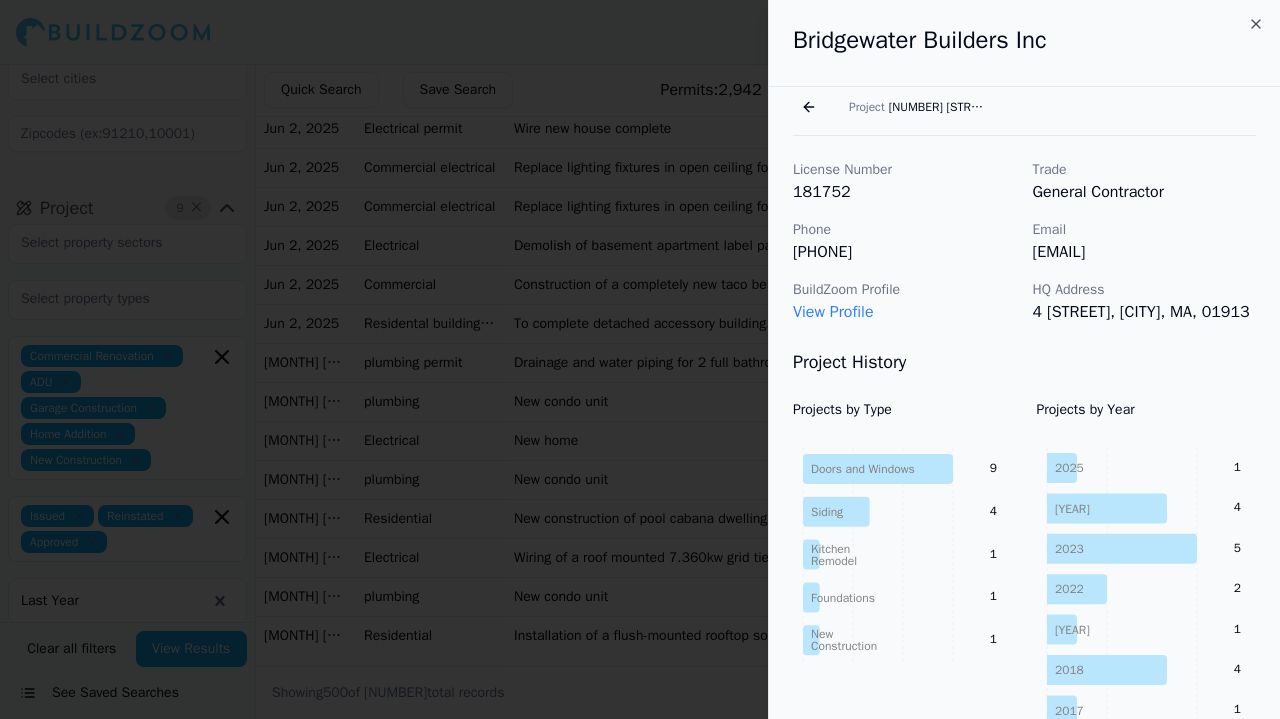 copy on "HQ Address [NUMBER] [STREET], [CITY], [STATE], [ZIP]" 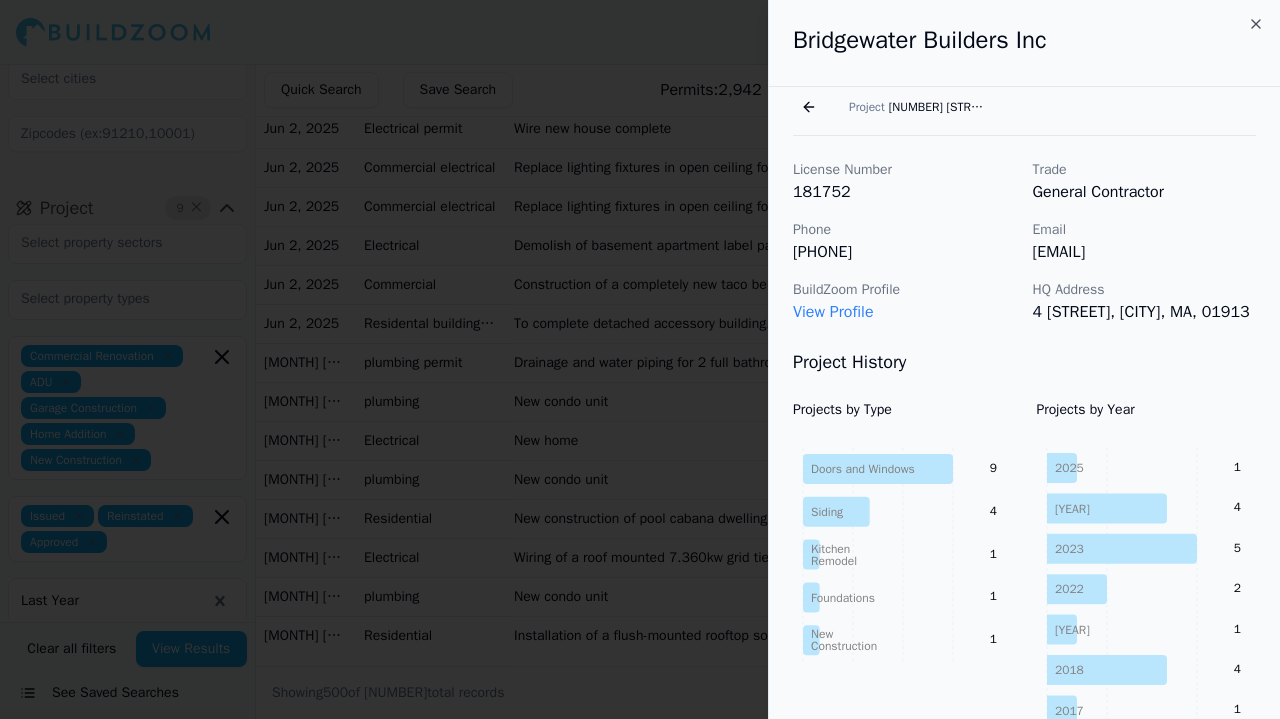 click at bounding box center (640, 359) 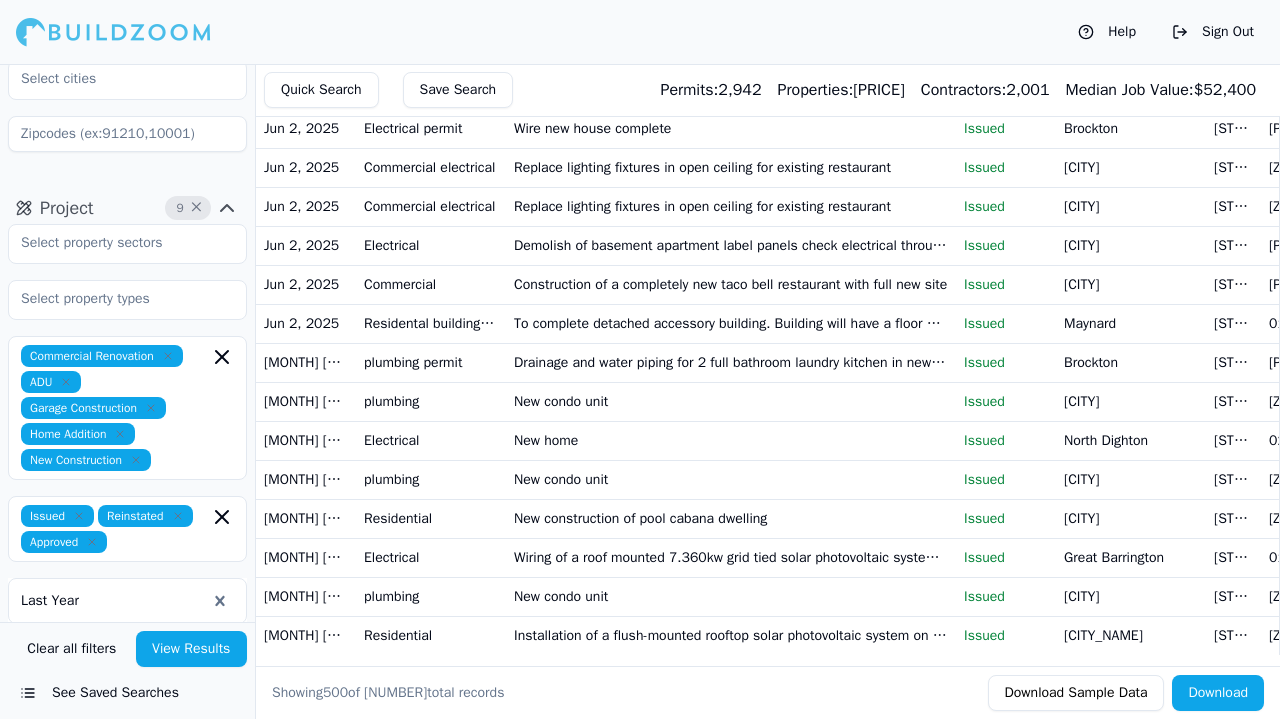 scroll, scrollTop: 21775, scrollLeft: 0, axis: vertical 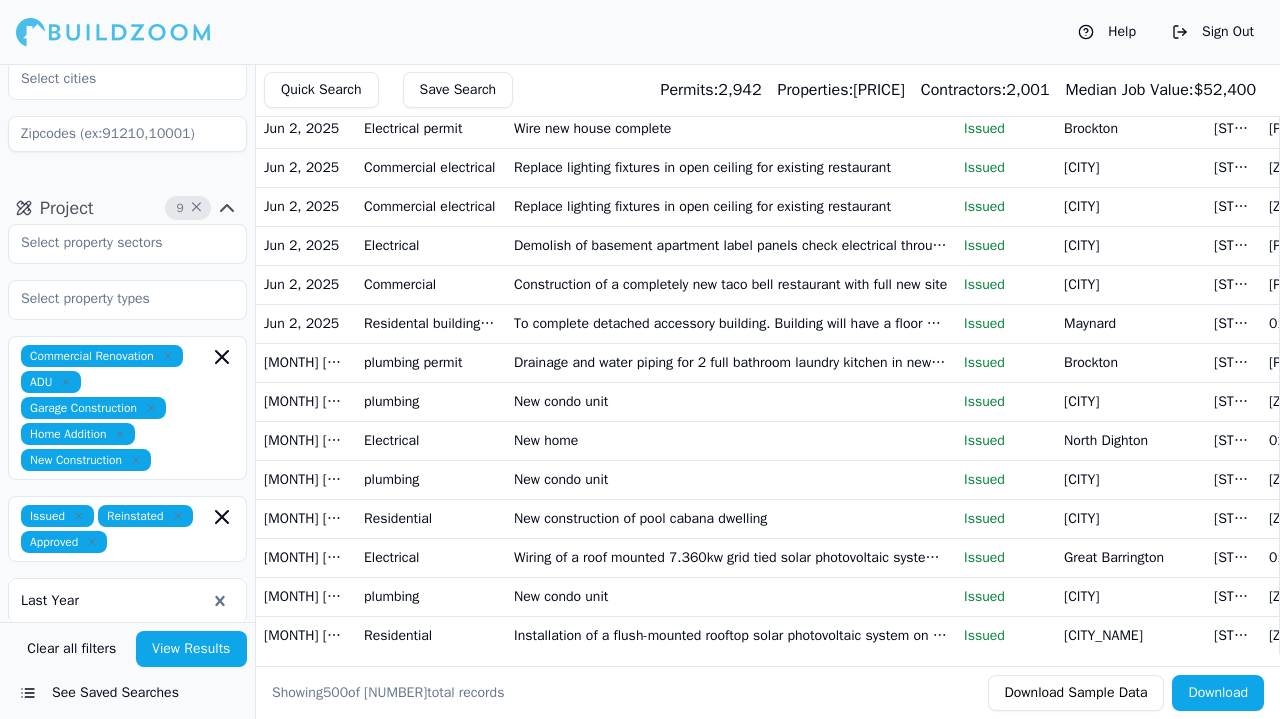 click on "20x20 addition. In rear of house" at bounding box center (731, -2836) 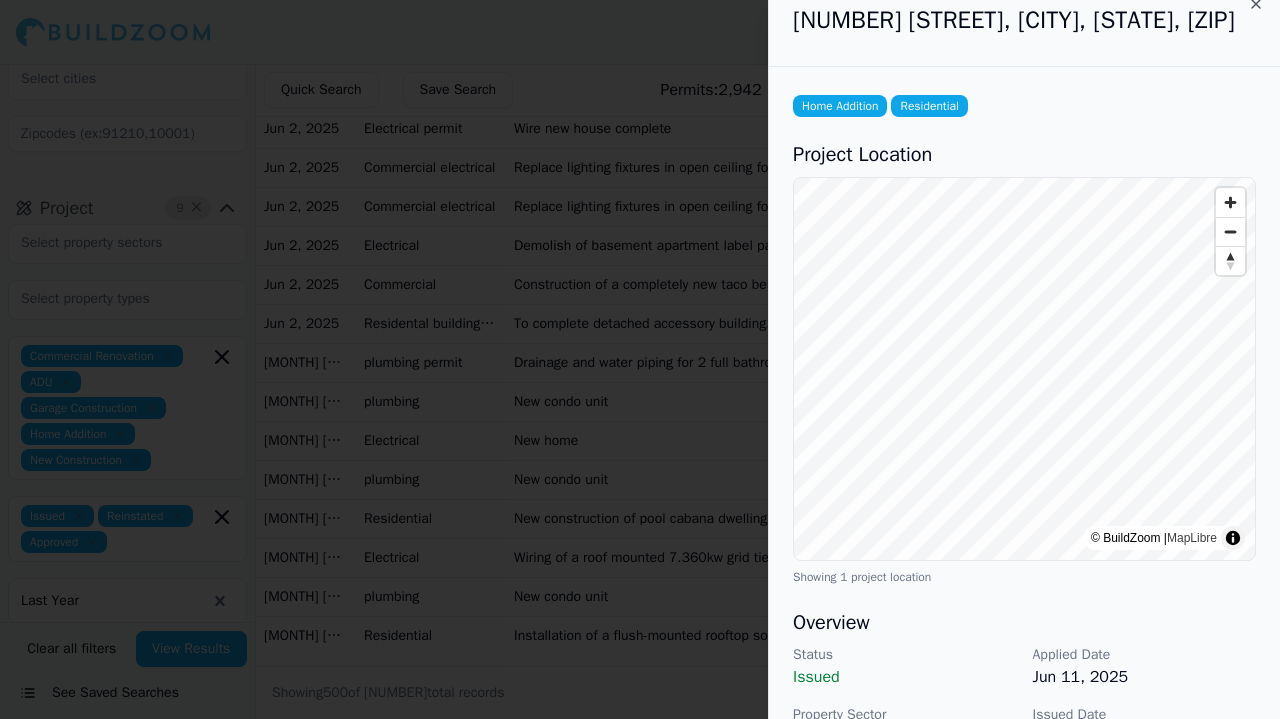 scroll, scrollTop: 0, scrollLeft: 0, axis: both 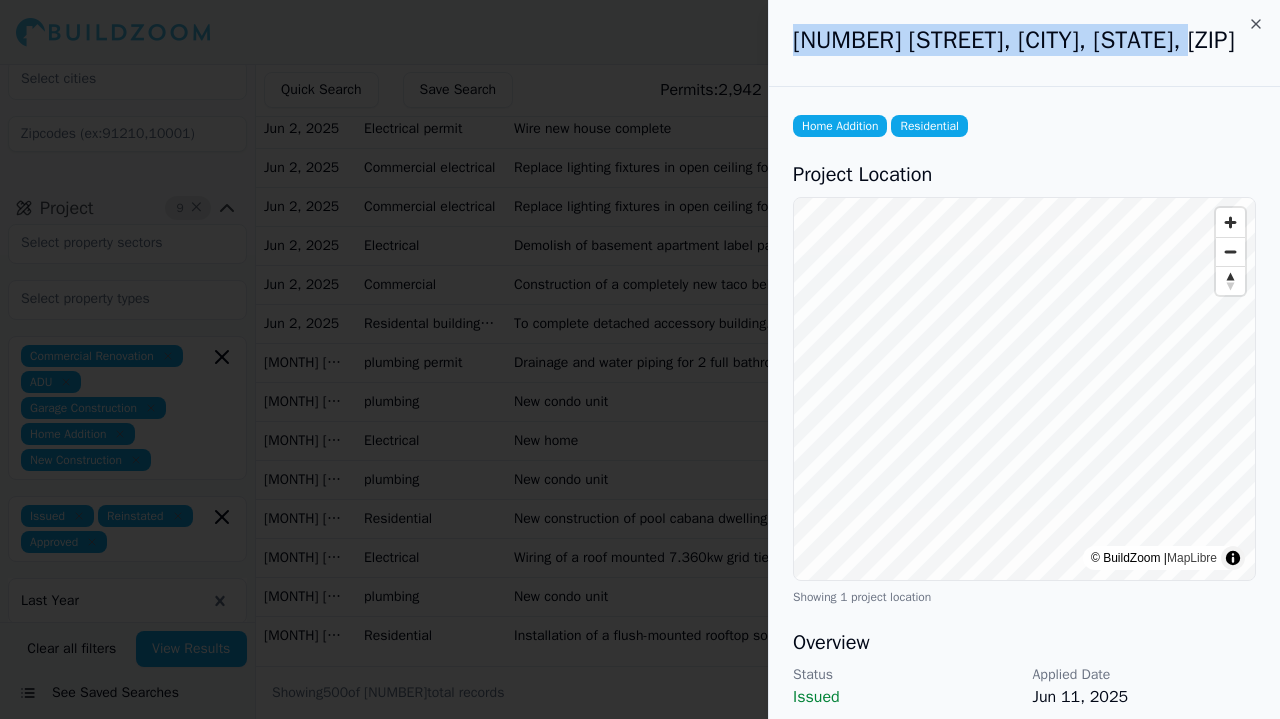 drag, startPoint x: 796, startPoint y: 35, endPoint x: 1227, endPoint y: 32, distance: 431.01044 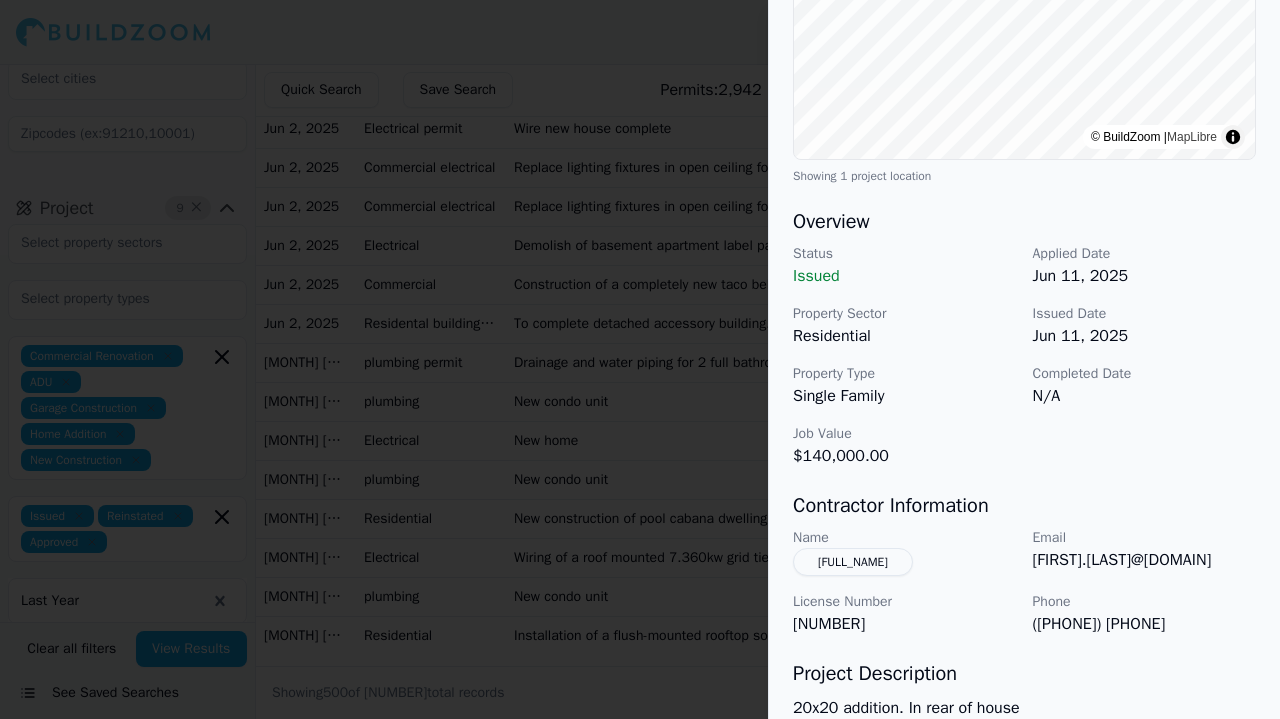 scroll, scrollTop: 420, scrollLeft: 0, axis: vertical 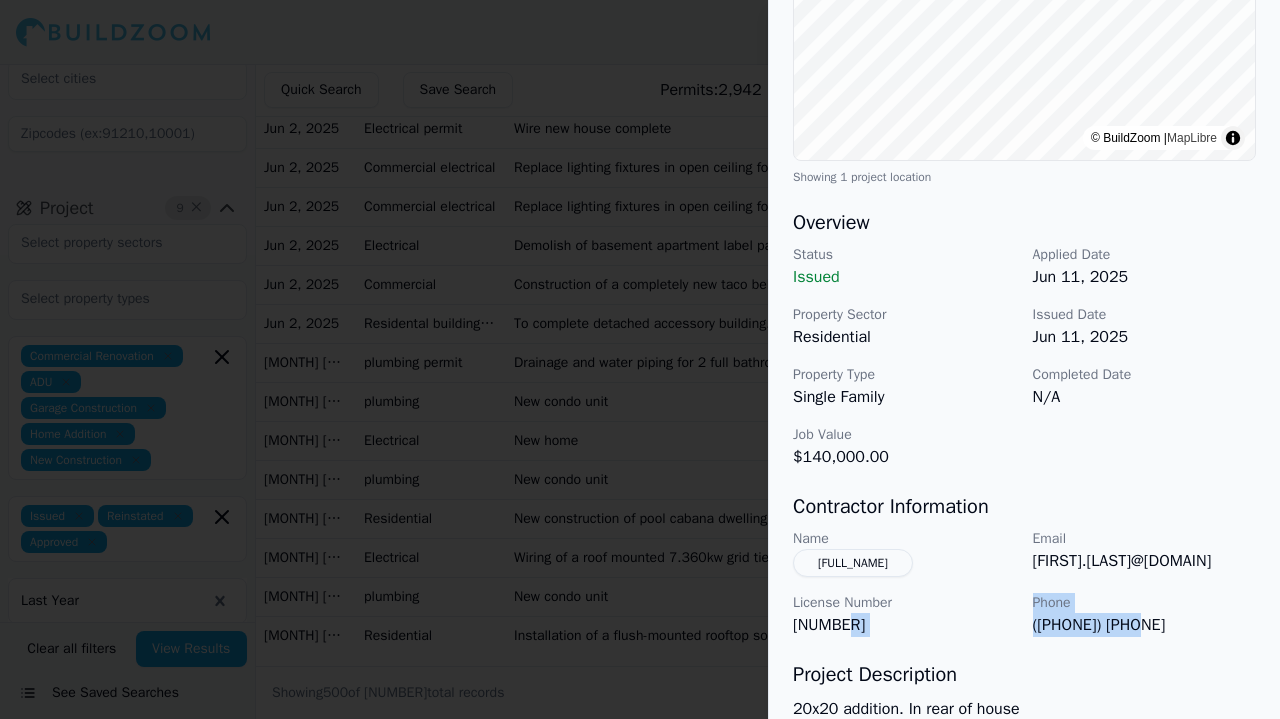 drag, startPoint x: 1022, startPoint y: 623, endPoint x: 1165, endPoint y: 628, distance: 143.08739 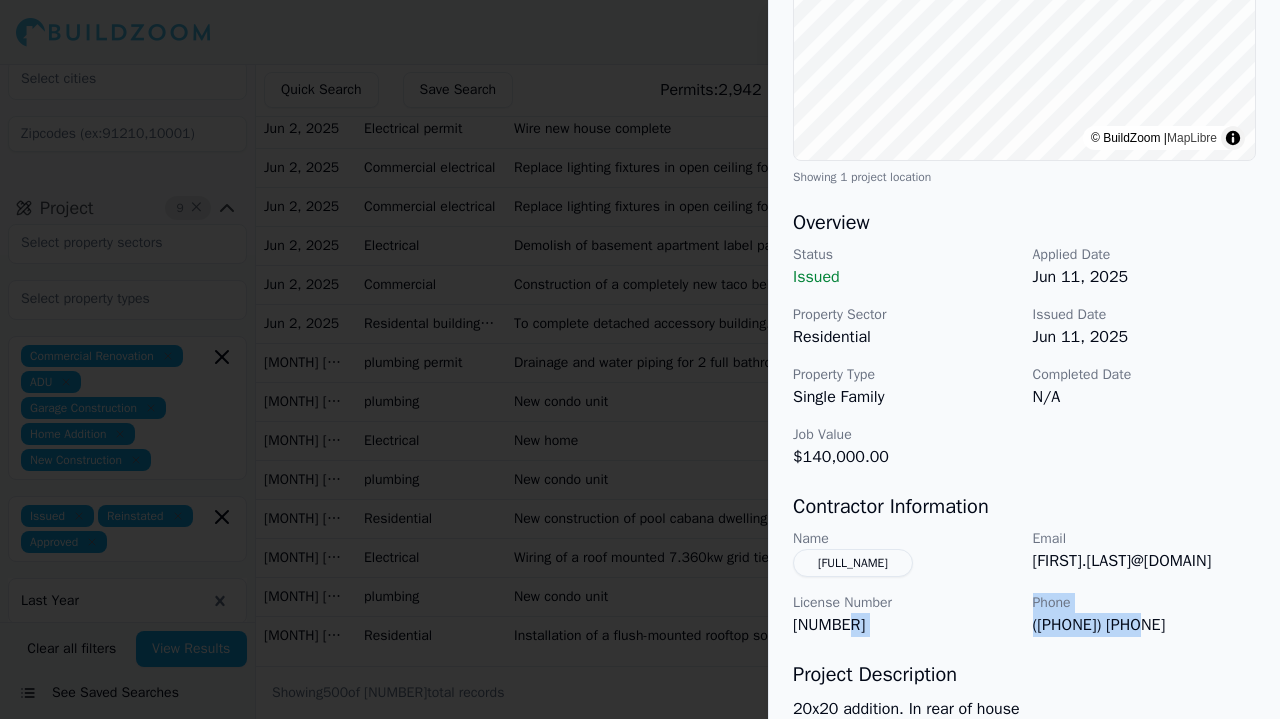 click on "Name [FIRST] [LAST] Email [EMAIL] License Number 236650 Phone [PHONE]" at bounding box center (1024, 583) 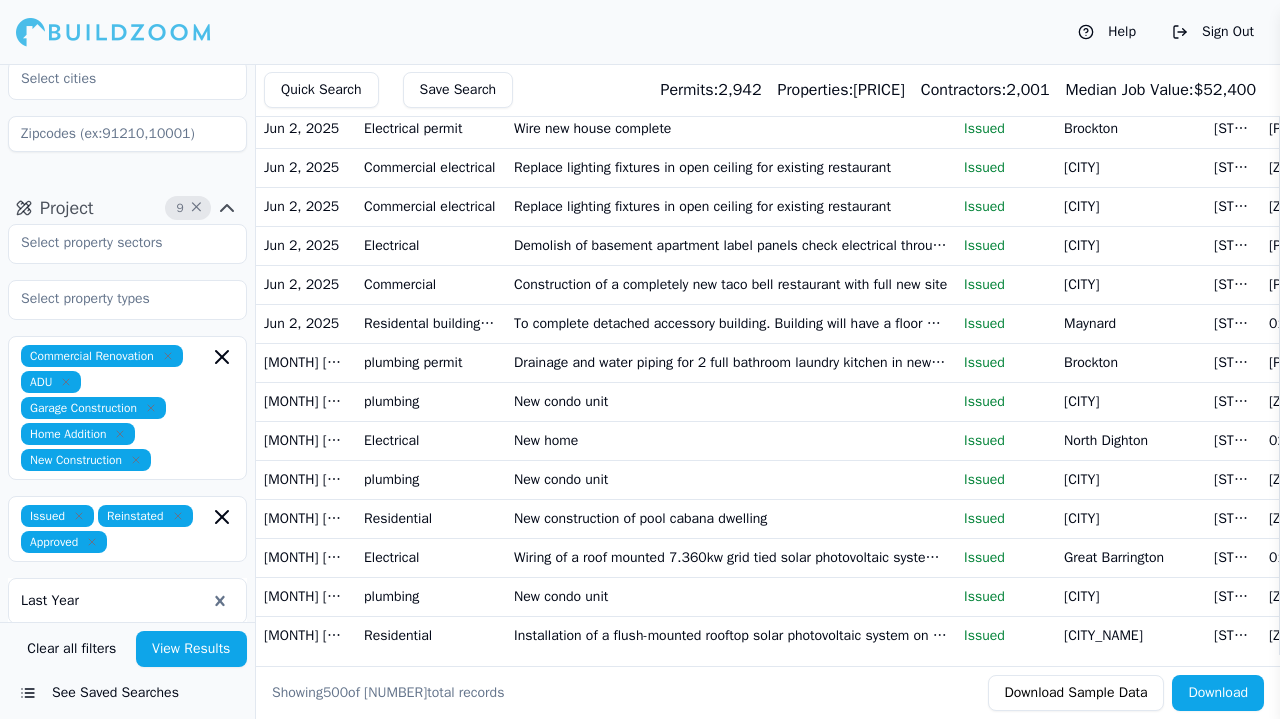 click on "Projects: [NUMBER] Properties: [NUMBER] Contractors: [NUMBER] Median Job Value: $[PRICE] Permitted Projects Associated Contractors Date Permit Label Description Status [CITY] [STATE] [ZIP] Project Tags [MONTH] [DAY], [YEAR] Building Demolish existing hardwood floor and ceramic tile. Install new shower base durock and tile 3 walls inside shower. Install new toilet vanity and stack washer dryer unit. Blueboard and plaster ceiling. Install new light fan unit outlets and switches to code and all necessary plumbing to code Issued [CITY] [STATE] [ZIP] Bathroom Remodel + 3 [MONTH] [DAY], [YEAR] Residential building Issued [CITY] [STATE] [ZIP] + 4" at bounding box center (640, 359) 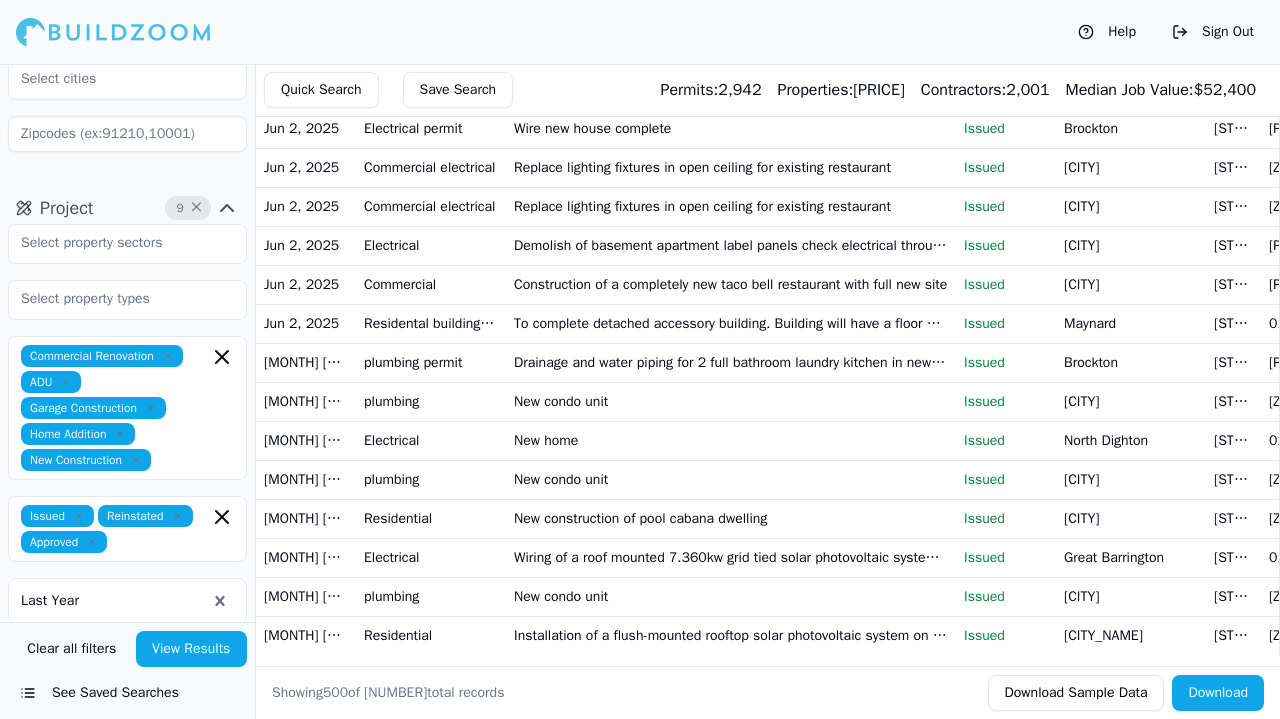 click on "[NUMBER]x[NUMBER] two story addition" at bounding box center (731, -2797) 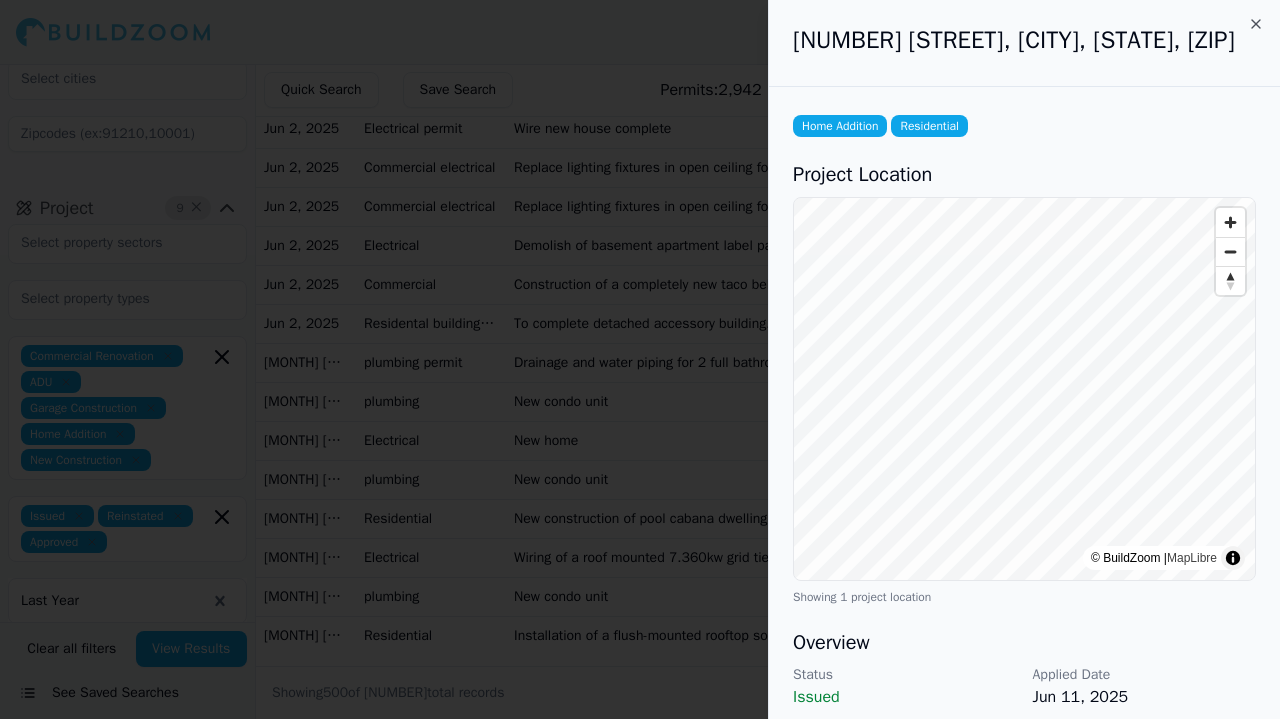 click at bounding box center (640, 359) 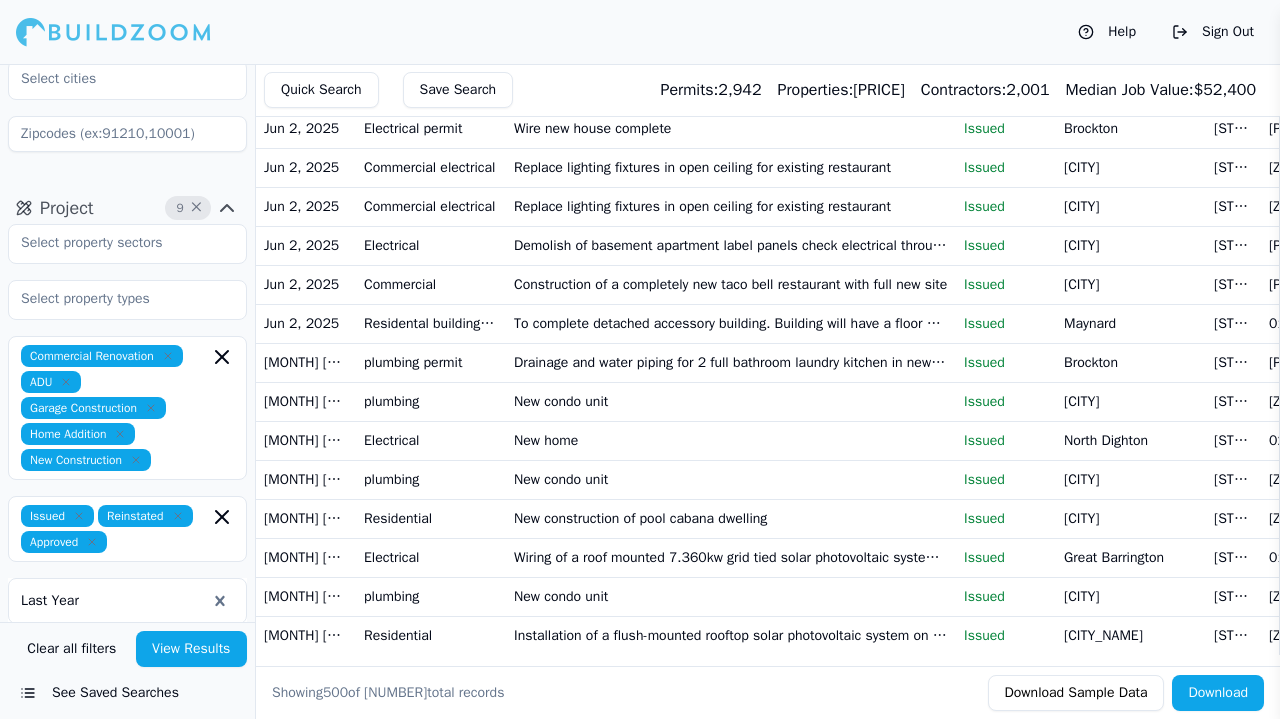 click on "20x20 addition. In rear of house" at bounding box center (731, -2836) 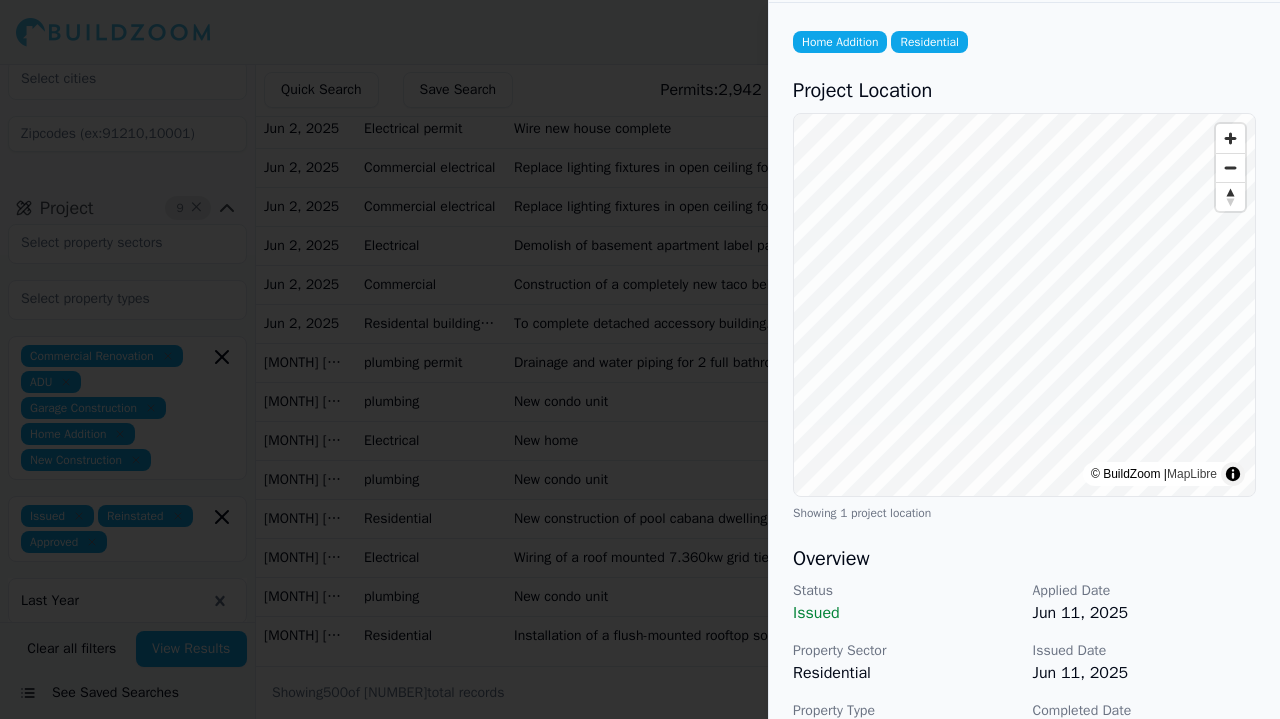 scroll, scrollTop: 94, scrollLeft: 0, axis: vertical 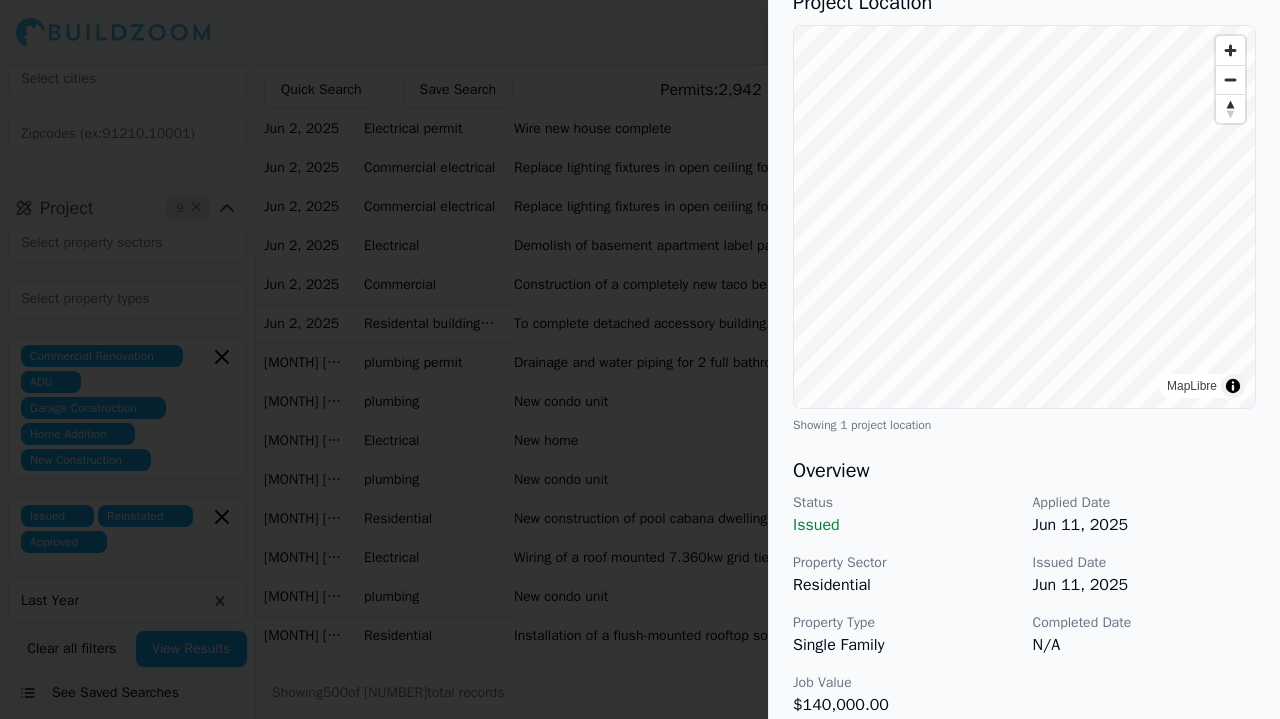click at bounding box center (640, 359) 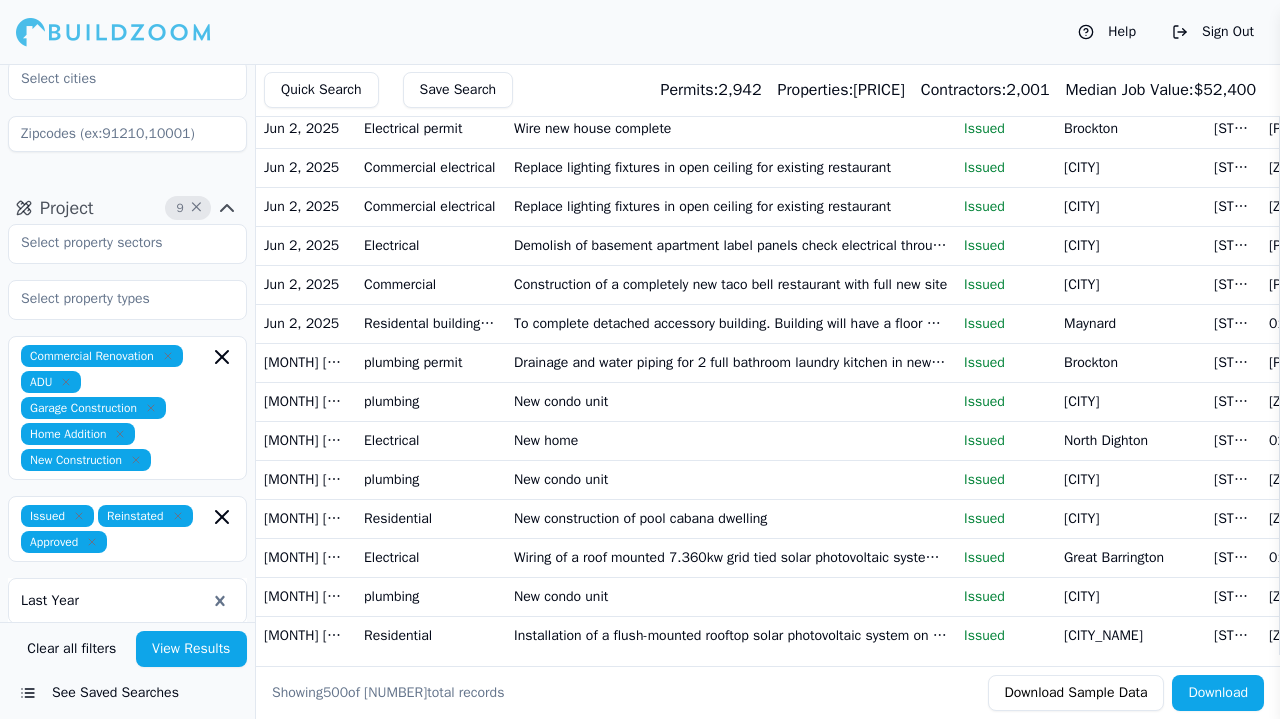 click on "20x20 addition. In rear of house" at bounding box center [731, -2836] 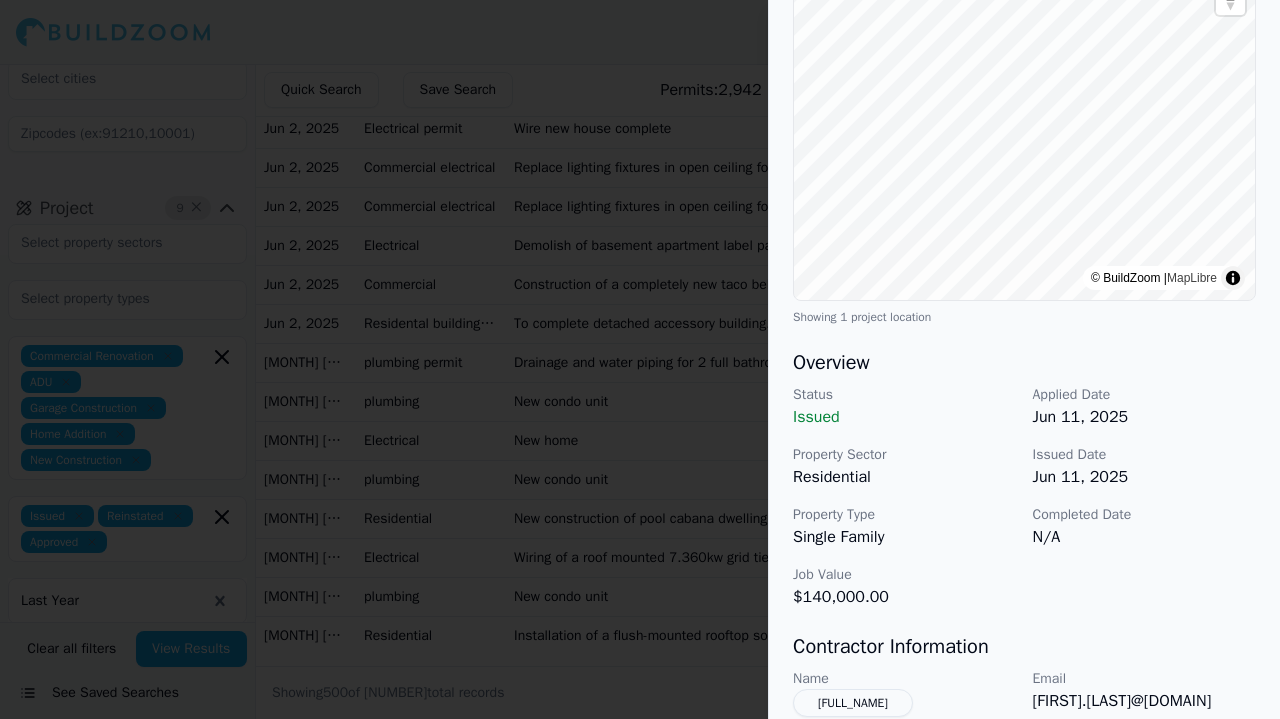 scroll, scrollTop: 282, scrollLeft: 0, axis: vertical 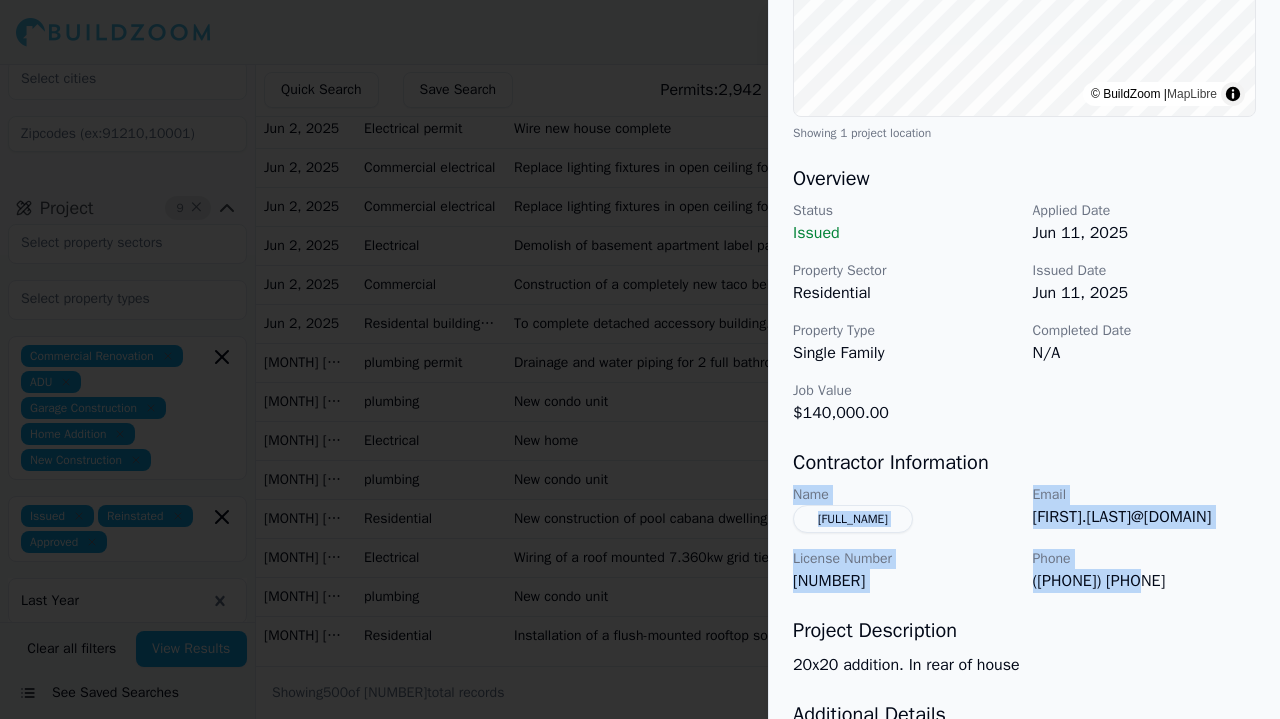 drag, startPoint x: 795, startPoint y: 496, endPoint x: 1160, endPoint y: 573, distance: 373.0335 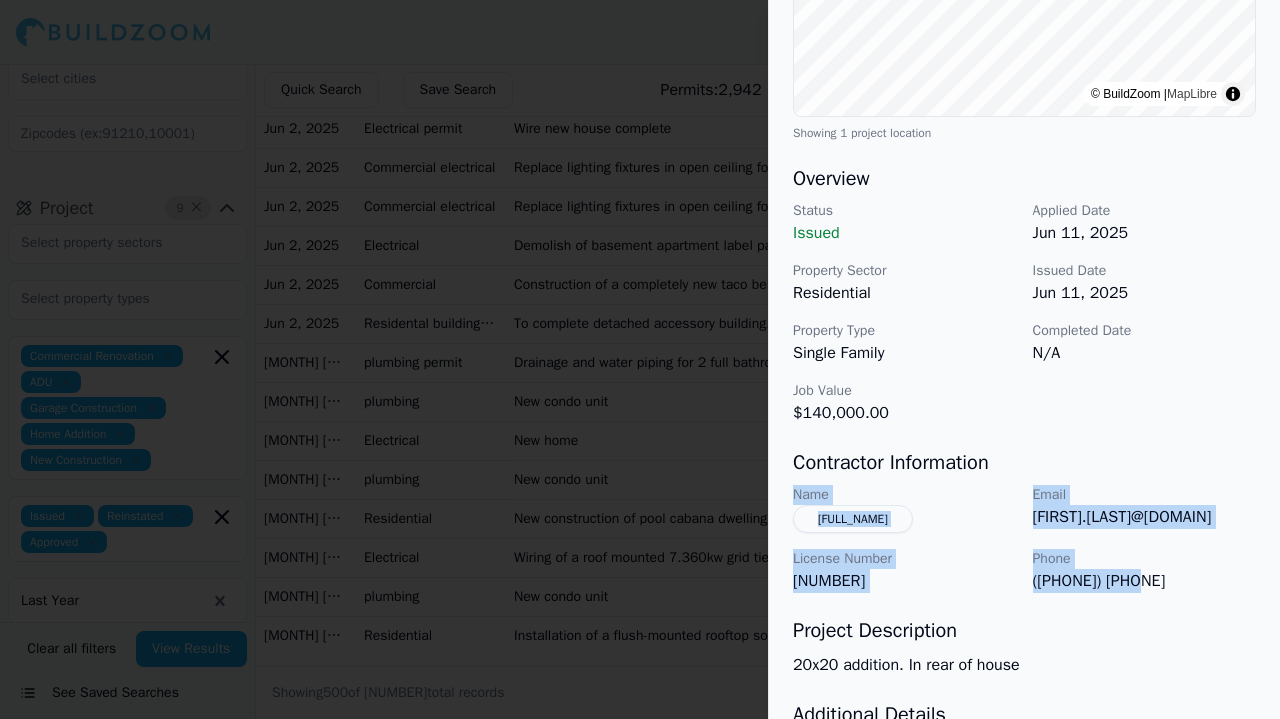 click on "Name [FIRST] [LAST] Email [EMAIL] License Number 236650 Phone [PHONE]" at bounding box center [1024, 539] 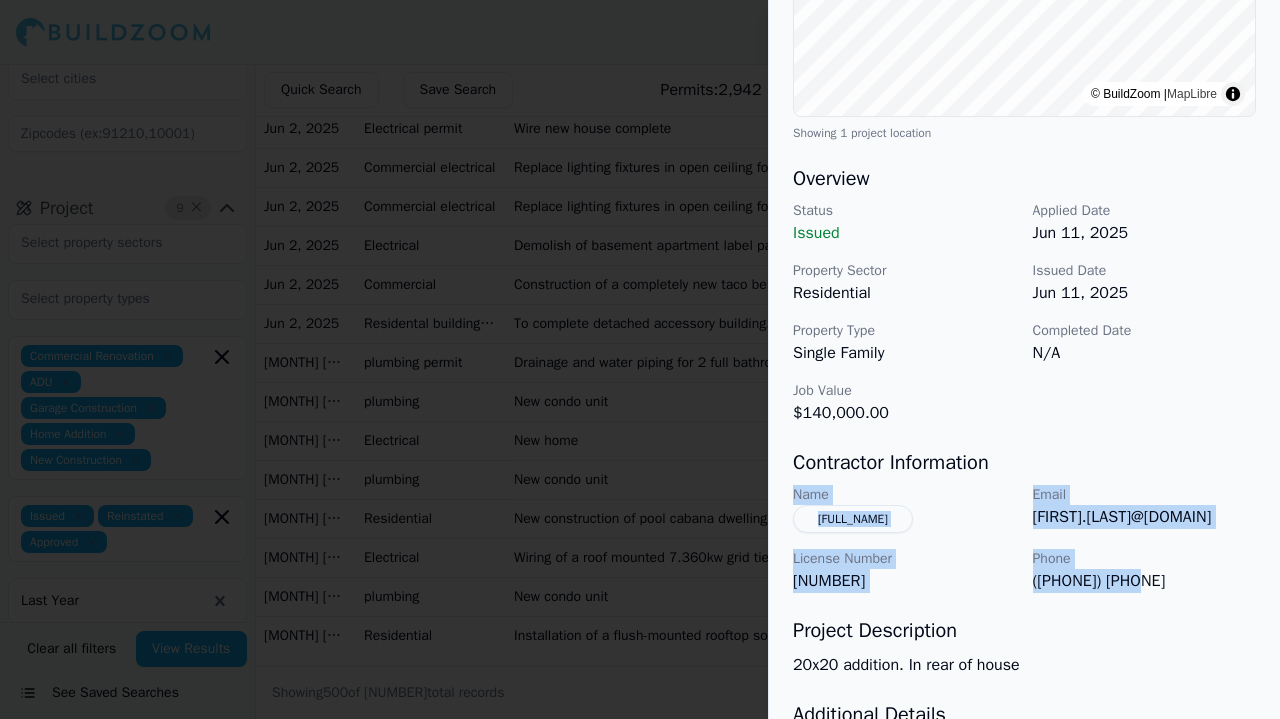 copy on "Name [FIRST] [LAST] Email [EMAIL] License Number 236650 Phone [PHONE]" 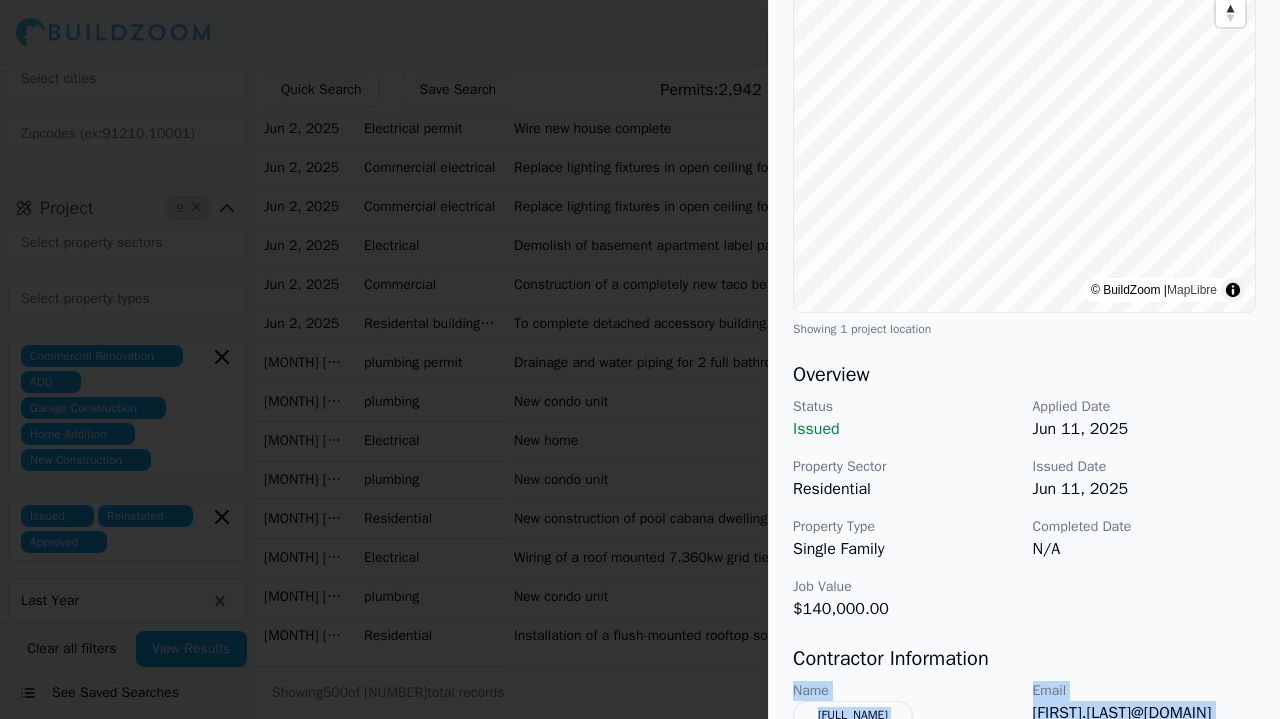 scroll, scrollTop: 0, scrollLeft: 0, axis: both 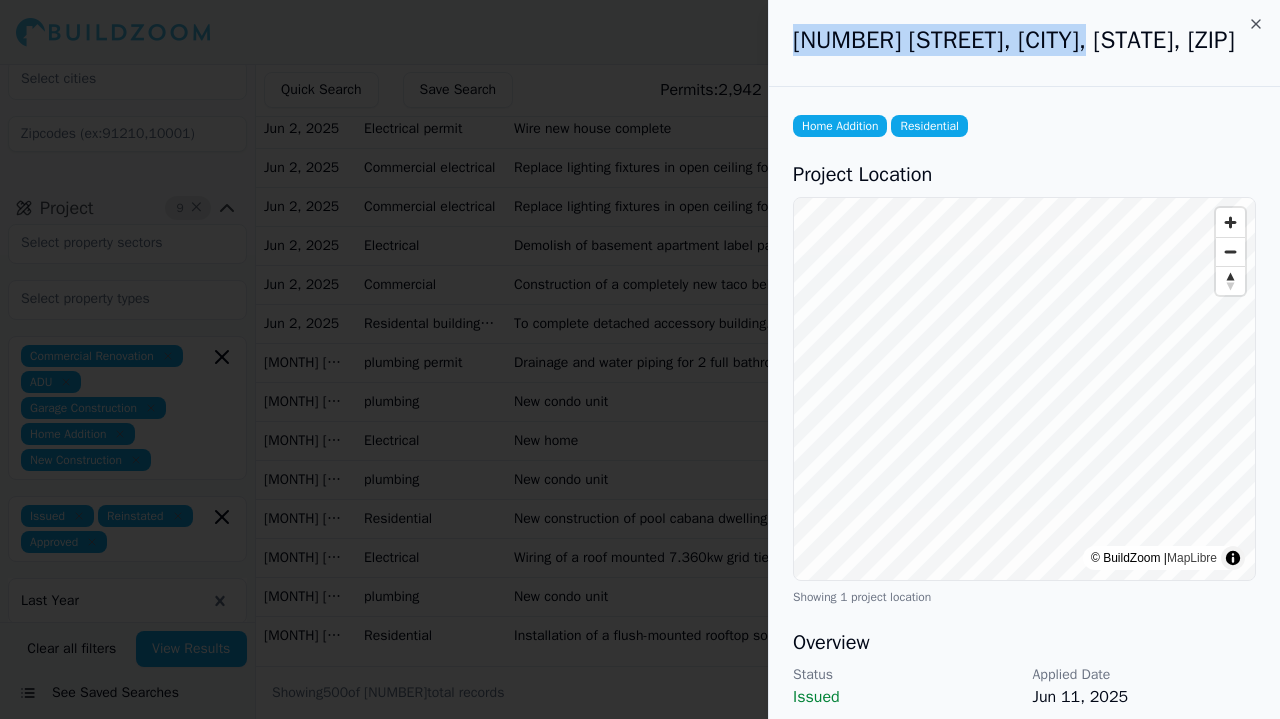 drag, startPoint x: 783, startPoint y: 33, endPoint x: 1072, endPoint y: 36, distance: 289.01556 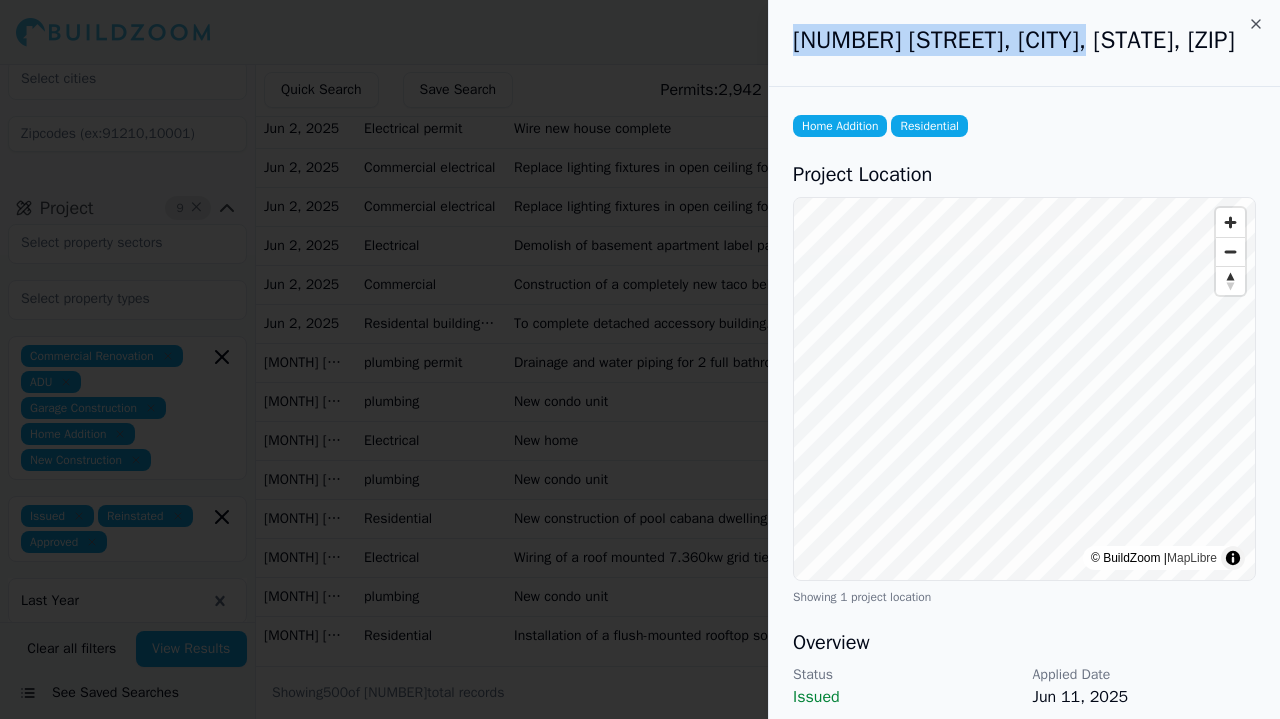 click on "[NUMBER] [STREET], [CITY], [STATE], [ZIP]" at bounding box center [1024, 43] 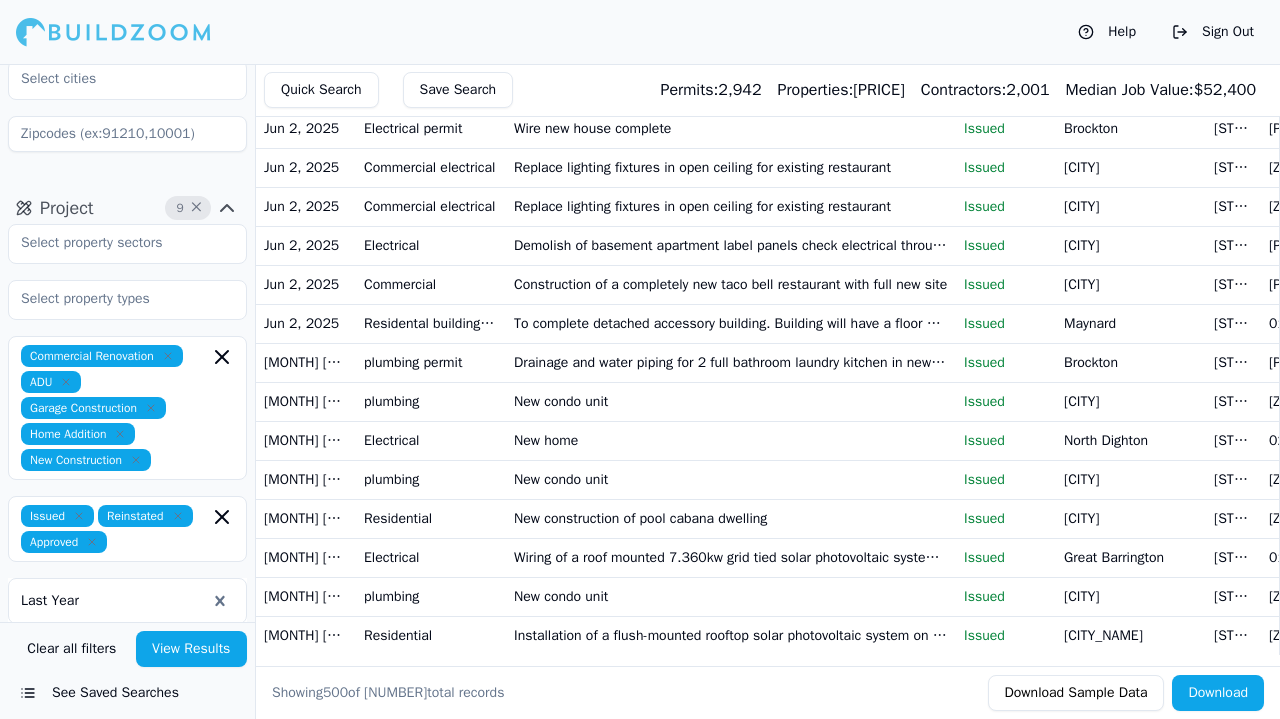 scroll, scrollTop: 22020, scrollLeft: 0, axis: vertical 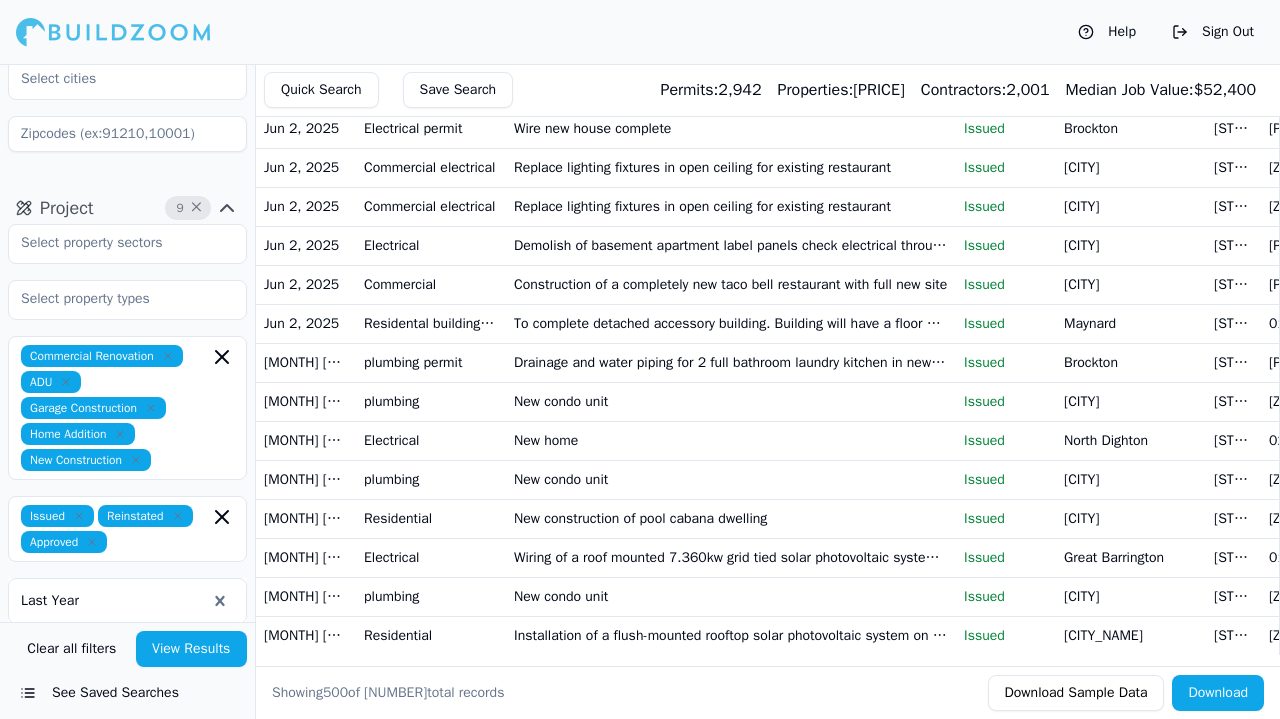 click on "Reno per plans unit 2 (only)plans must be kept on site" at bounding box center (731, -2680) 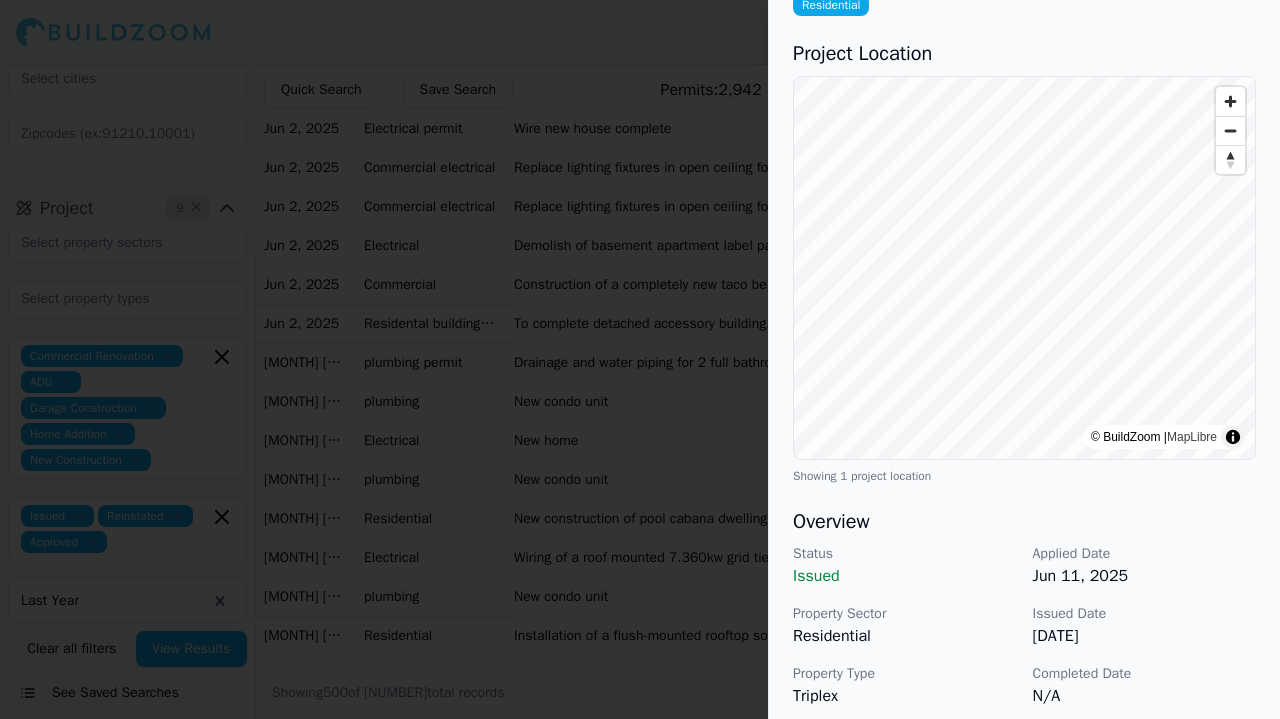 scroll, scrollTop: 0, scrollLeft: 0, axis: both 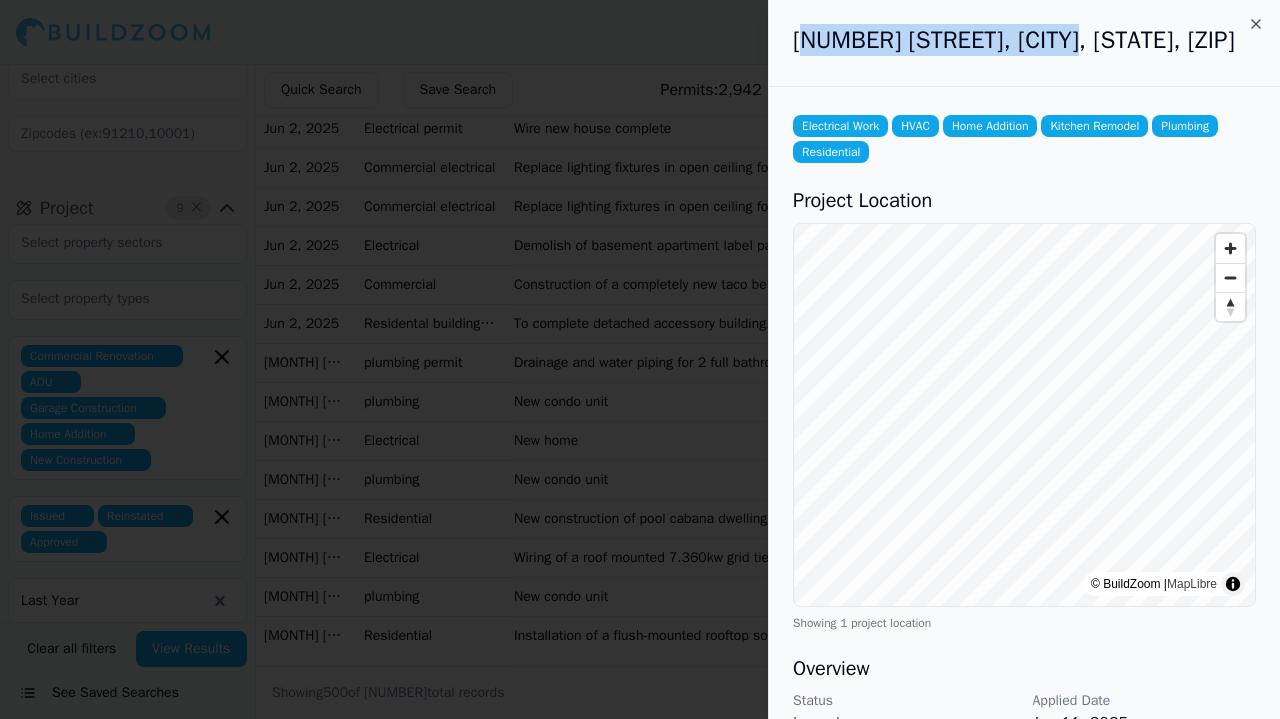 drag, startPoint x: 799, startPoint y: 28, endPoint x: 1060, endPoint y: 34, distance: 261.06897 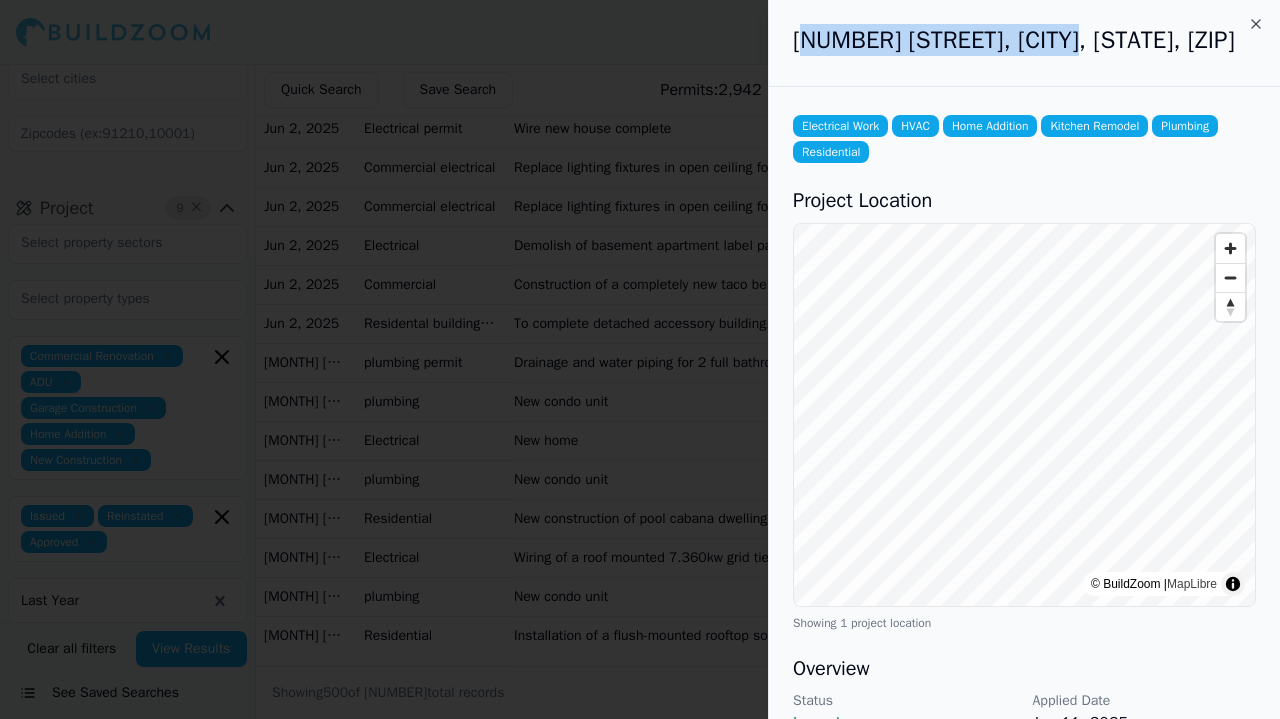 click on "[NUMBER] [STREET], [CITY], [STATE], [ZIP]" at bounding box center [1024, 40] 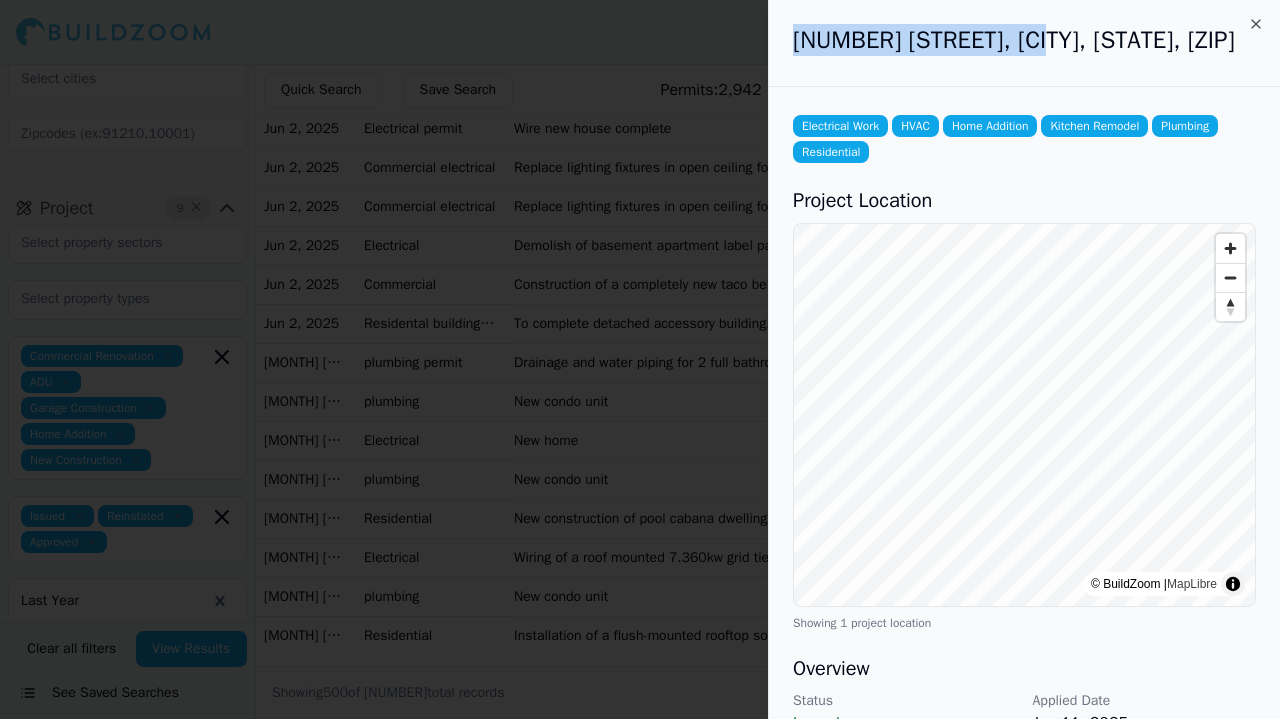 drag, startPoint x: 792, startPoint y: 41, endPoint x: 1034, endPoint y: 49, distance: 242.1322 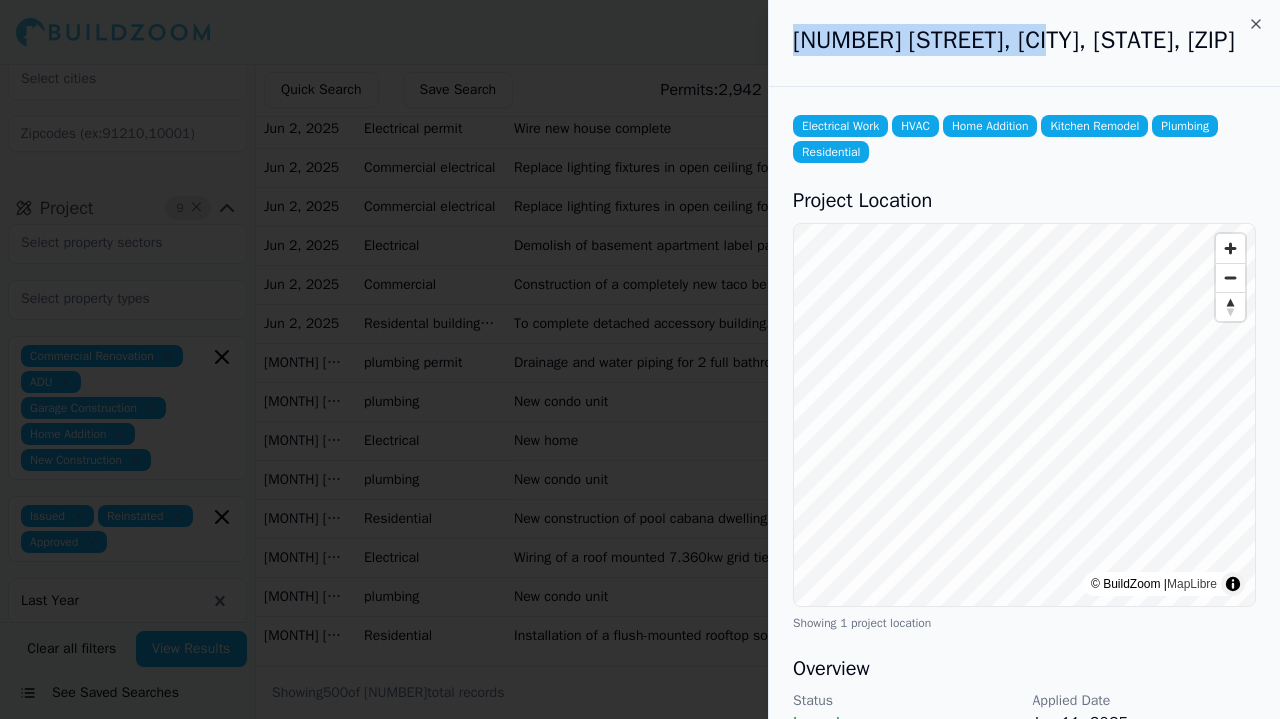 click on "[NUMBER] [STREET], [CITY], [STATE], [ZIP]" at bounding box center (1024, 40) 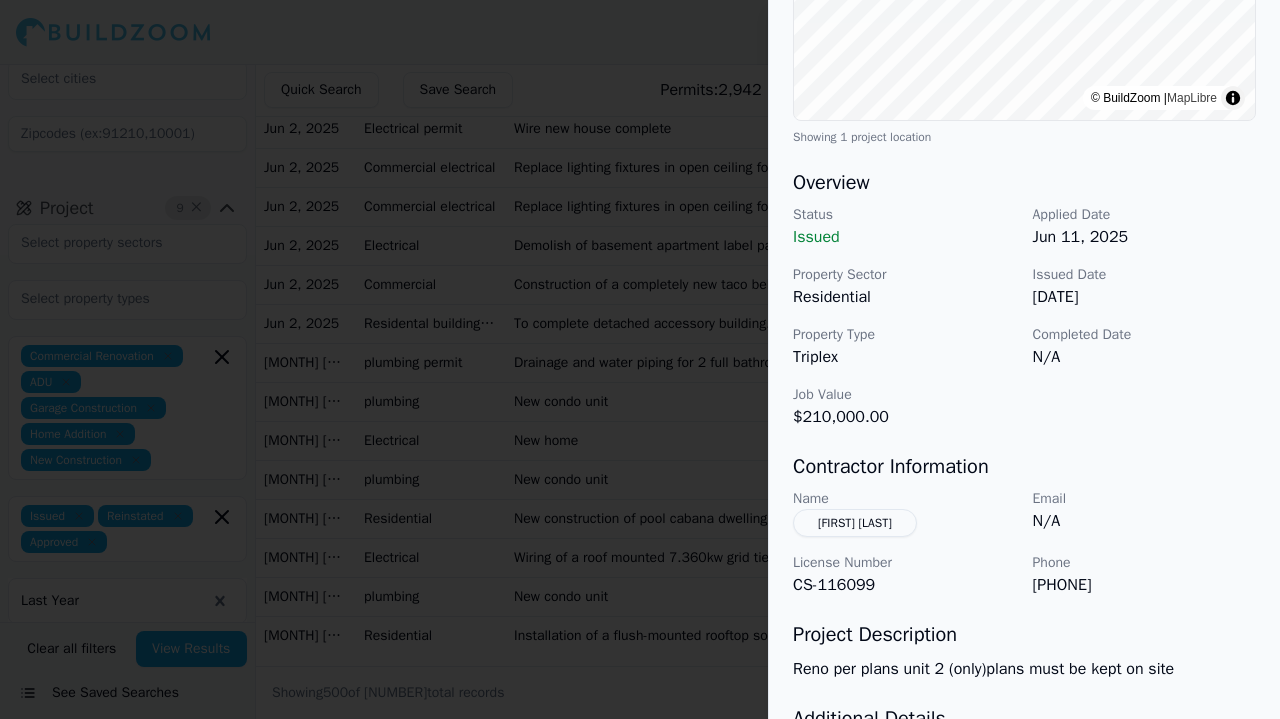 scroll, scrollTop: 488, scrollLeft: 0, axis: vertical 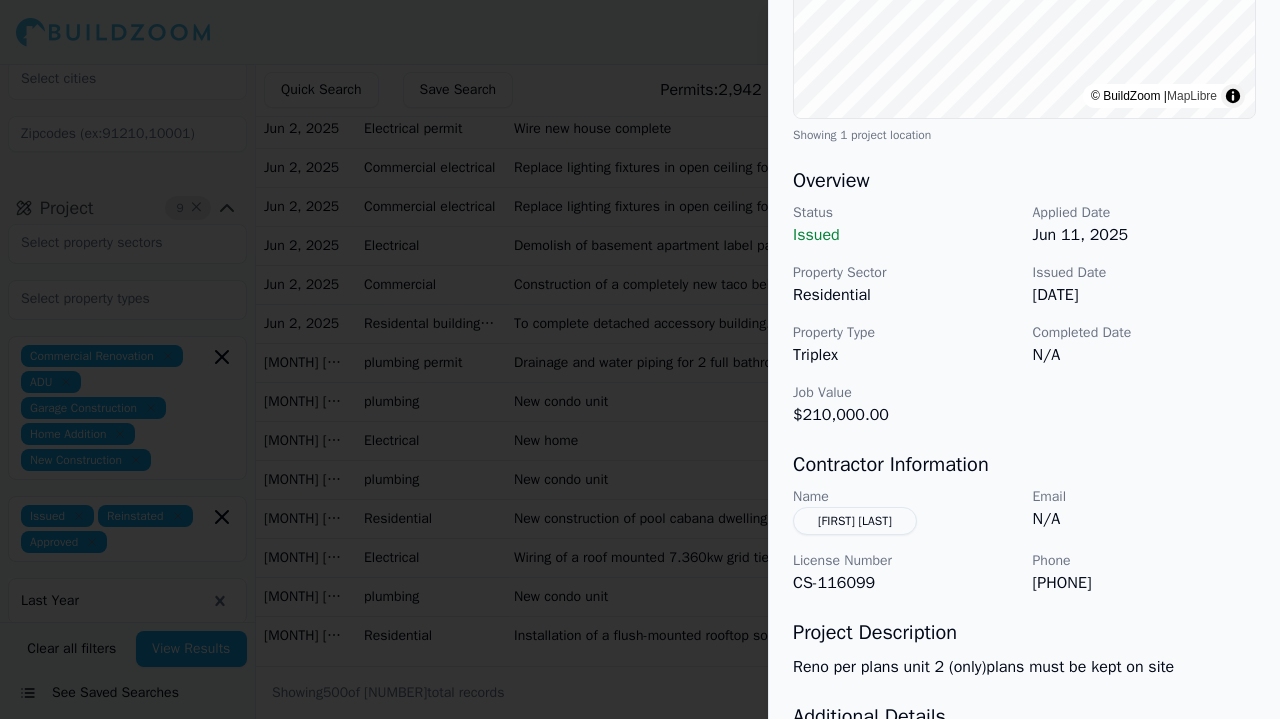 drag, startPoint x: 1032, startPoint y: 580, endPoint x: 1186, endPoint y: 572, distance: 154.20766 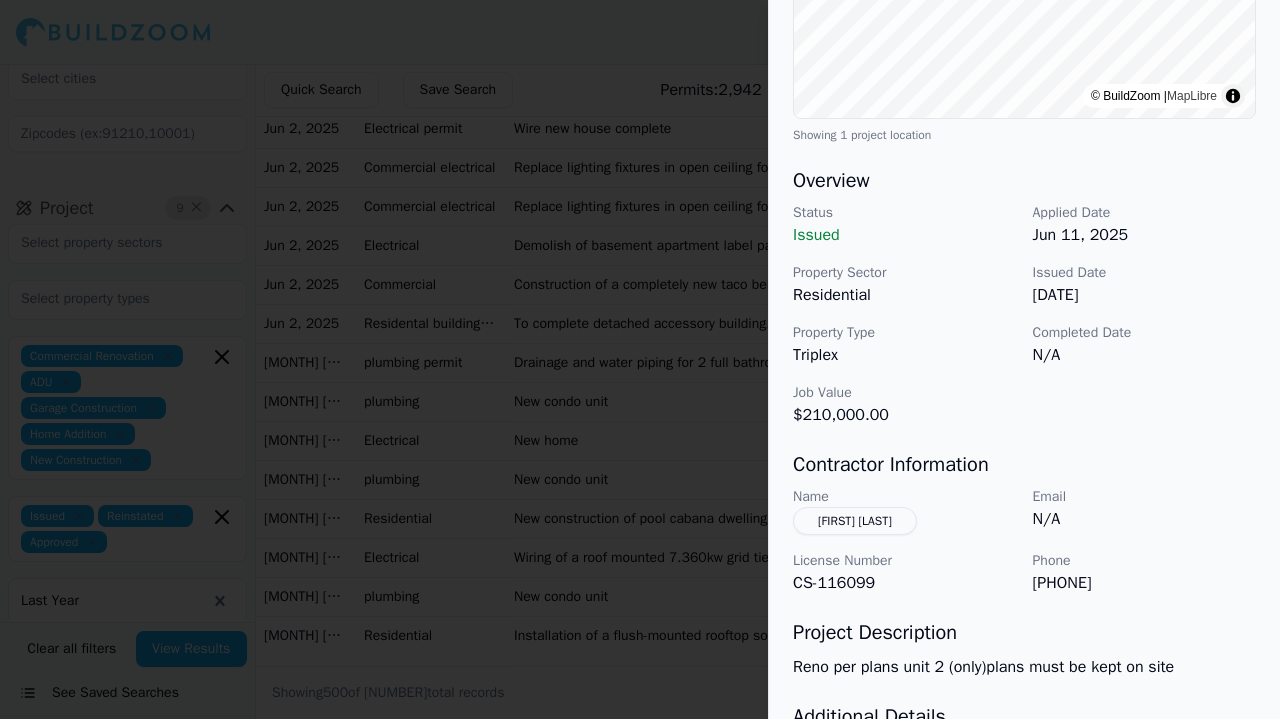 copy on "[PHONE]" 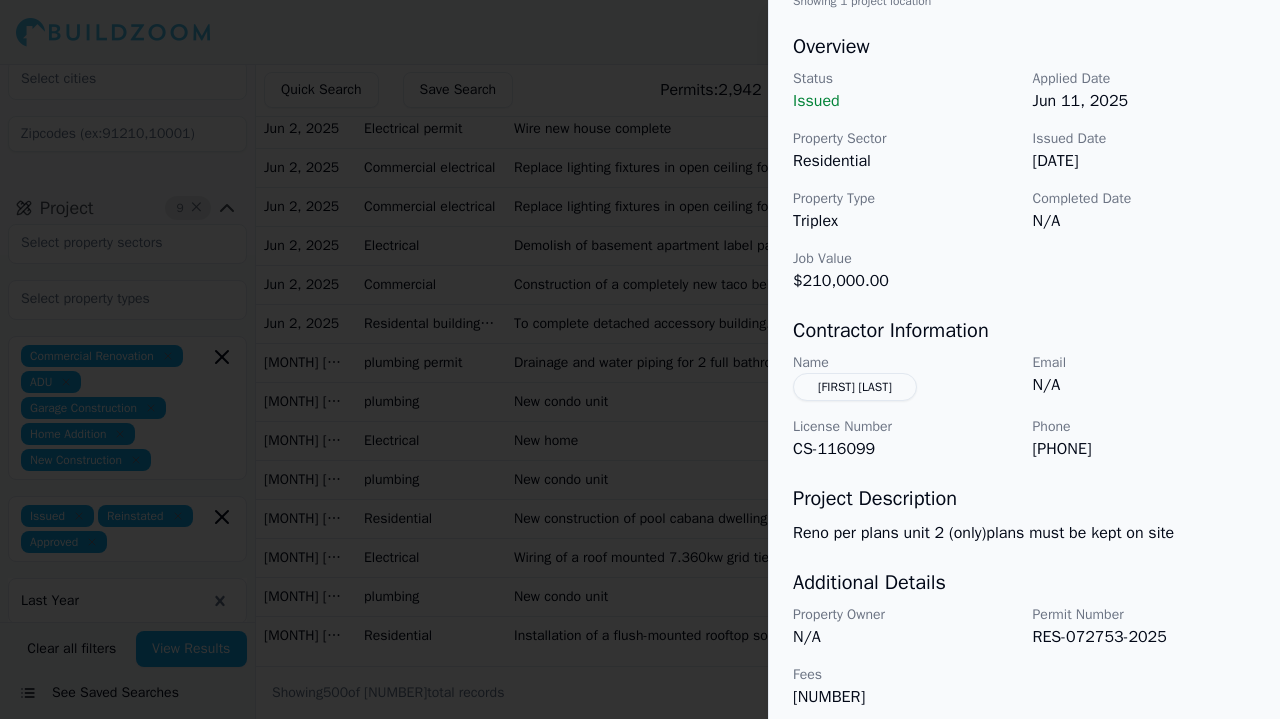 scroll, scrollTop: 634, scrollLeft: 0, axis: vertical 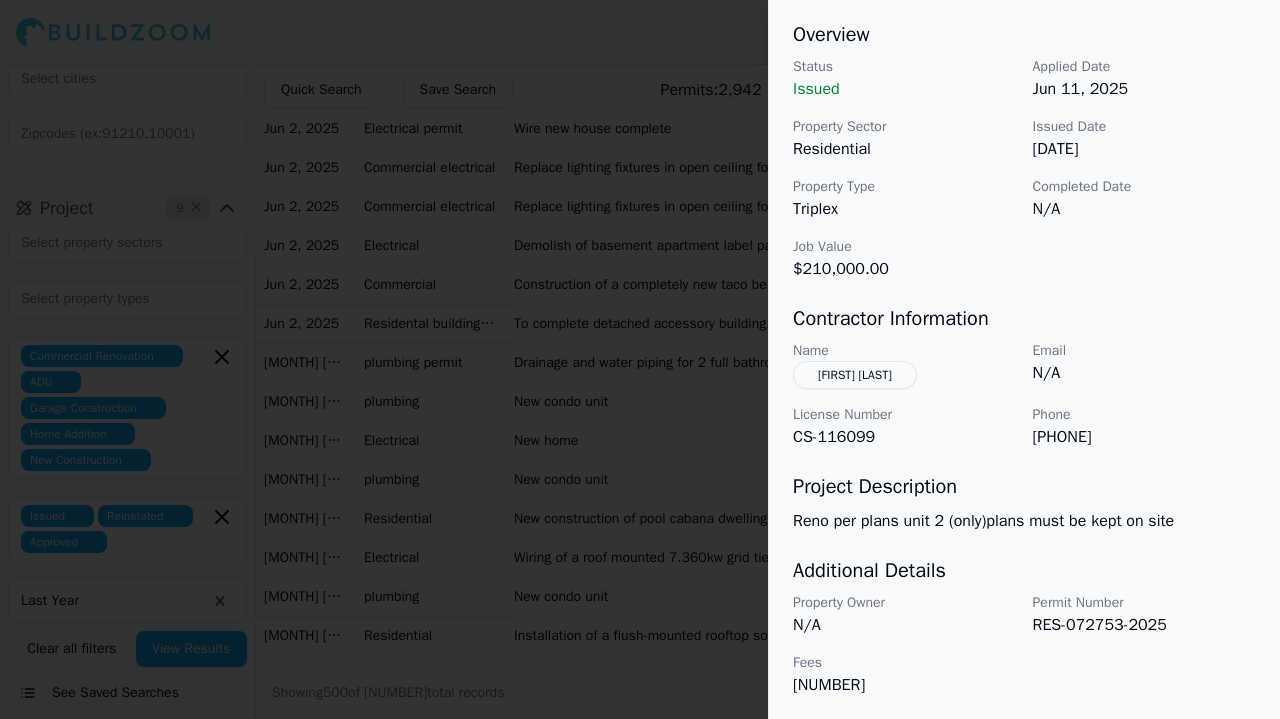click at bounding box center (640, 359) 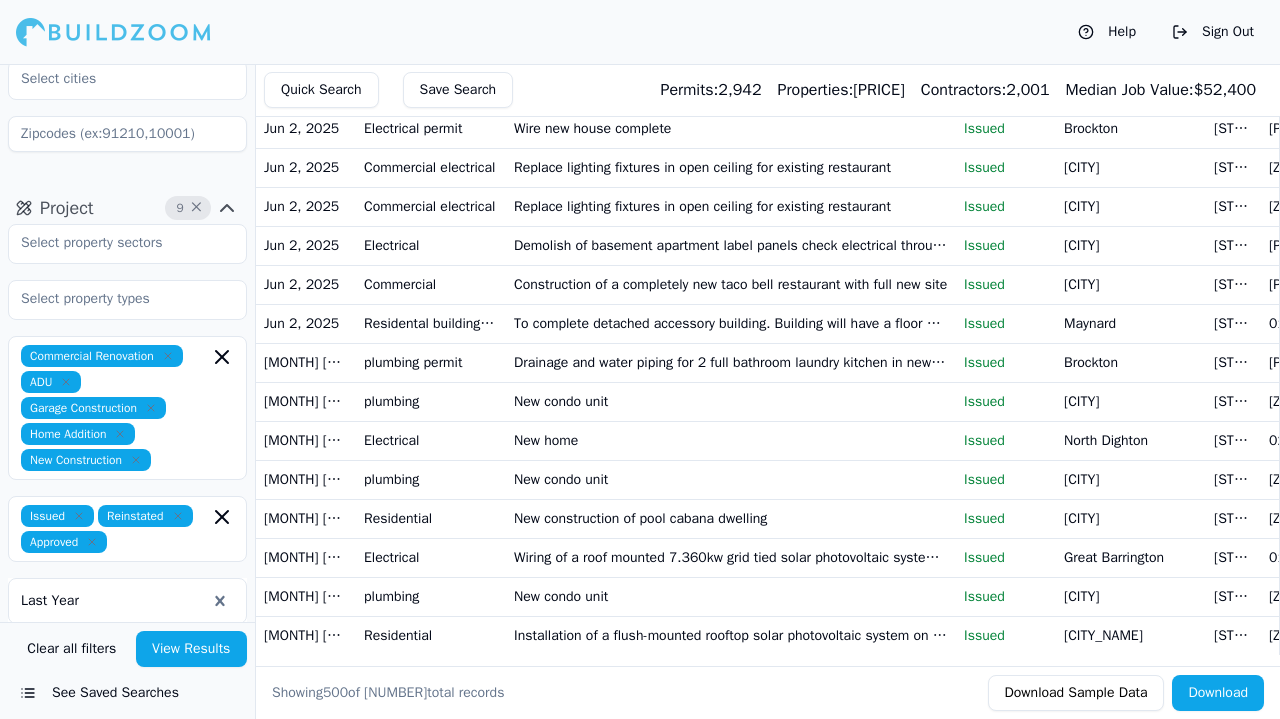 drag, startPoint x: 691, startPoint y: 417, endPoint x: 518, endPoint y: -48, distance: 496.1391 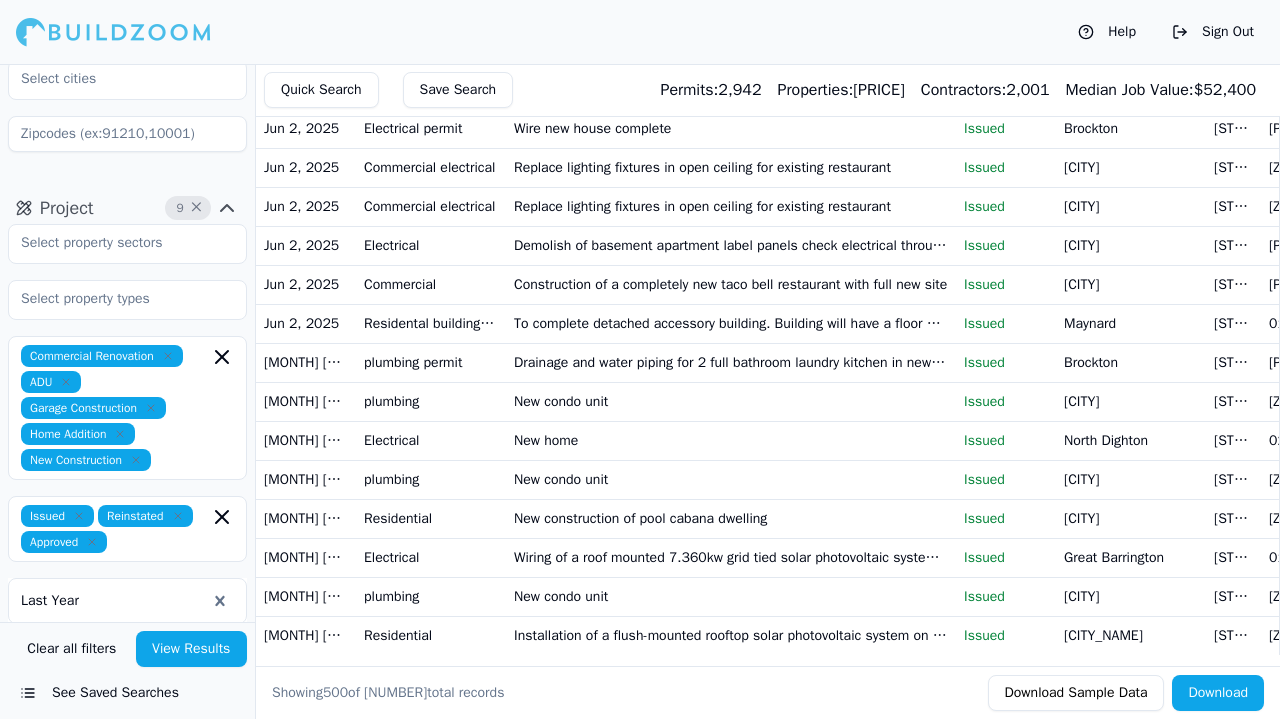 click on "Projects: [NUMBER] Properties: [NUMBER] Contractors: [NUMBER] Median Job Value: $[PRICE] Permitted Projects Associated Contractors Date Permit Label Description Status [CITY] [STATE] [ZIP] Project Tags [MONTH] [DAY], [YEAR] Building Demolish existing hardwood floor and ceramic tile. Install new shower base durock and tile 3 walls inside shower. Install new toilet vanity and stack washer dryer unit. Blueboard and plaster ceiling. Install new light fan unit outlets and switches to code and all necessary plumbing to code Issued [CITY] [STATE] [ZIP] Bathroom Remodel + 3 [MONTH] [DAY], [YEAR] Residential building Issued [CITY] [STATE] [ZIP] + 4" at bounding box center [640, 359] 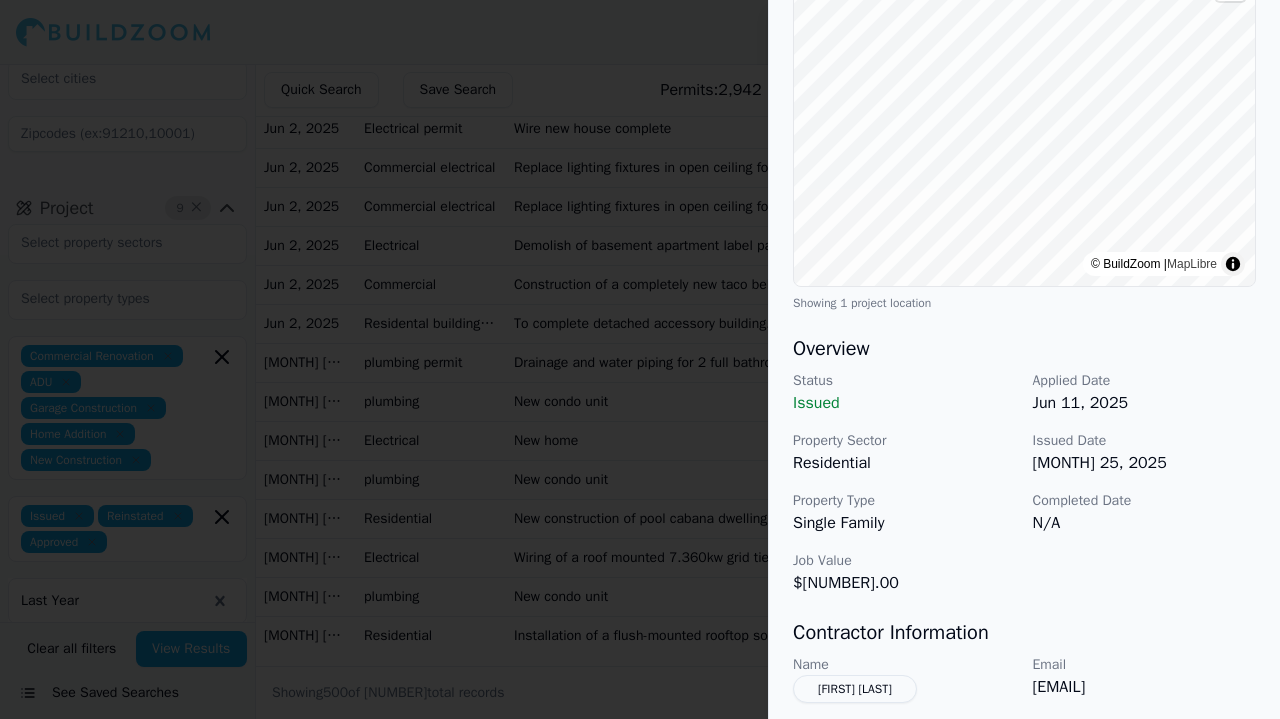 scroll, scrollTop: 0, scrollLeft: 0, axis: both 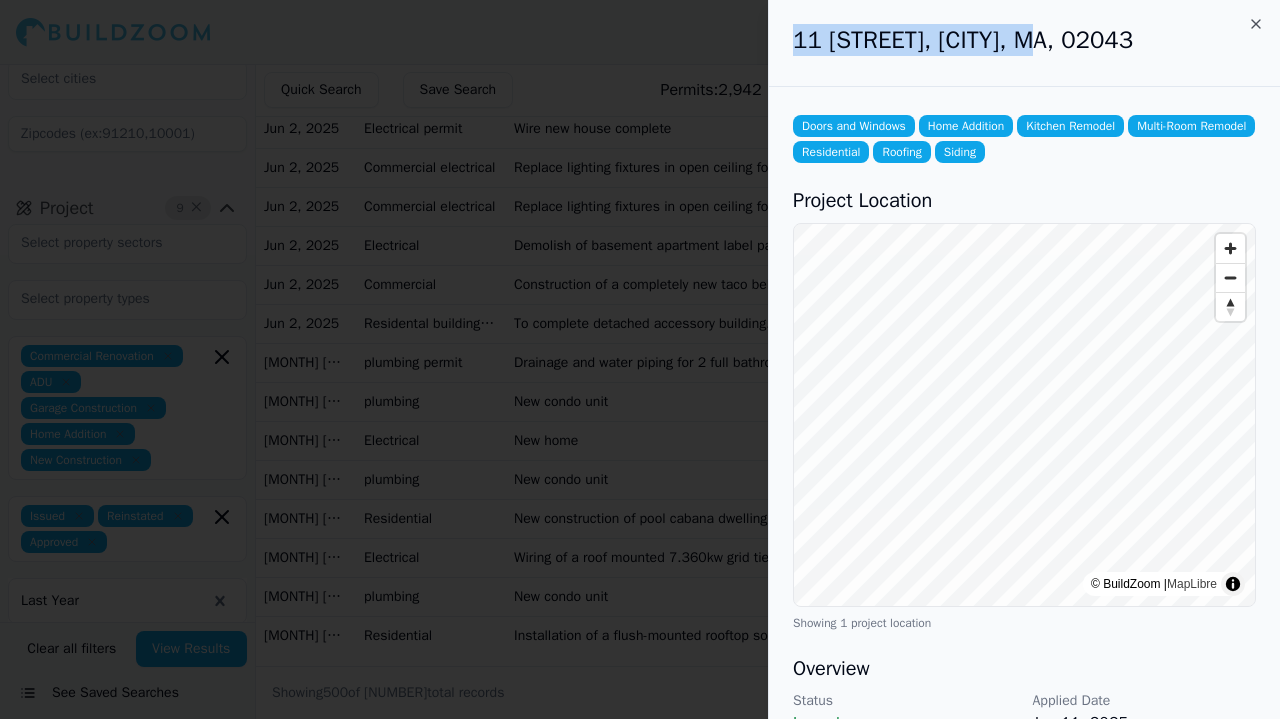 drag, startPoint x: 795, startPoint y: 35, endPoint x: 1043, endPoint y: 34, distance: 248.00201 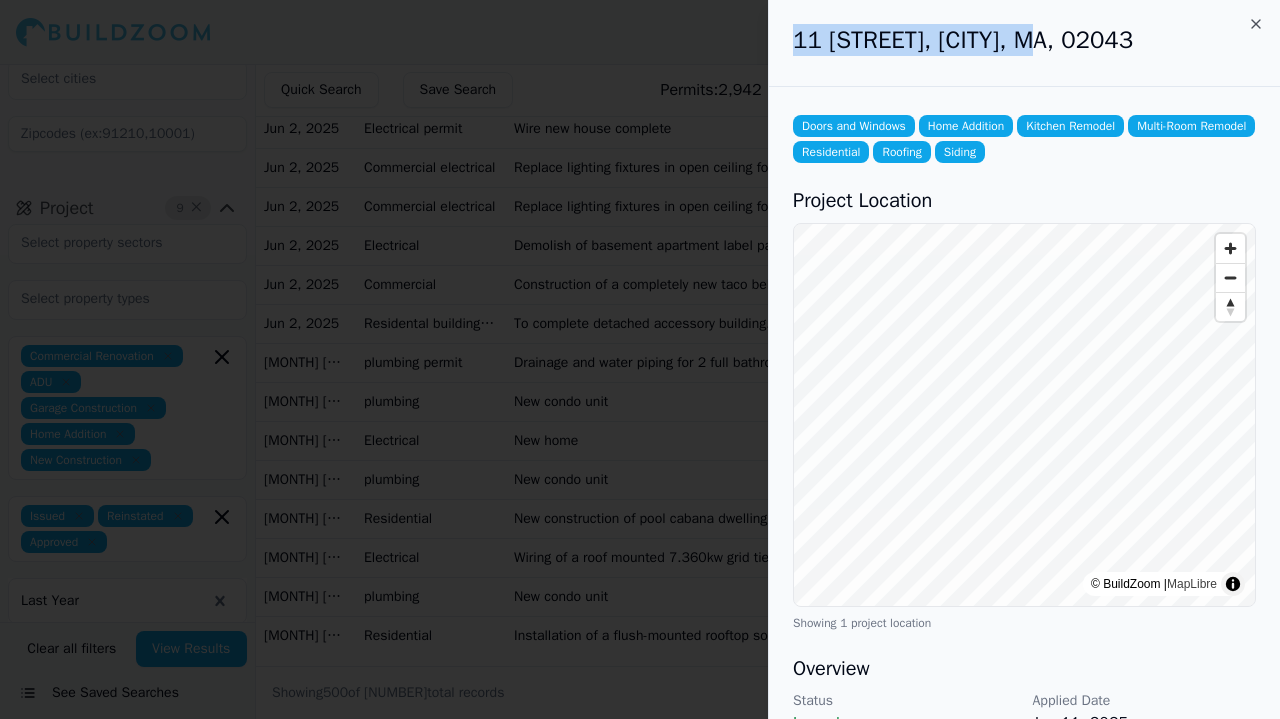 click on "11 [STREET], [CITY], MA, 02043" at bounding box center [1024, 40] 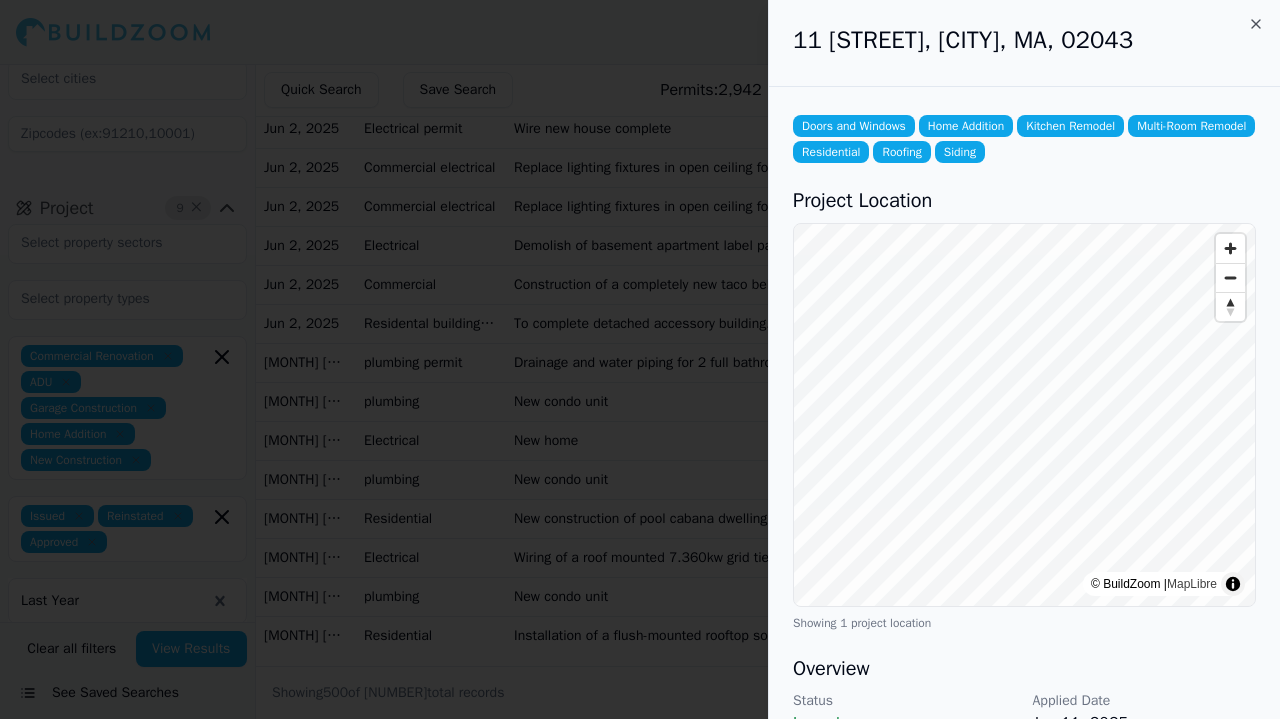 click on "Overview" at bounding box center (1024, 669) 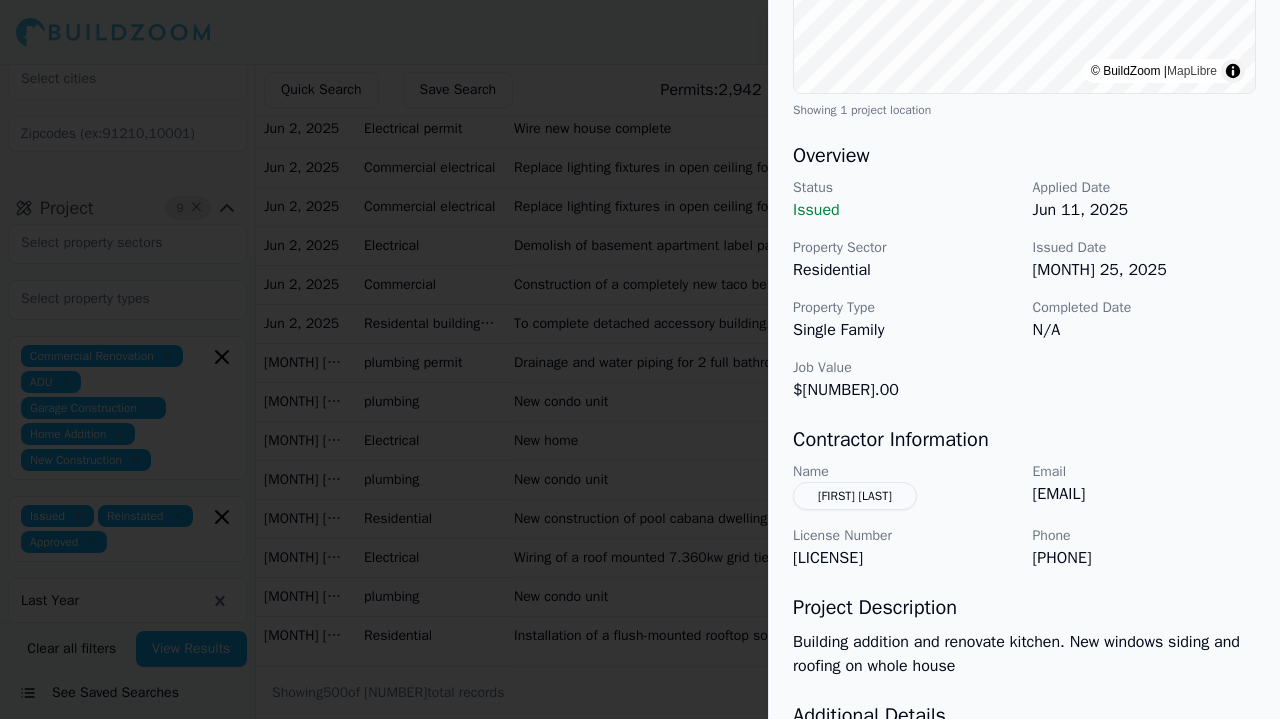 scroll, scrollTop: 515, scrollLeft: 0, axis: vertical 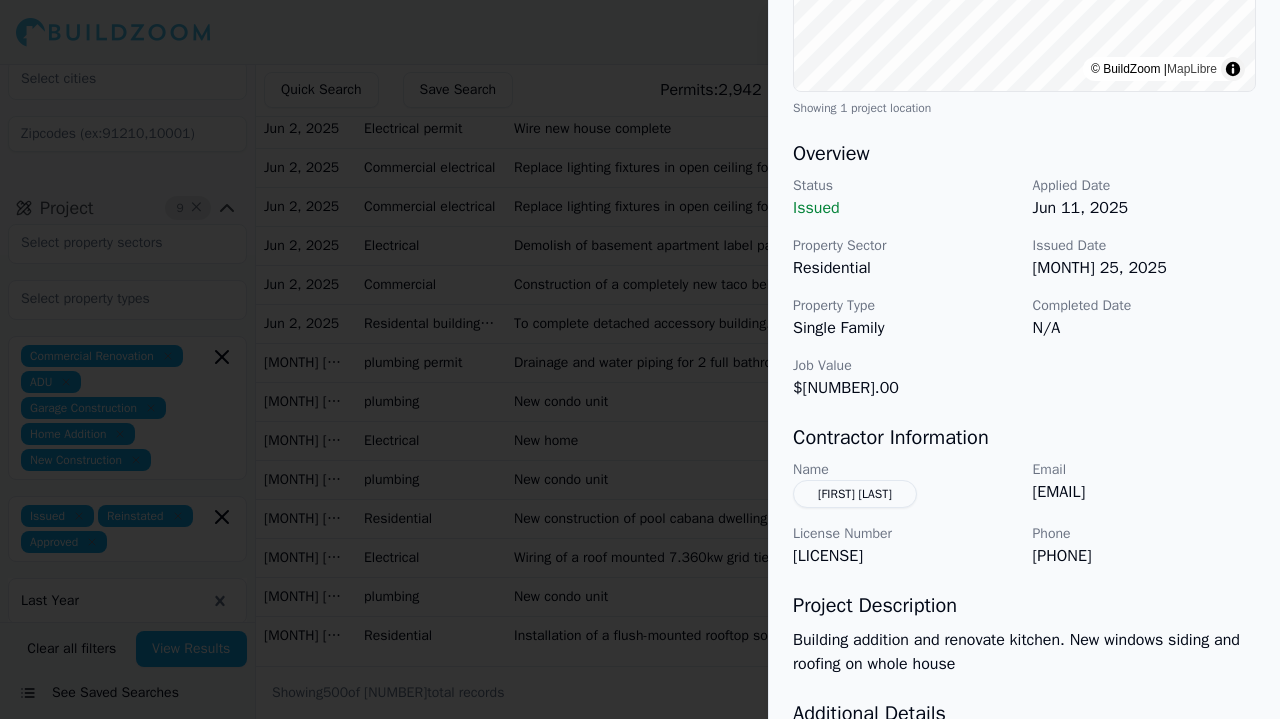 drag, startPoint x: 1031, startPoint y: 491, endPoint x: 1262, endPoint y: 483, distance: 231.13849 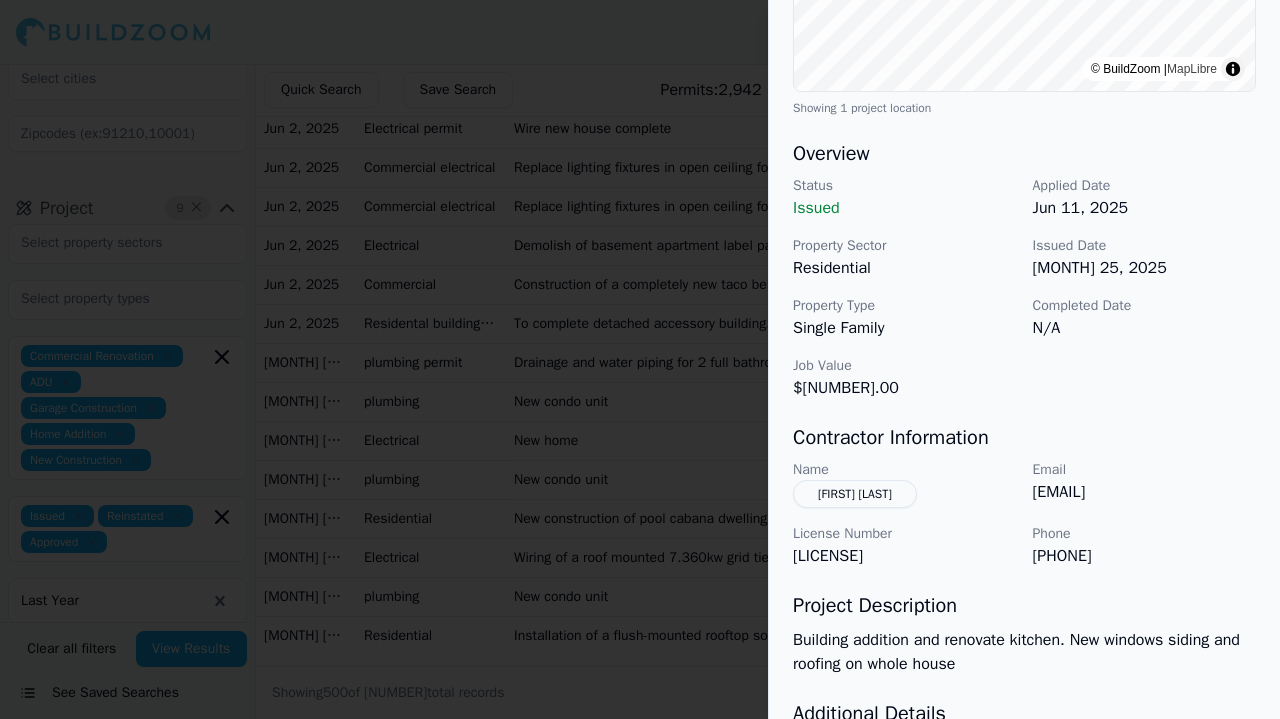 drag, startPoint x: 940, startPoint y: 489, endPoint x: 808, endPoint y: 507, distance: 133.22162 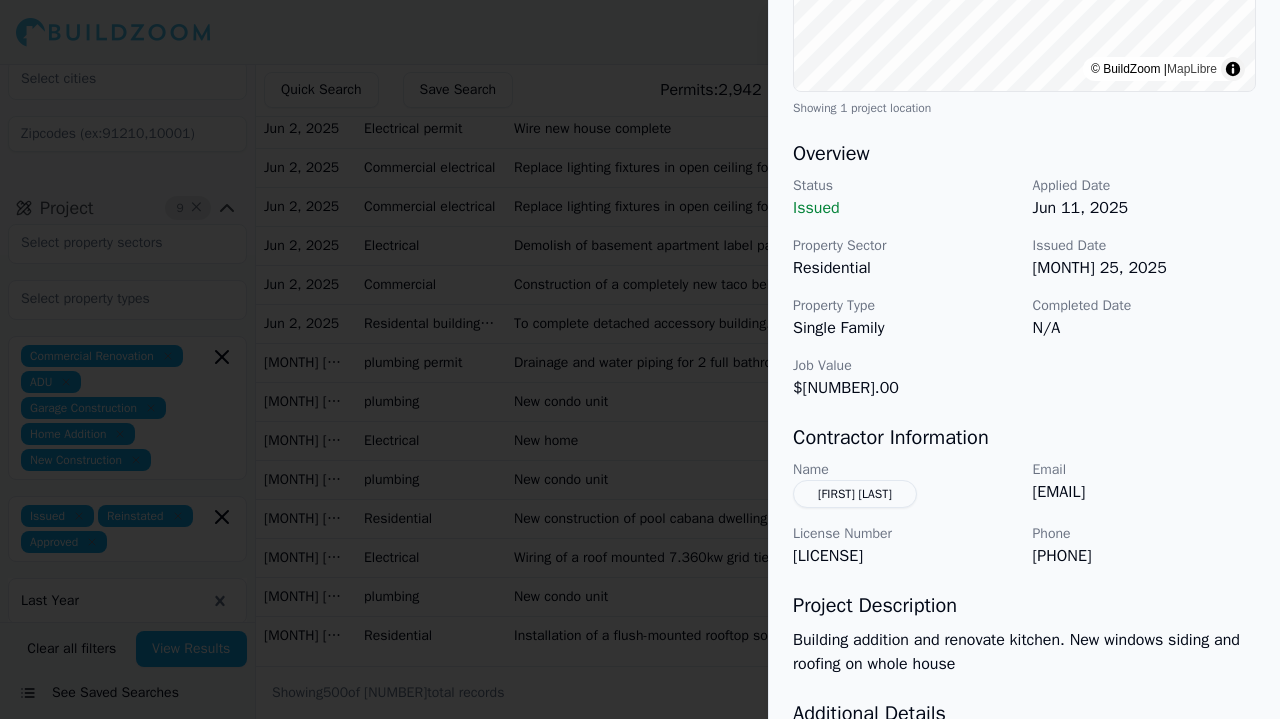 click on "Name [FIRST] [LAST] Email [EMAIL] License Number [LICENSE] Phone [PHONE]" at bounding box center (1024, 514) 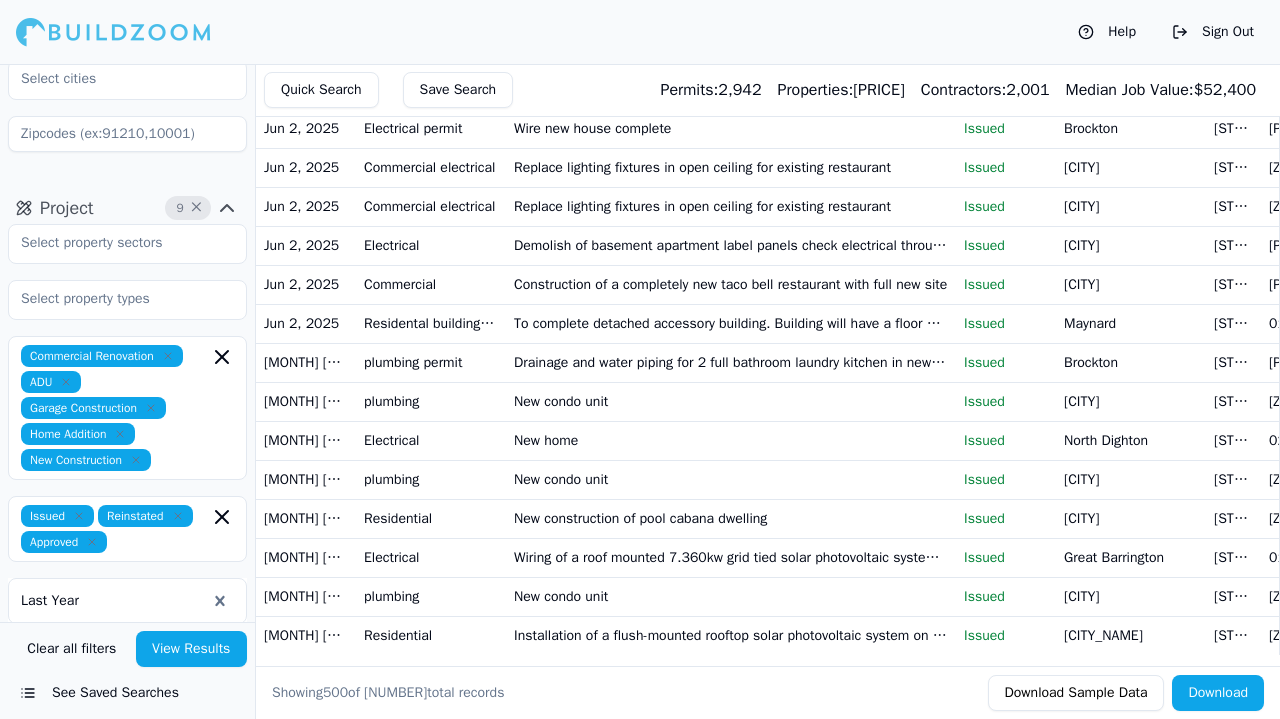 scroll, scrollTop: 22141, scrollLeft: 0, axis: vertical 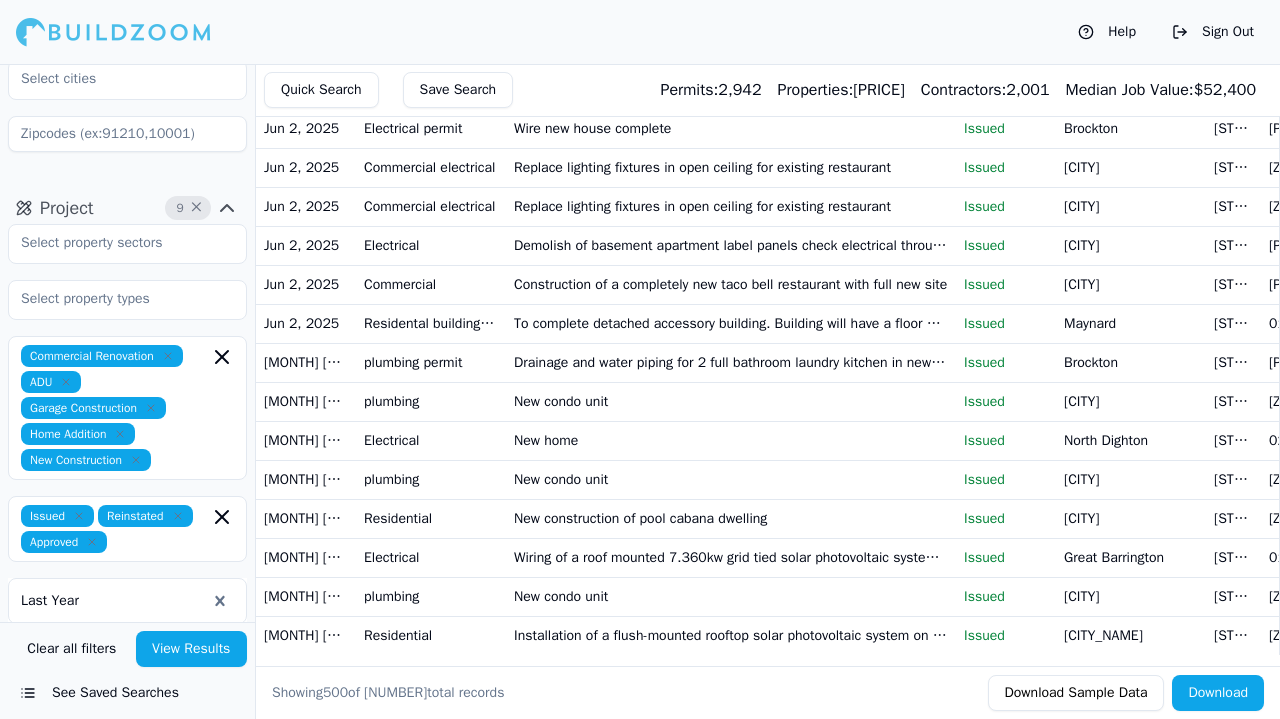 click on "Single family house with attached garage as per plans" at bounding box center (731, -2524) 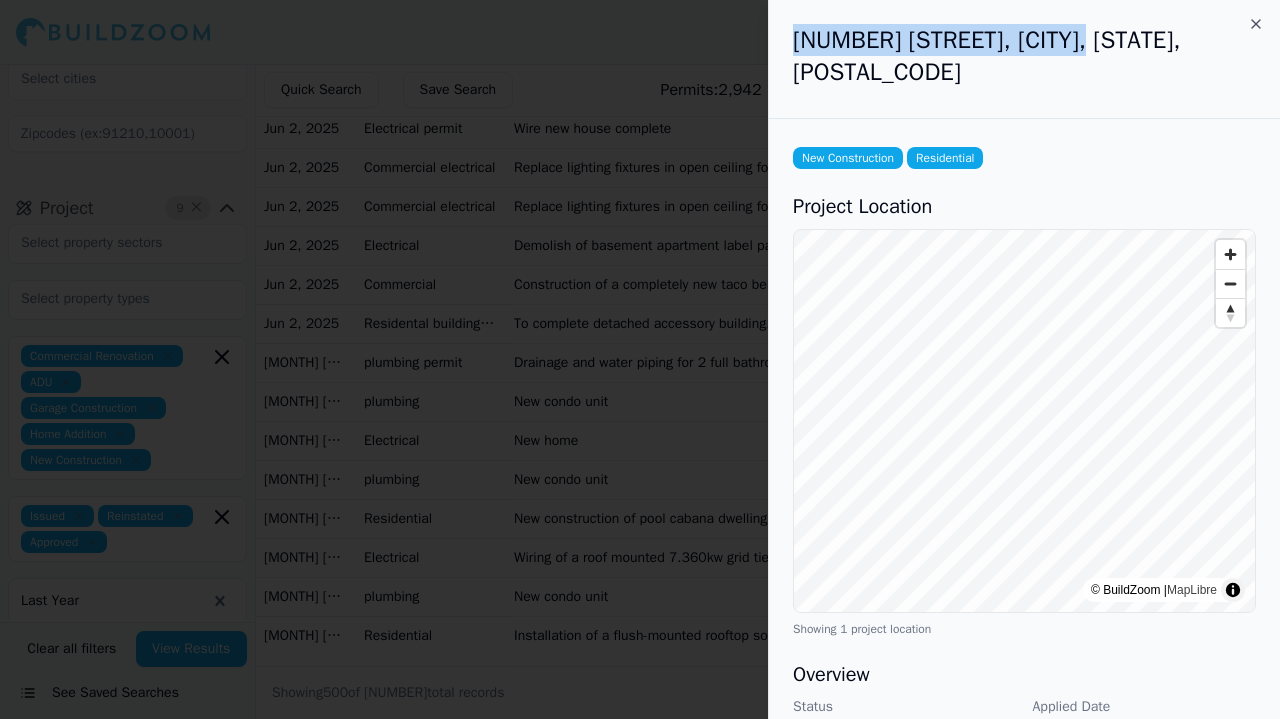 drag, startPoint x: 796, startPoint y: 34, endPoint x: 1088, endPoint y: 42, distance: 292.10956 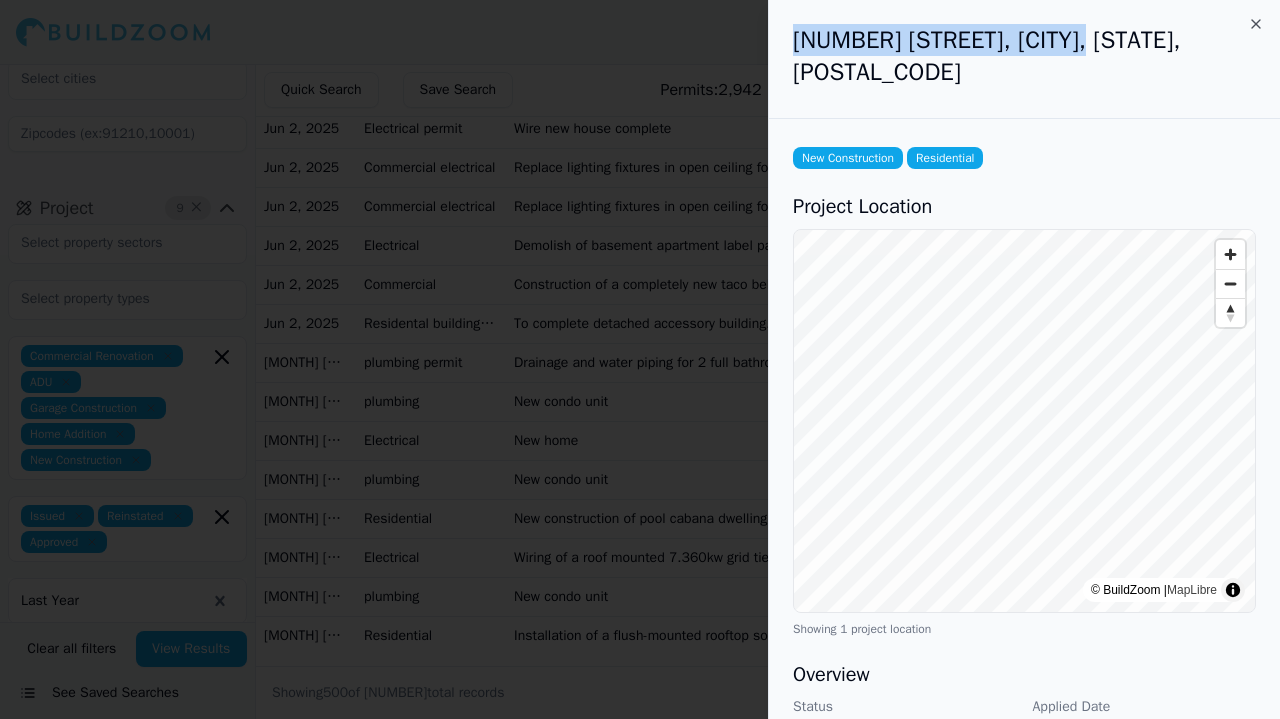 click on "[NUMBER] [STREET], [CITY], [STATE], [POSTAL_CODE]" at bounding box center [1024, 56] 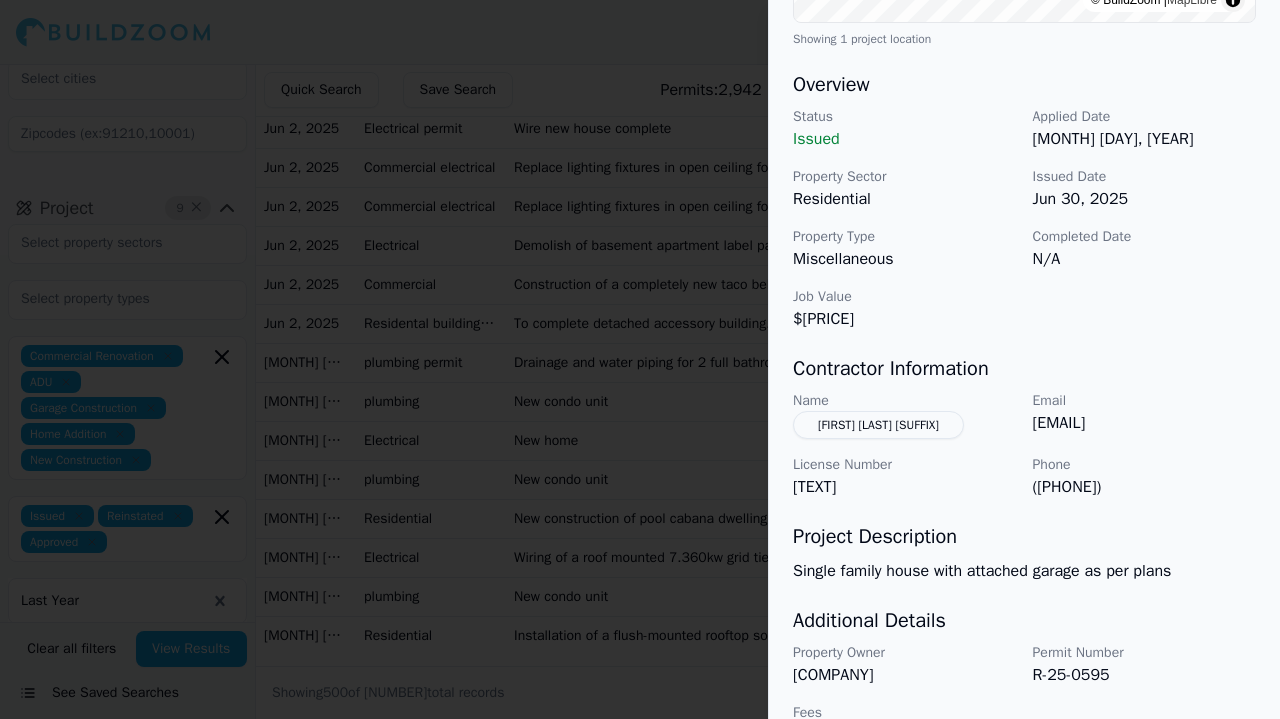 scroll, scrollTop: 590, scrollLeft: 0, axis: vertical 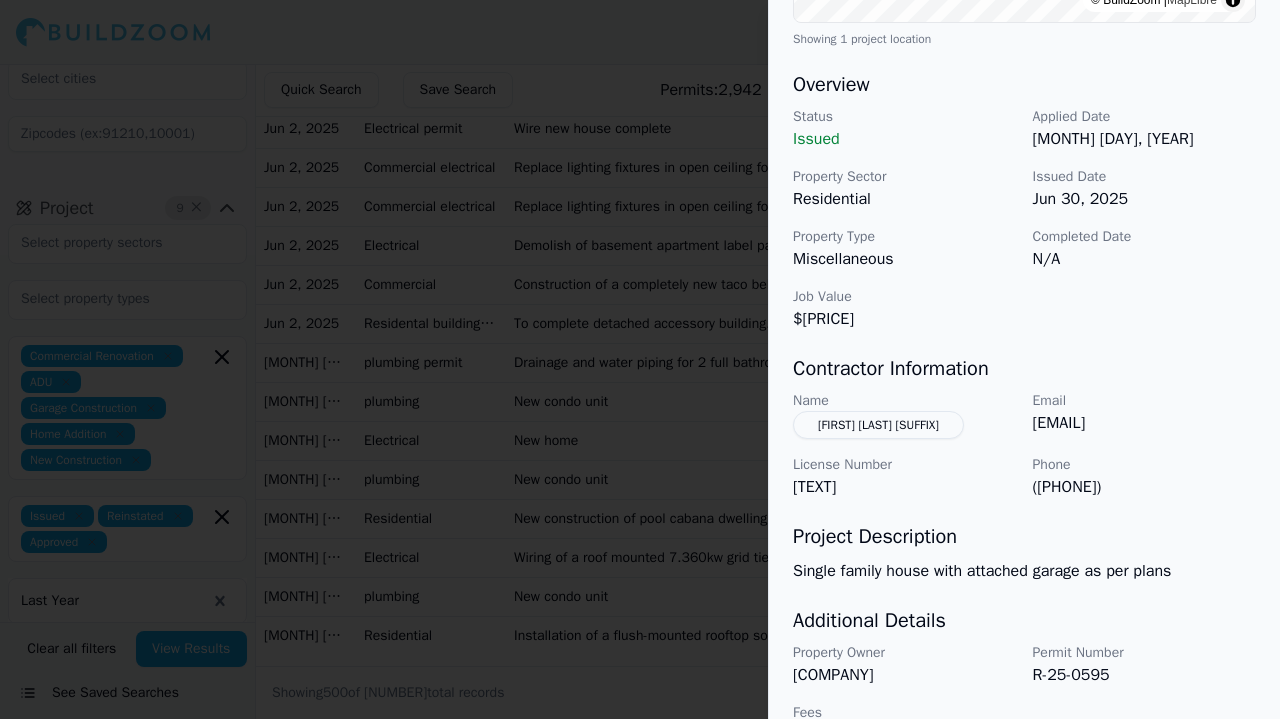 drag, startPoint x: 1032, startPoint y: 451, endPoint x: 1177, endPoint y: 456, distance: 145.08618 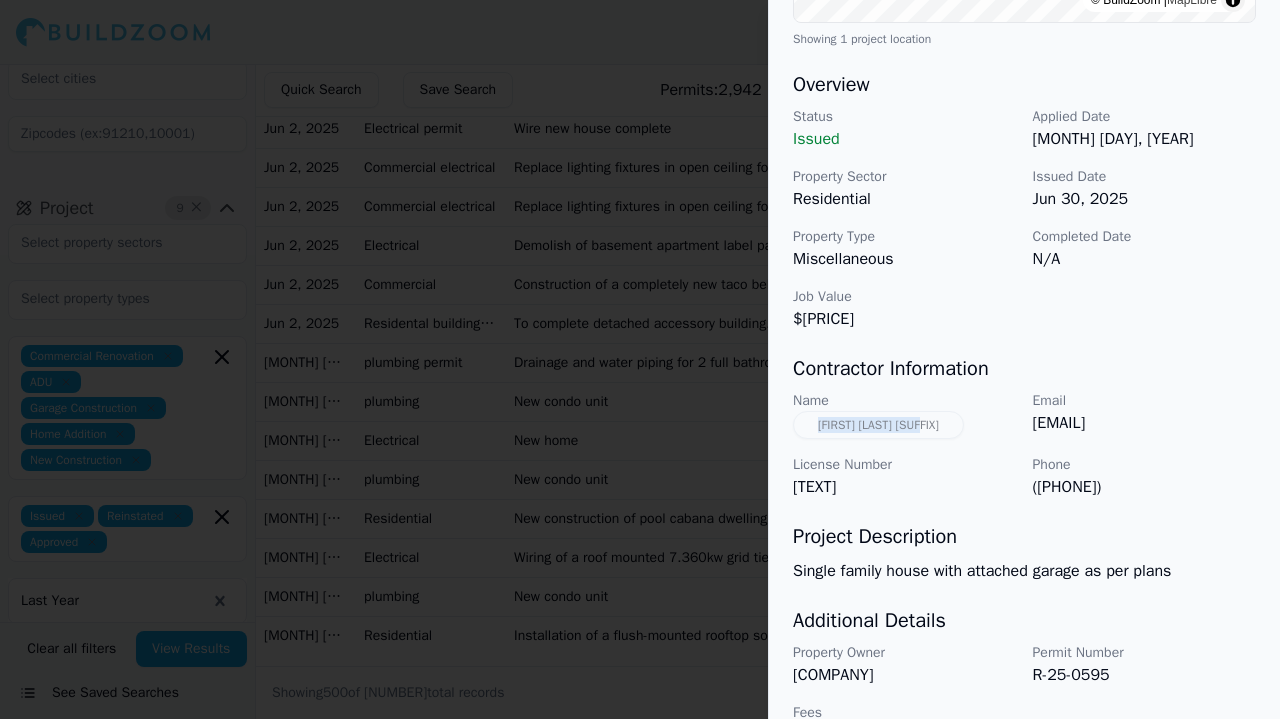 drag, startPoint x: 936, startPoint y: 389, endPoint x: 785, endPoint y: 393, distance: 151.05296 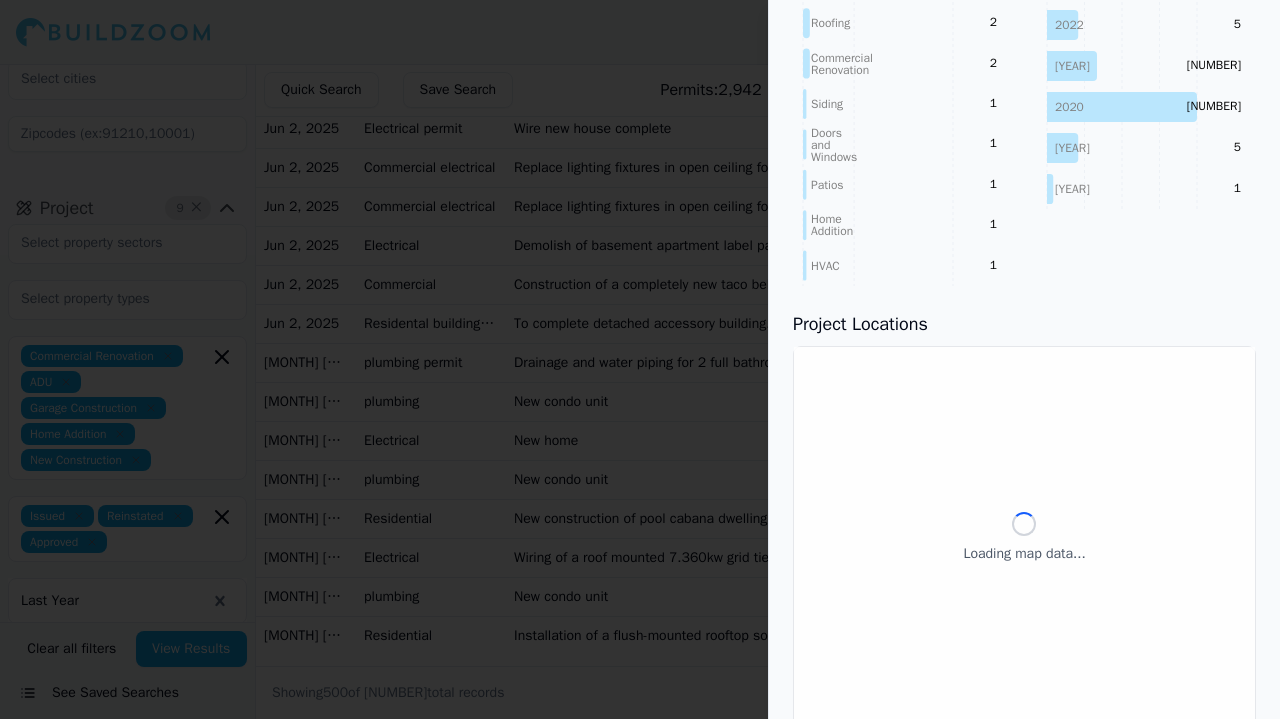 scroll, scrollTop: 638, scrollLeft: 0, axis: vertical 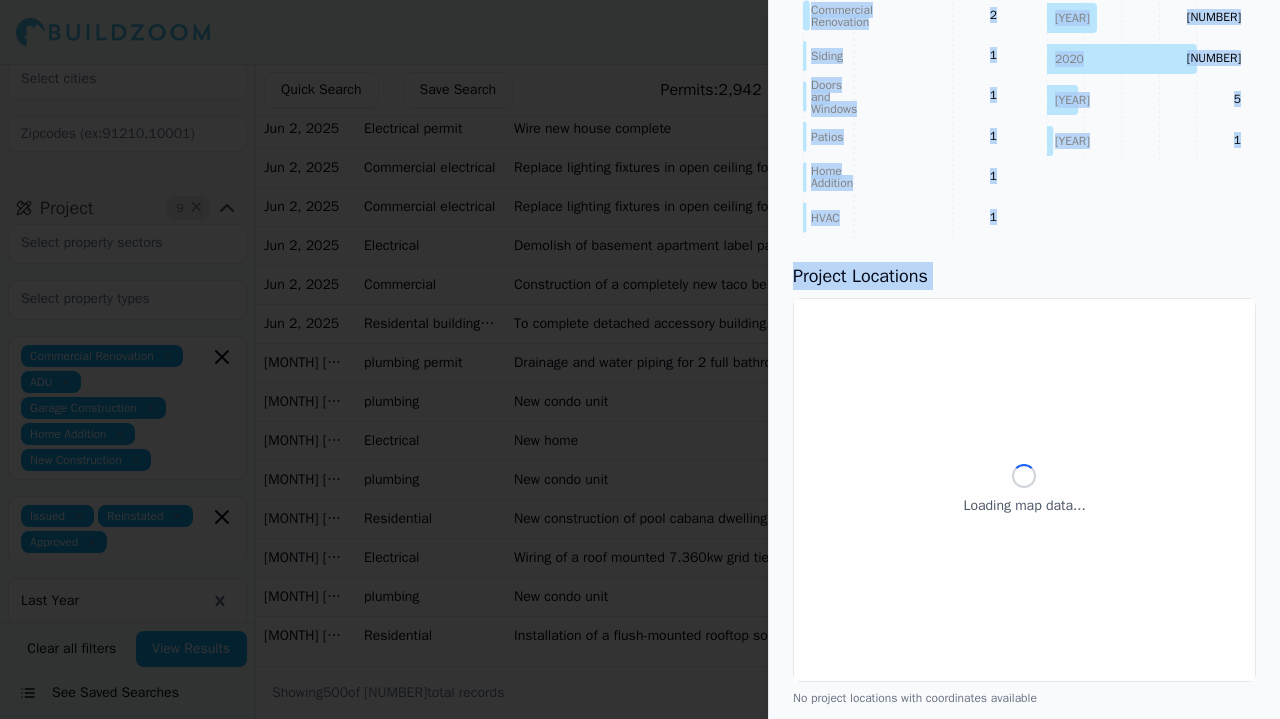 click on "Loading map data..." at bounding box center (1024, 490) 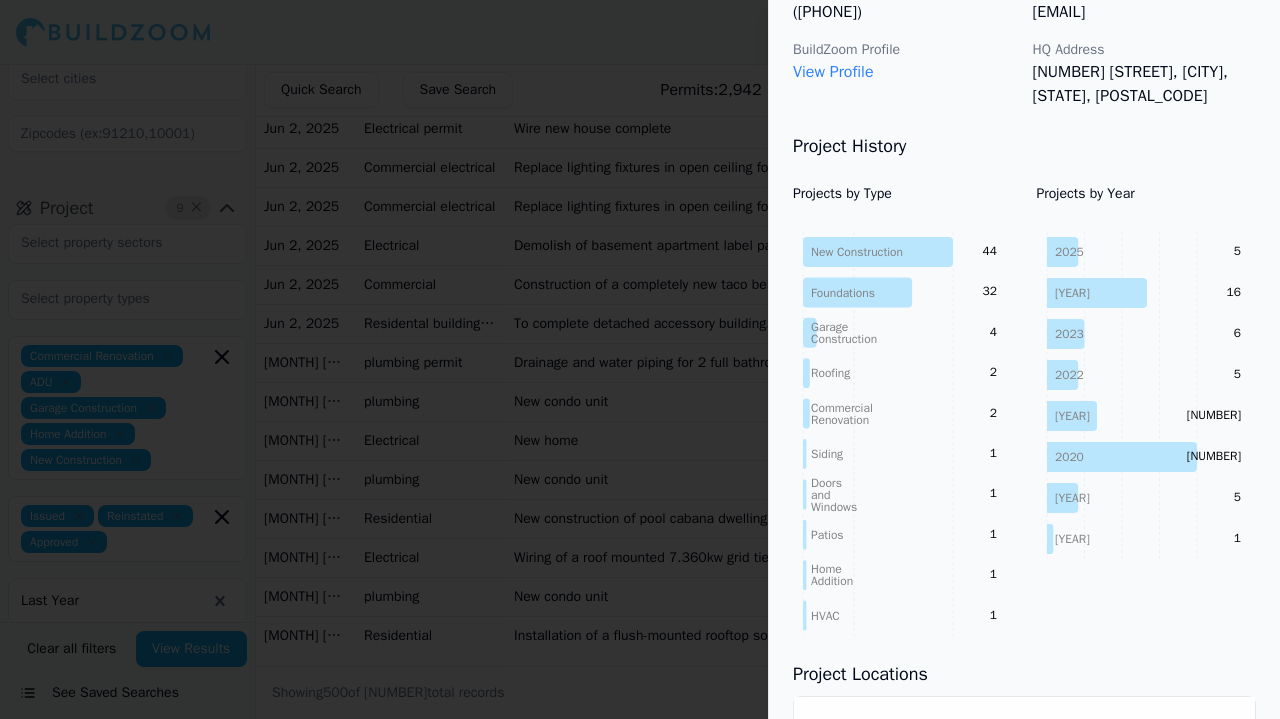 scroll, scrollTop: 0, scrollLeft: 0, axis: both 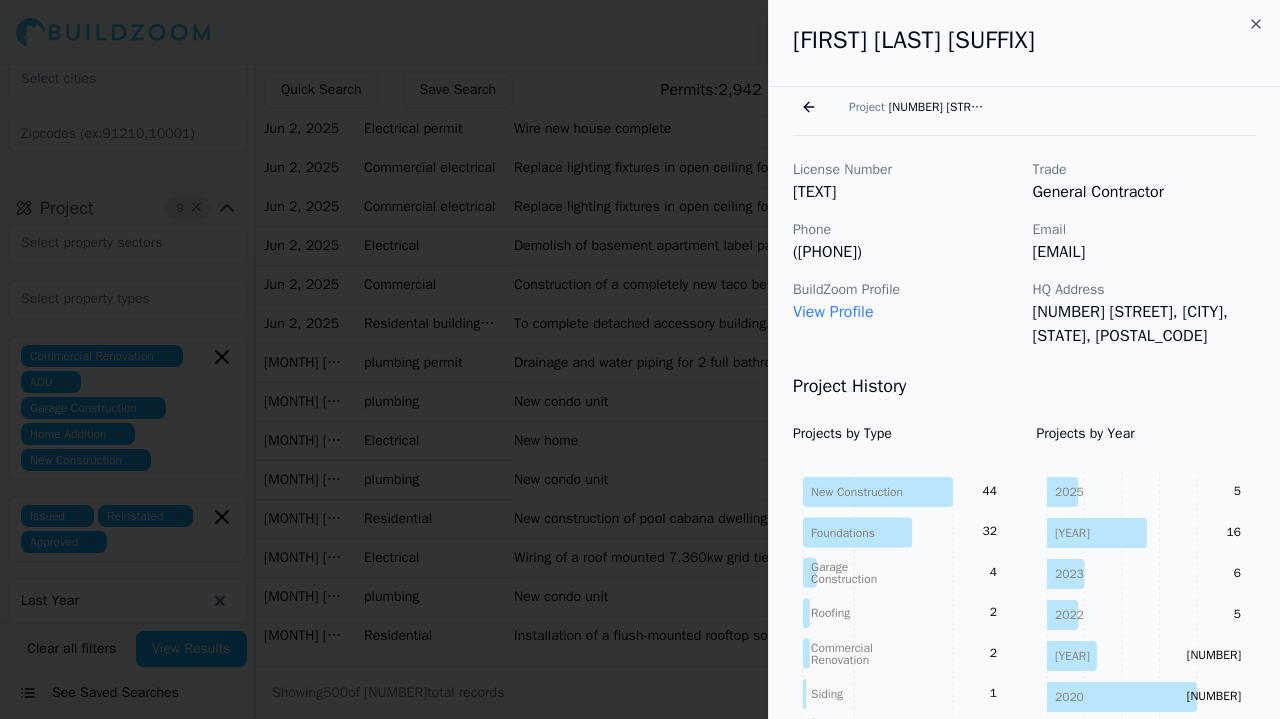 click on "Go back" at bounding box center (809, 107) 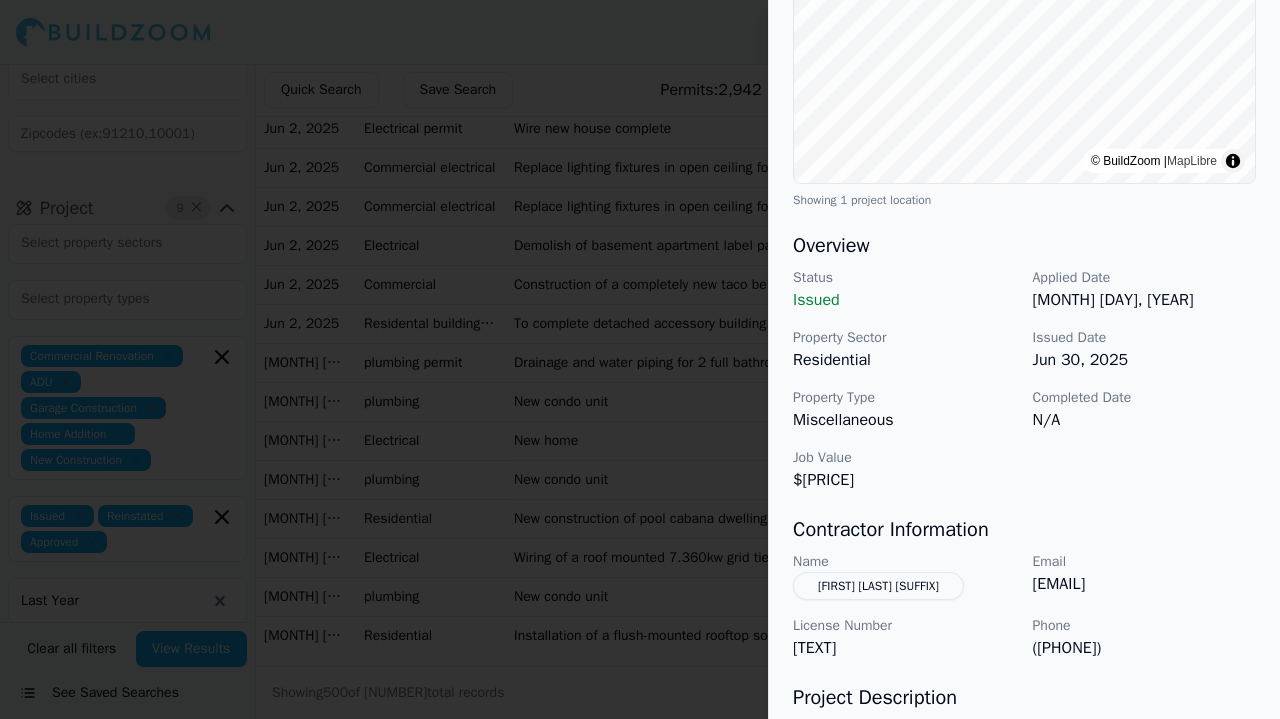 scroll, scrollTop: 434, scrollLeft: 0, axis: vertical 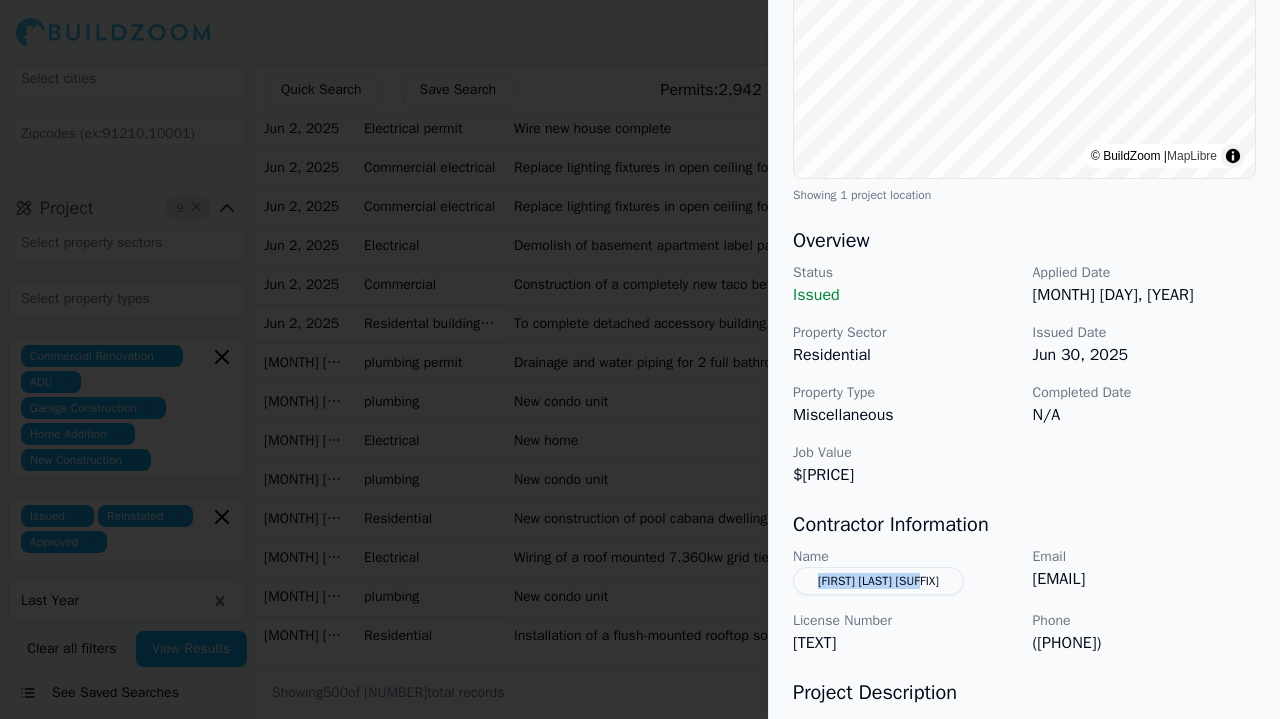 drag, startPoint x: 948, startPoint y: 547, endPoint x: 798, endPoint y: 549, distance: 150.01334 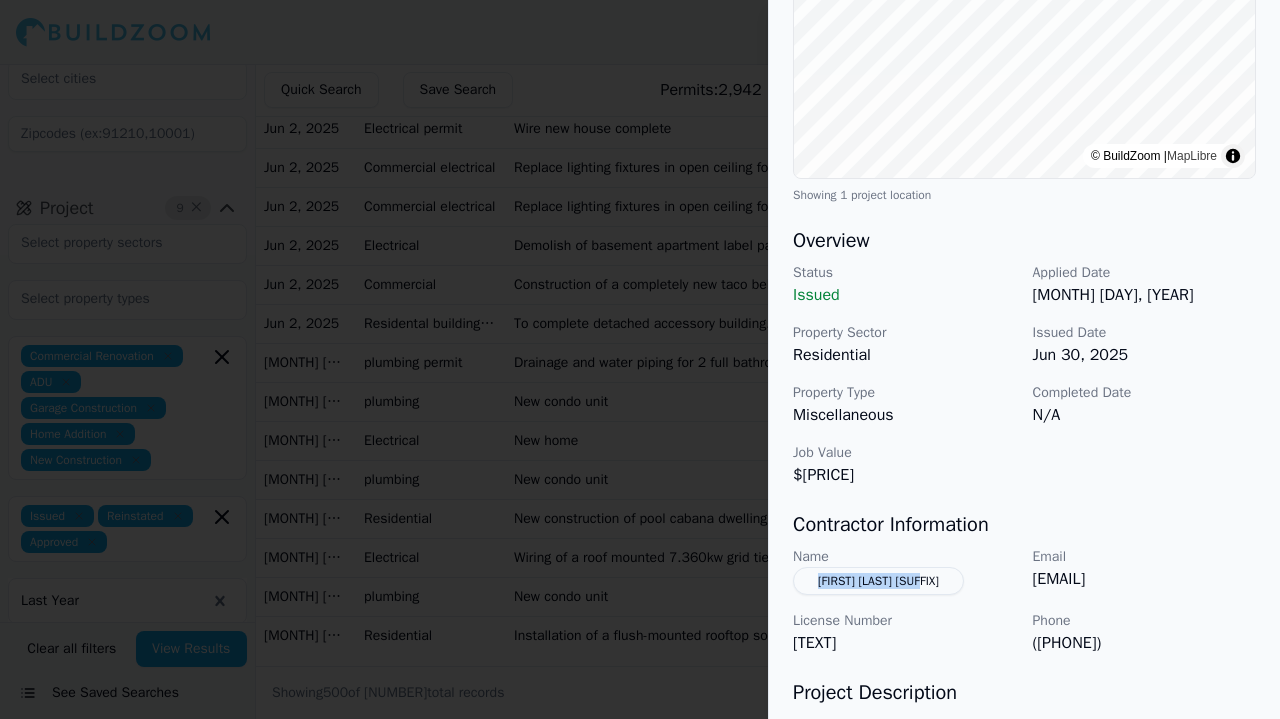 click on "Name [FIRST] [MIDDLE] [LAST]" at bounding box center (905, 571) 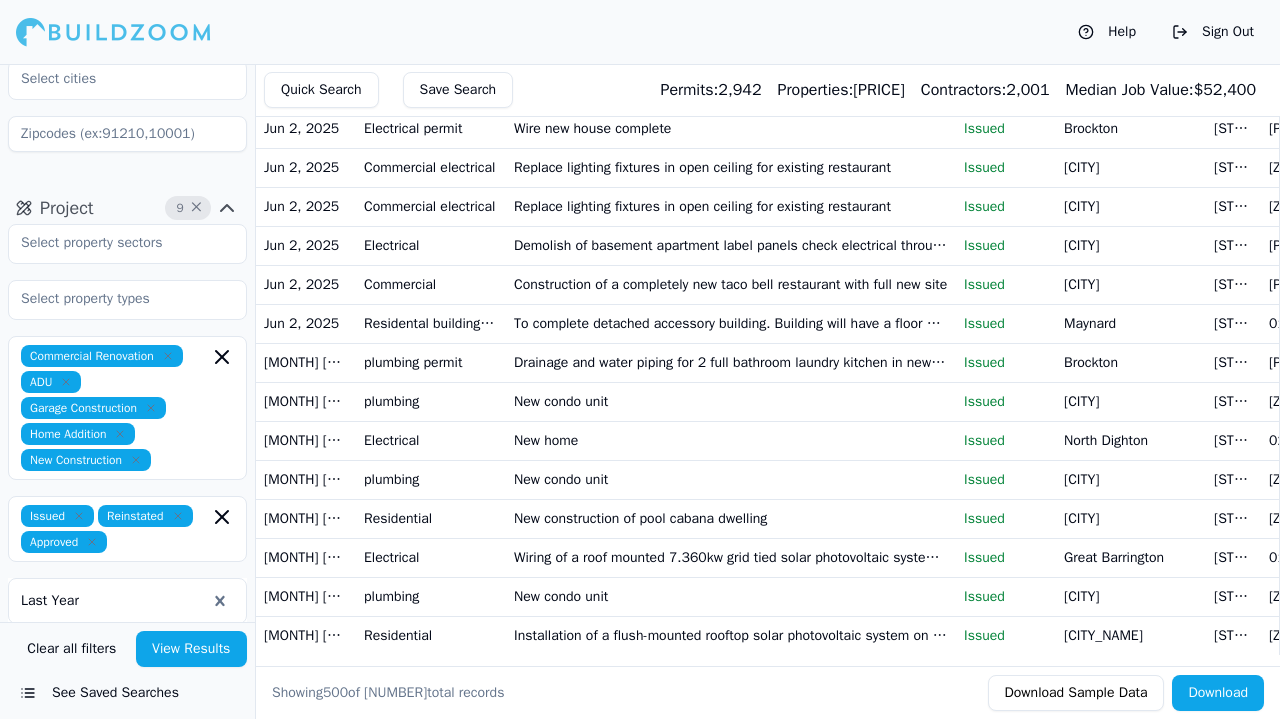 click on "Construction of a single-family home" at bounding box center [731, -2485] 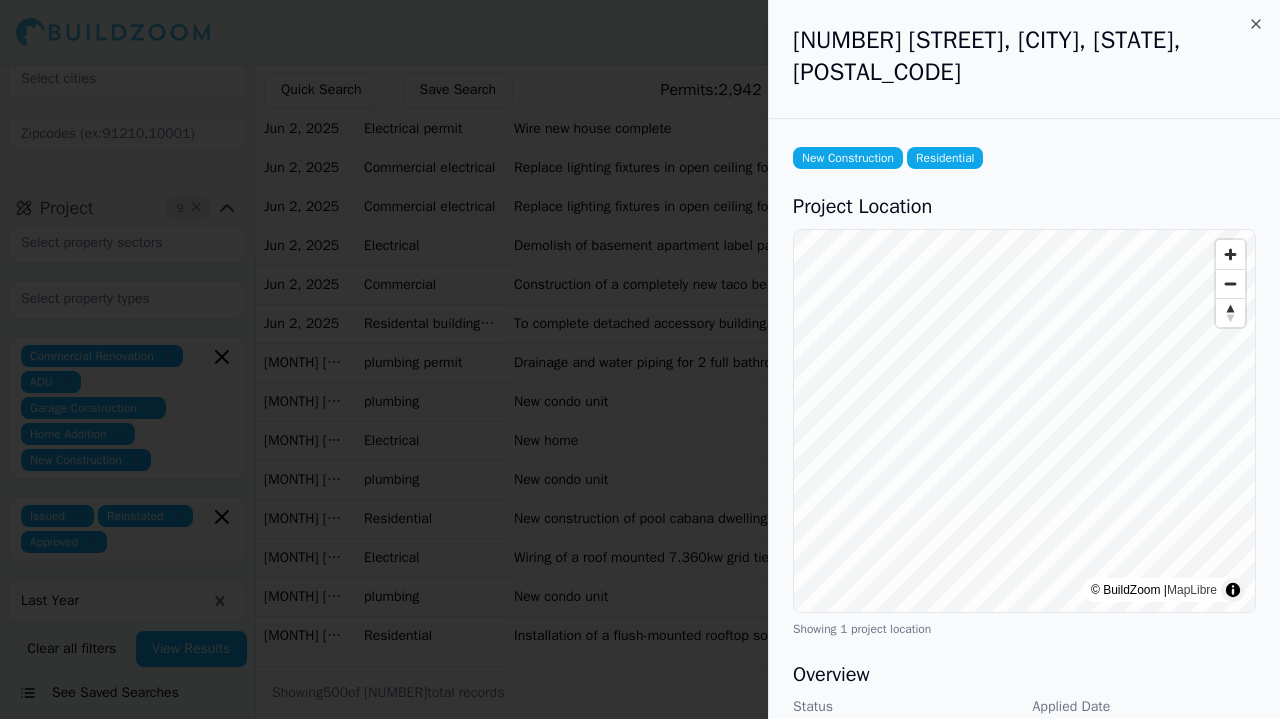 scroll, scrollTop: 99, scrollLeft: 0, axis: vertical 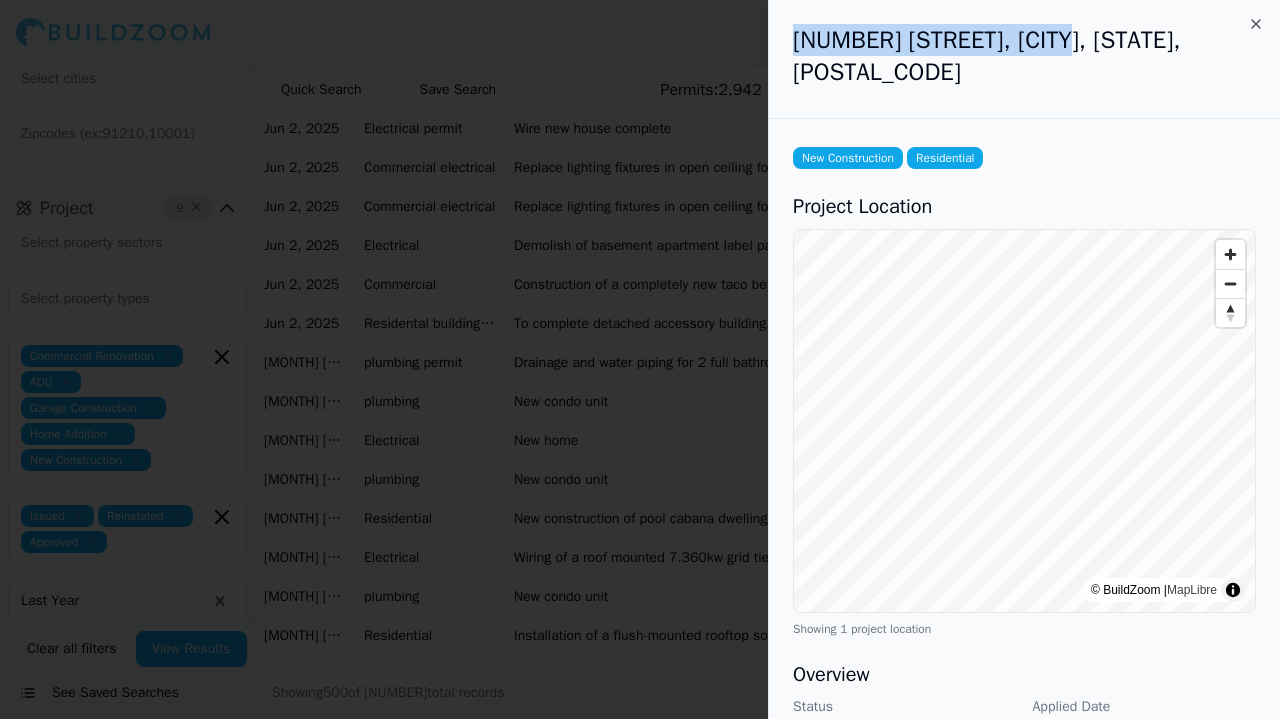 drag, startPoint x: 789, startPoint y: 31, endPoint x: 1054, endPoint y: 38, distance: 265.09244 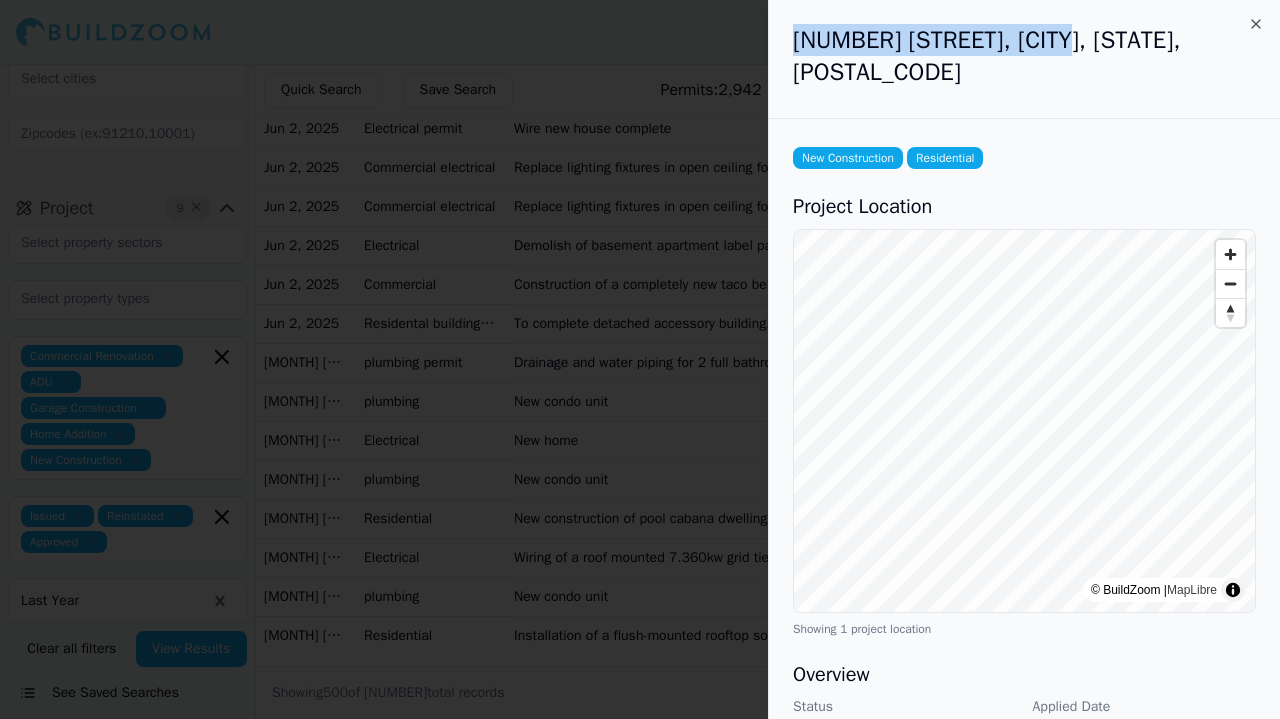 click on "[NUMBER] [STREET], [CITY], [STATE], [POSTAL_CODE]" at bounding box center (1024, 59) 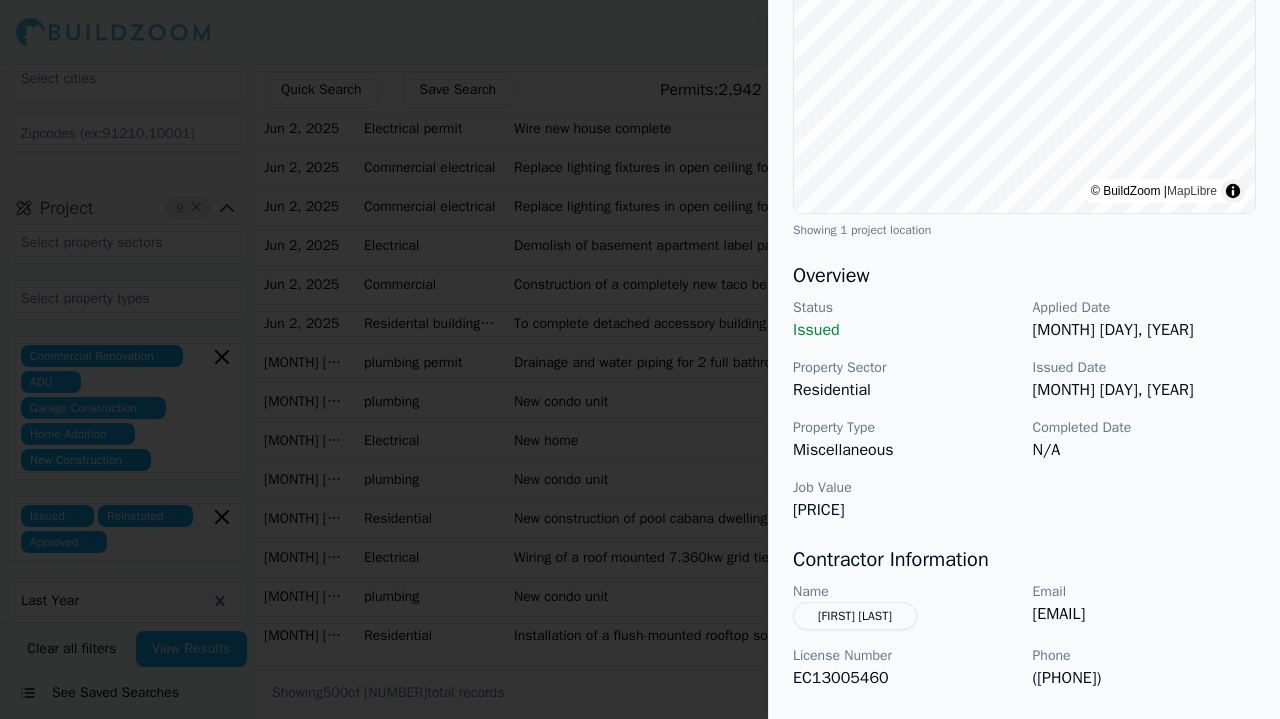 scroll, scrollTop: 423, scrollLeft: 0, axis: vertical 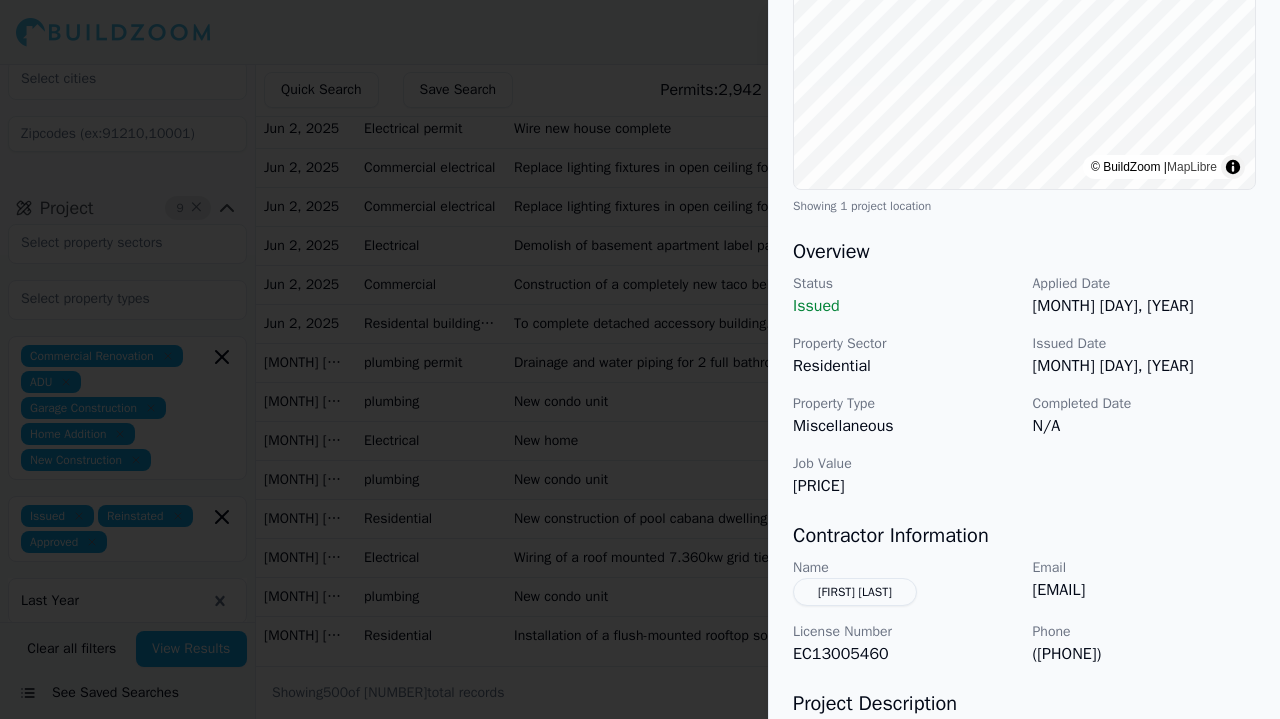 drag, startPoint x: 1038, startPoint y: 617, endPoint x: 1144, endPoint y: 612, distance: 106.11786 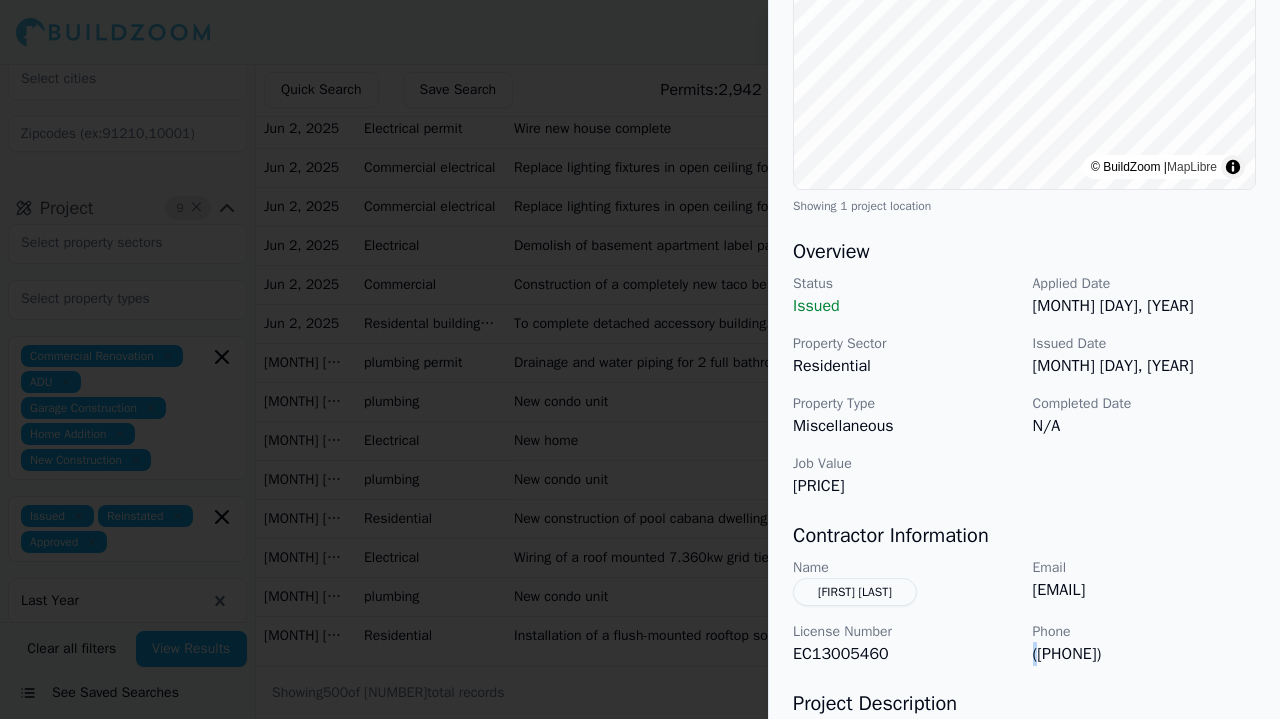 drag, startPoint x: 1036, startPoint y: 621, endPoint x: 1201, endPoint y: 609, distance: 165.43579 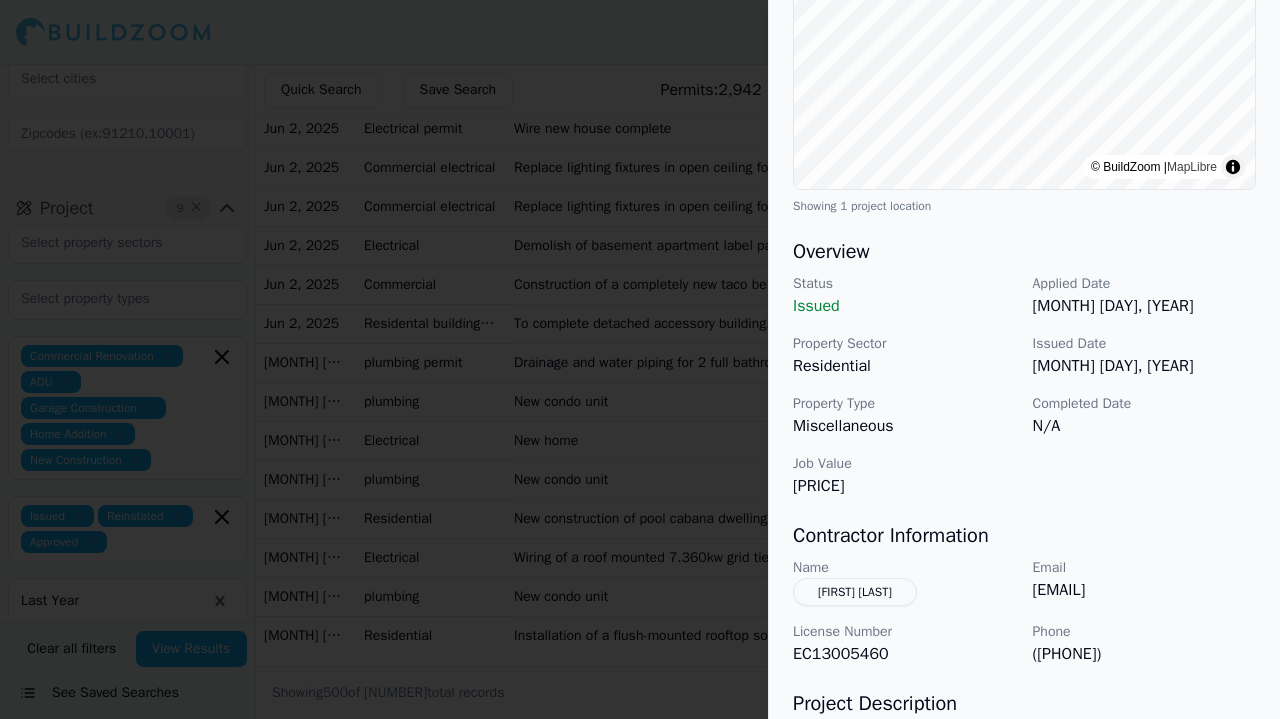 drag, startPoint x: 1030, startPoint y: 623, endPoint x: 1177, endPoint y: 615, distance: 147.21753 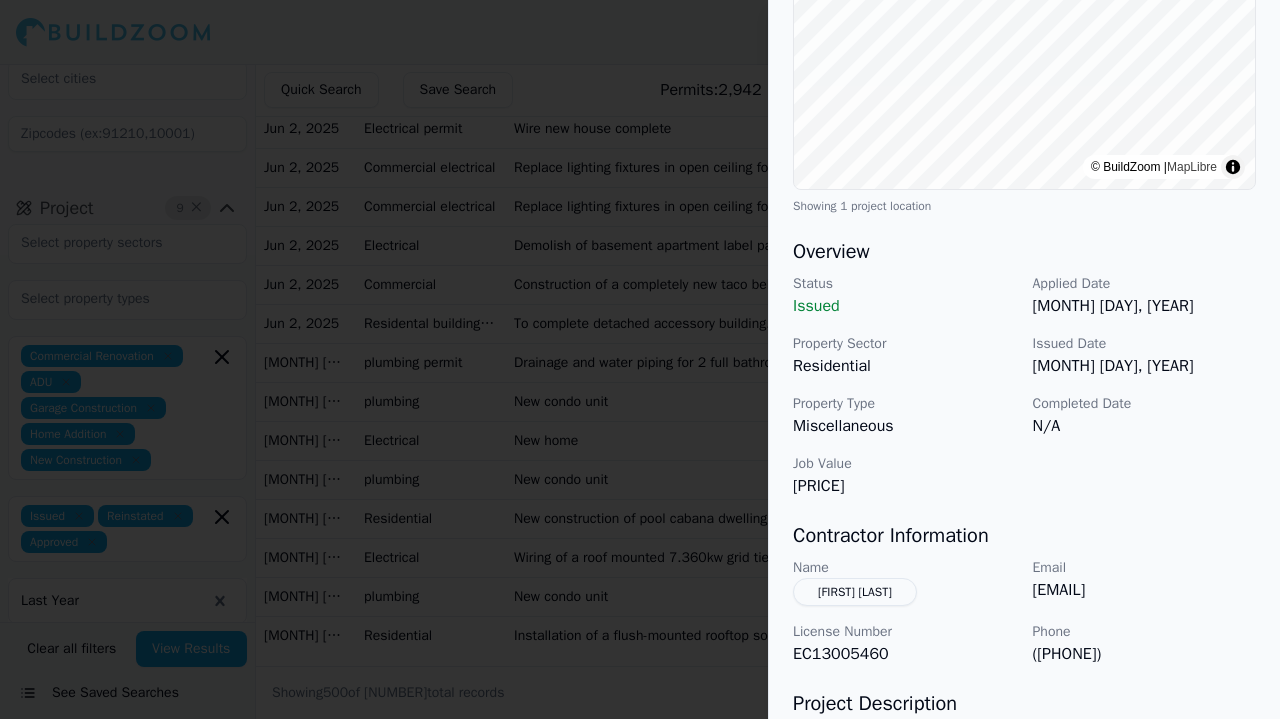 drag, startPoint x: 950, startPoint y: 547, endPoint x: 792, endPoint y: 565, distance: 159.02202 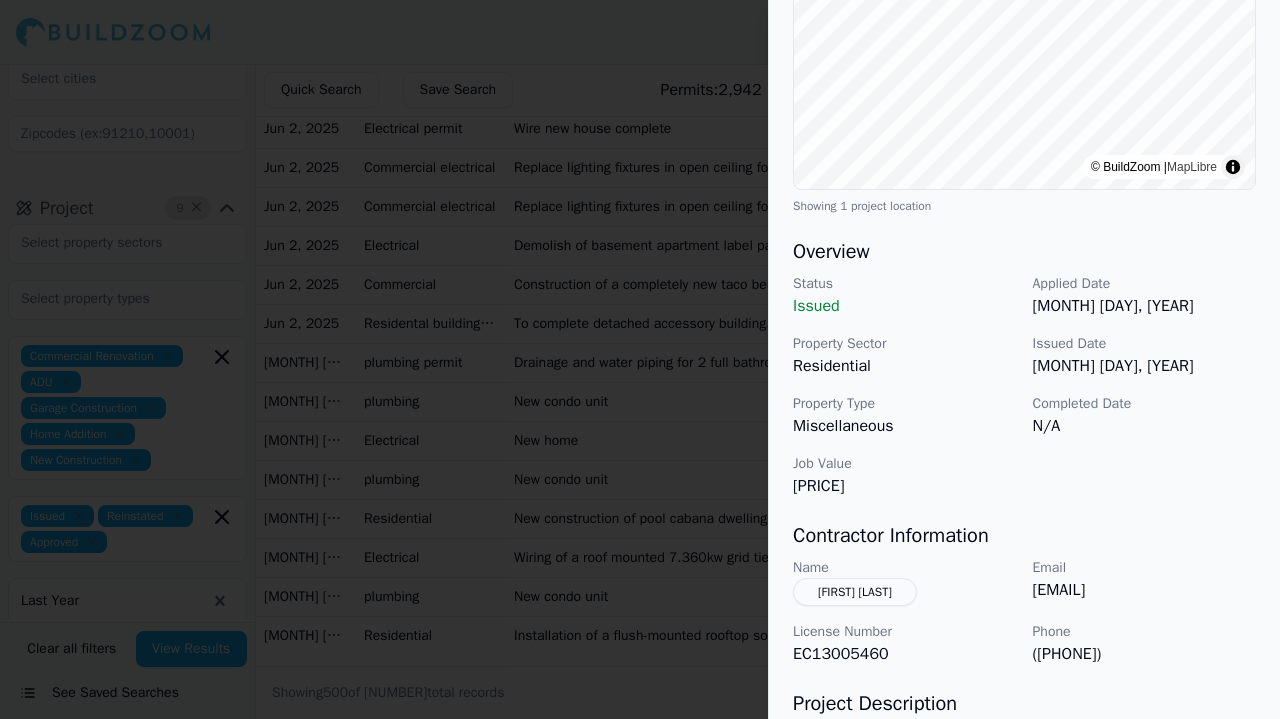 click on "Name [FIRST] [LAST]" at bounding box center [905, 582] 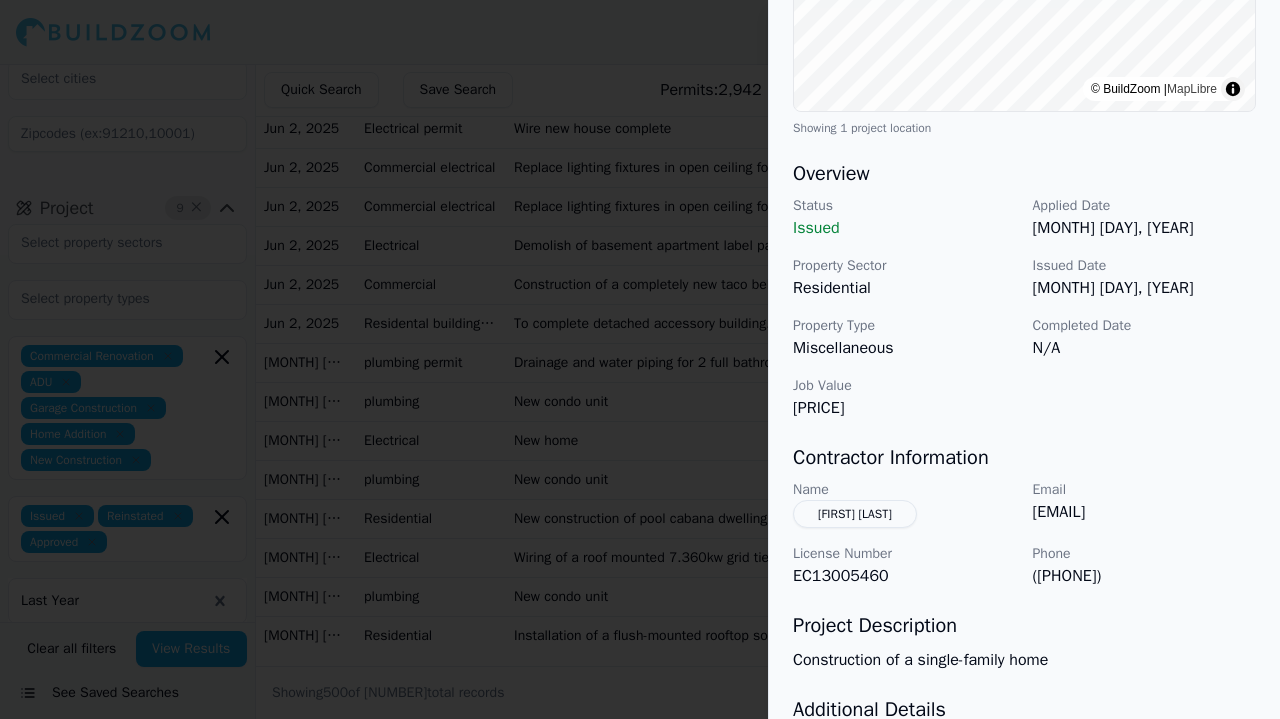 scroll, scrollTop: 504, scrollLeft: 0, axis: vertical 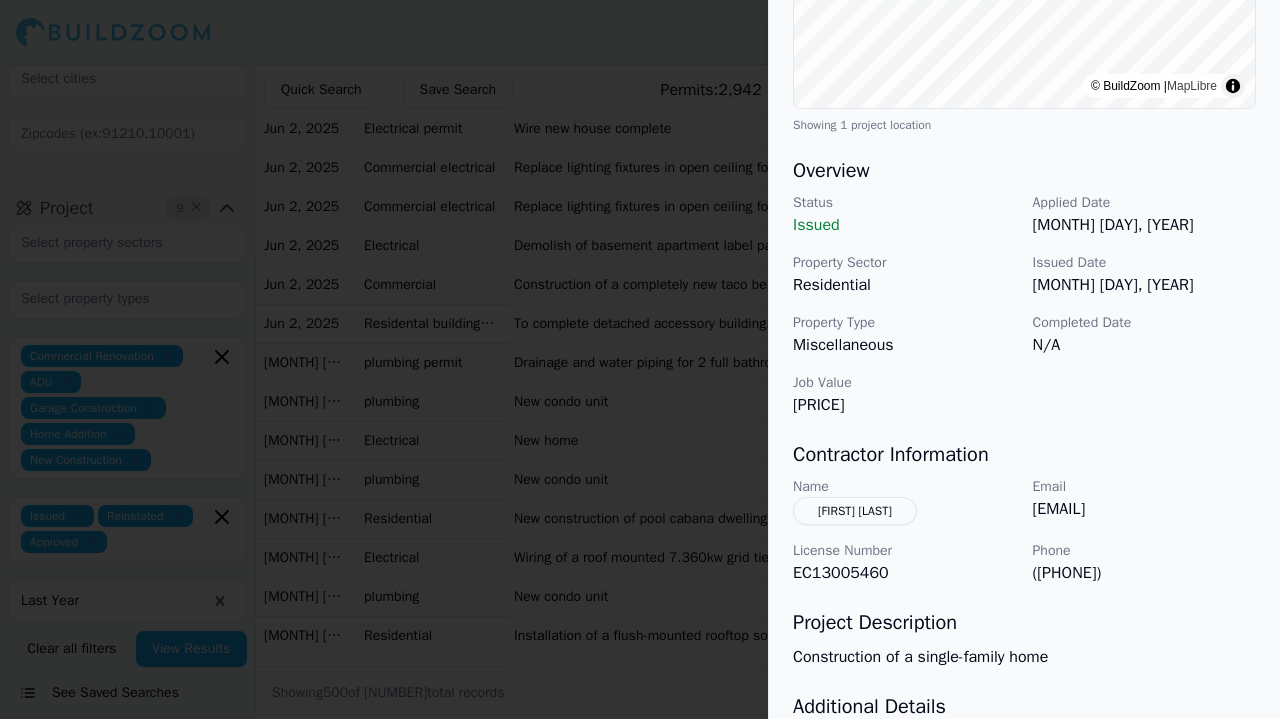 click on "Phone" at bounding box center (1145, 551) 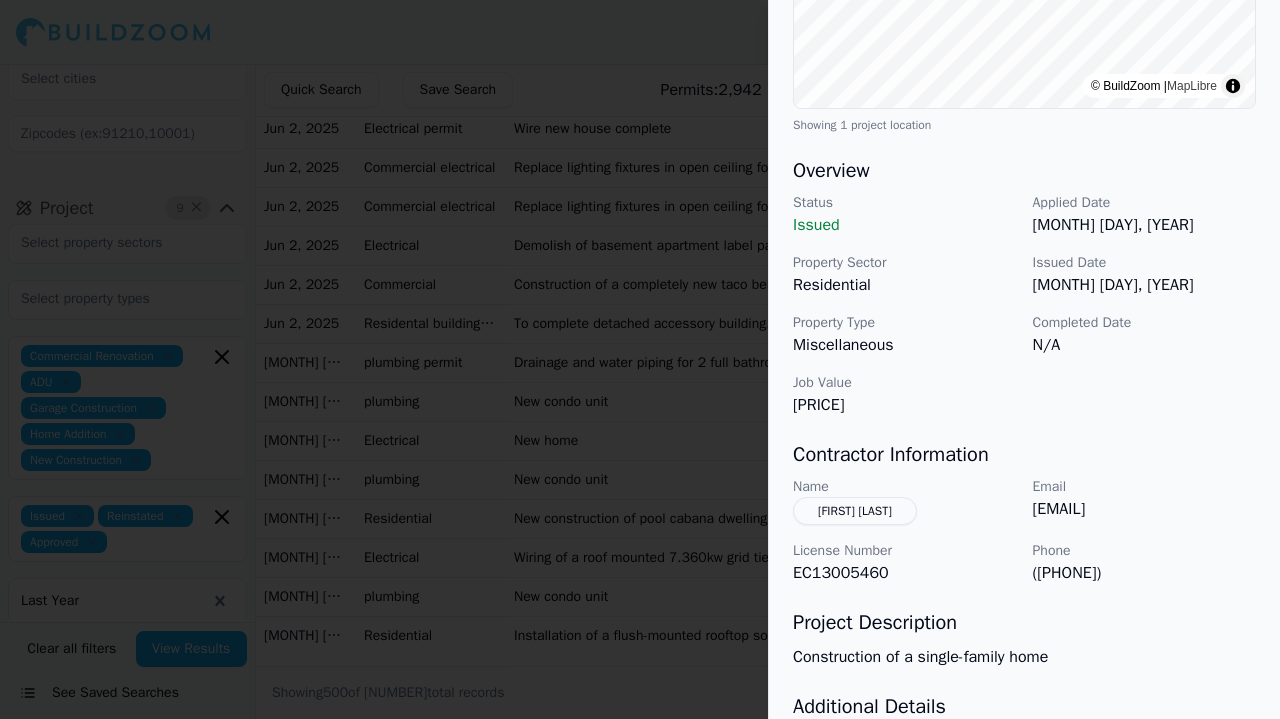 drag, startPoint x: 1030, startPoint y: 479, endPoint x: 1272, endPoint y: 475, distance: 242.03305 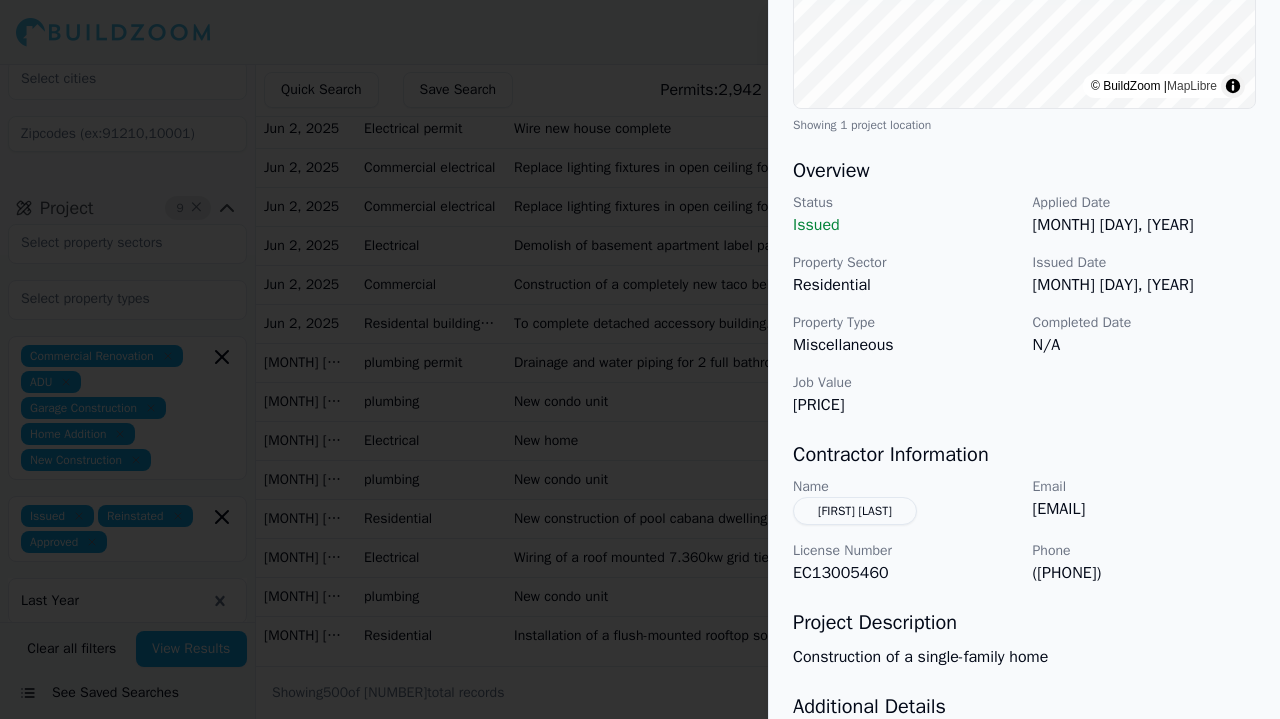 click on "New Construction Residential Project Location © BuildZoom |  MapLibre Showing 1 project location Overview Status Issued Applied Date Jun 10, 2025 Property Sector Residential Issued Date Jul 1, 2025 Property Type Miscellaneous Completed Date N/A Job Value $261,000.00 Contractor Information Name [FIRST] [LAST] Email [EMAIL] License Number EC13005460 Phone [PHONE] Project Description Construction of a single-family home Additional Details Property Owner [COMPANY] Permit Number R-25-0609 Fees 2970" at bounding box center [1024, 236] 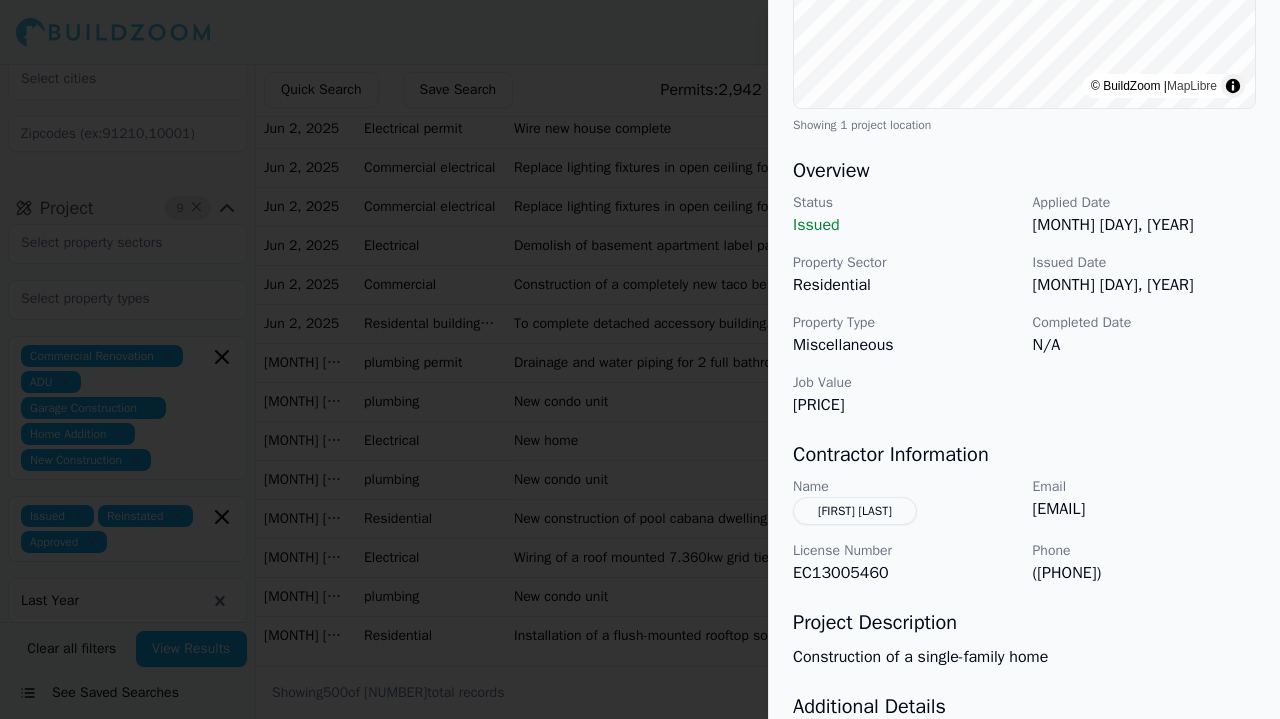 scroll, scrollTop: 608, scrollLeft: 0, axis: vertical 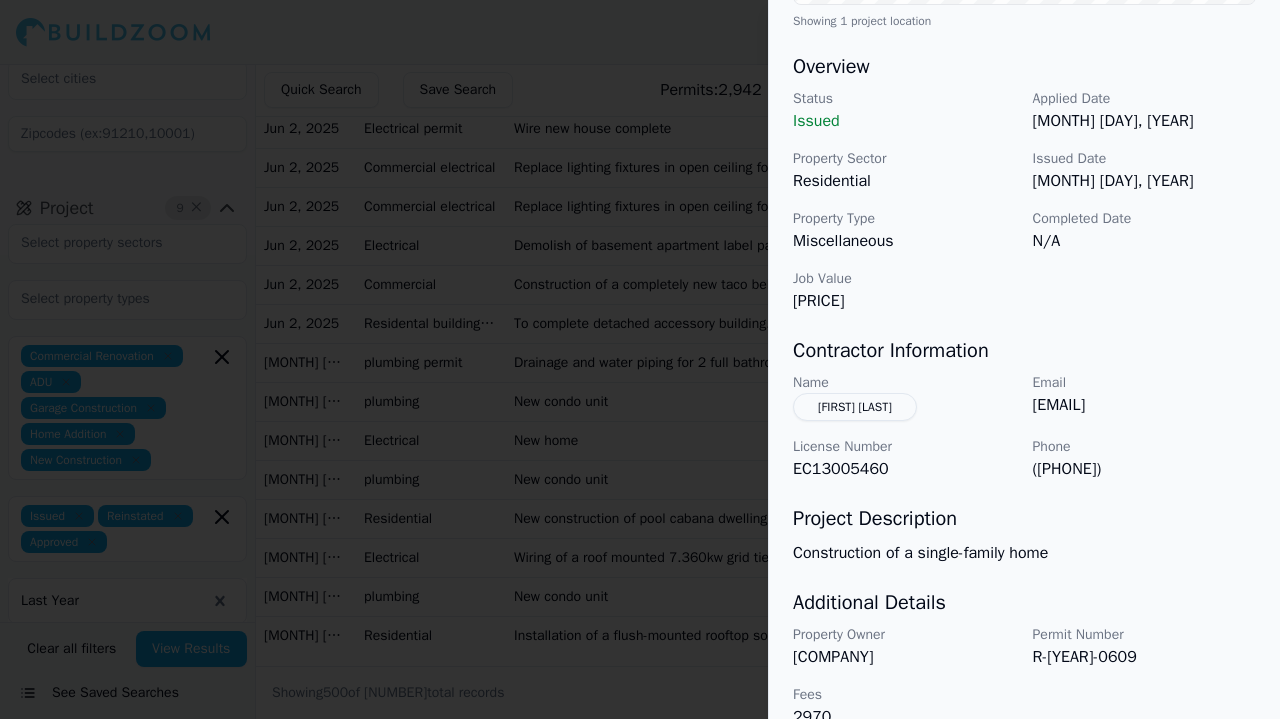 click at bounding box center (640, 359) 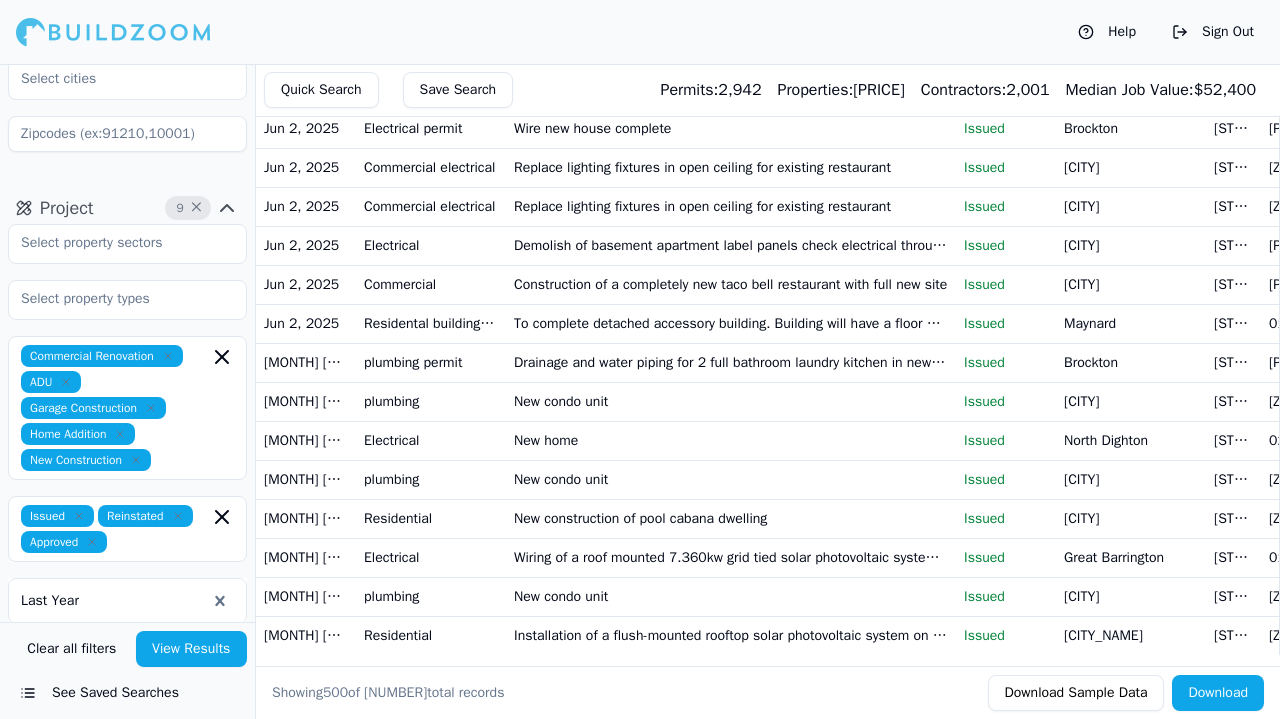 scroll, scrollTop: 22257, scrollLeft: 0, axis: vertical 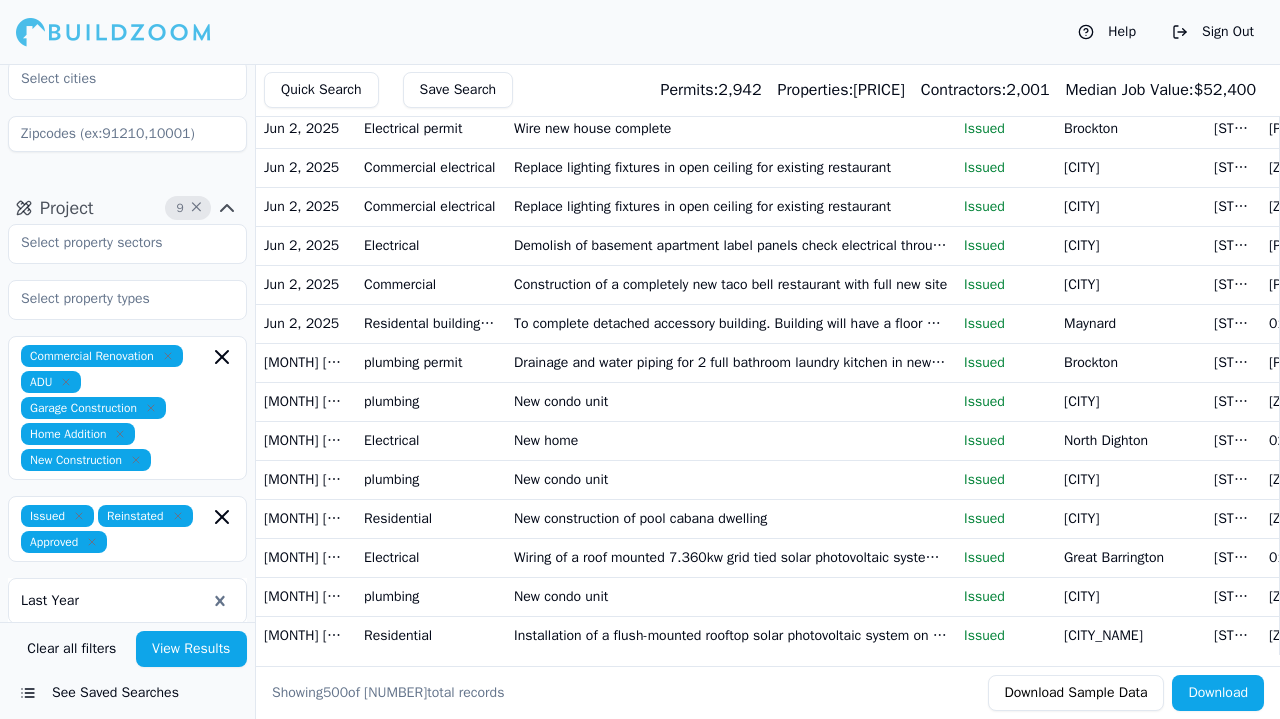 click on "Single family home with attached garage" at bounding box center [731, -2446] 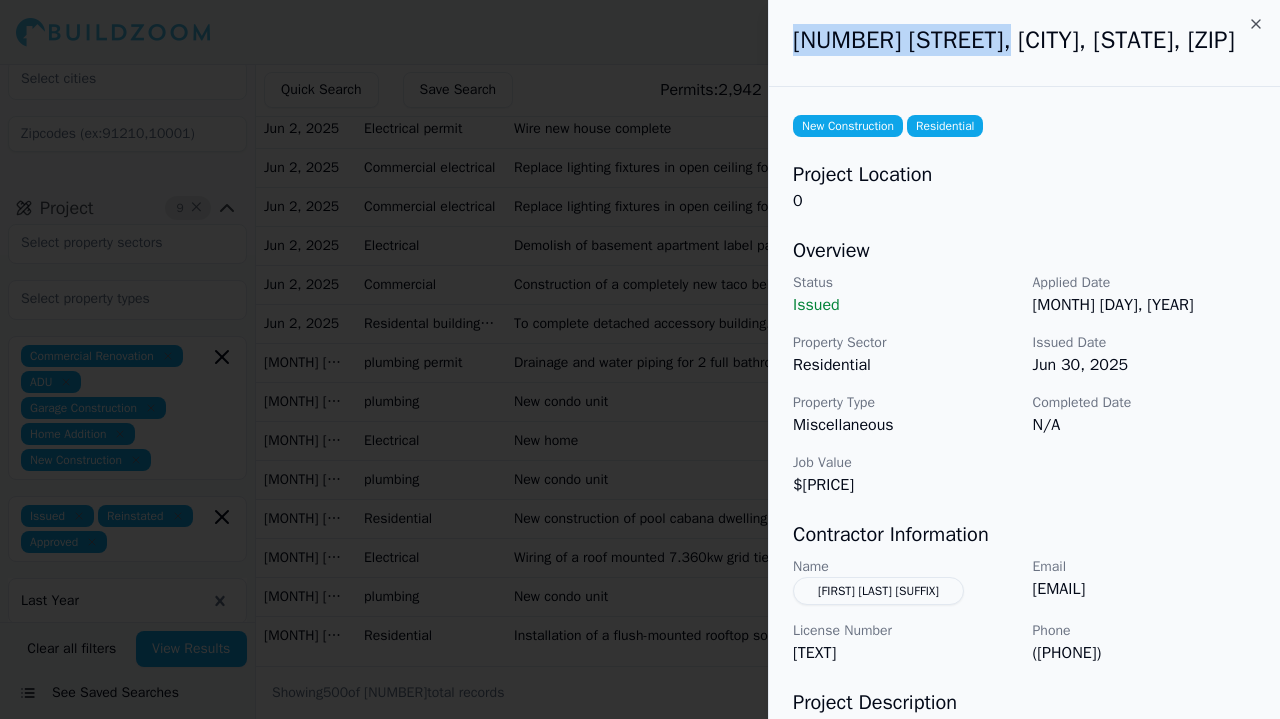 drag, startPoint x: 793, startPoint y: 36, endPoint x: 996, endPoint y: 1, distance: 205.99515 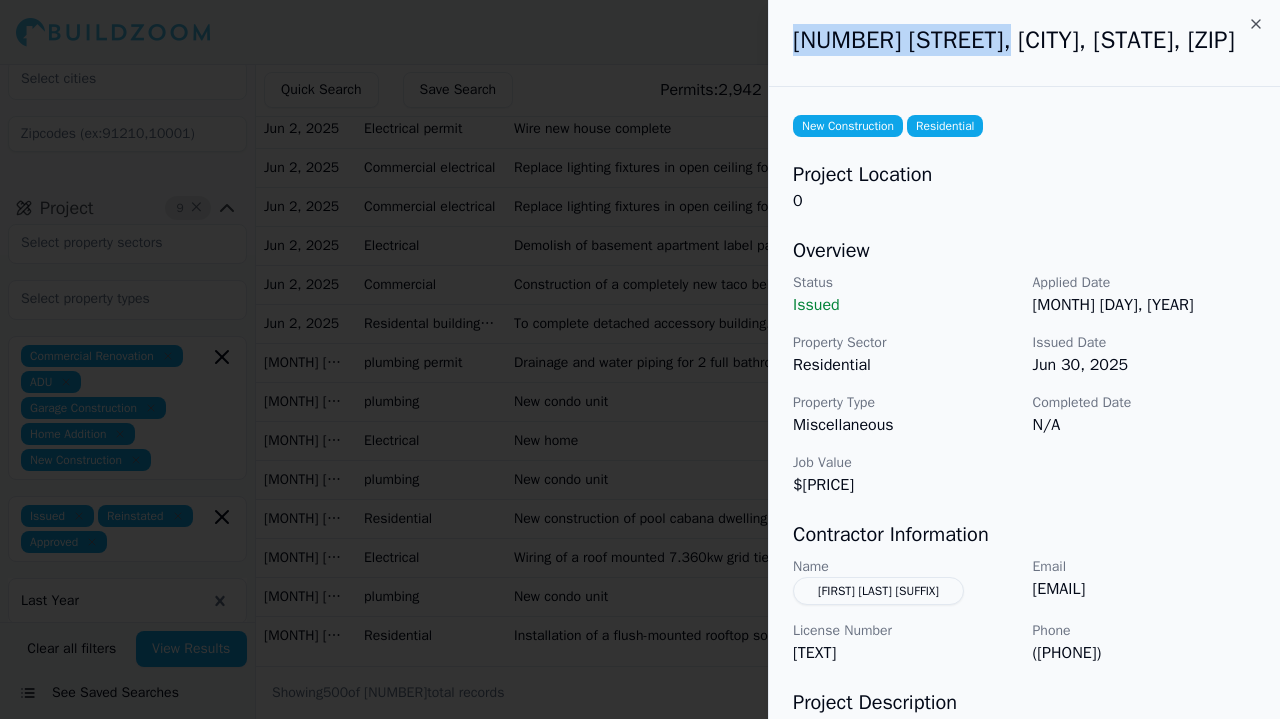 click on "[NUMBER] [STREET], [CITY], [STATE], [ZIP]" at bounding box center [1024, 43] 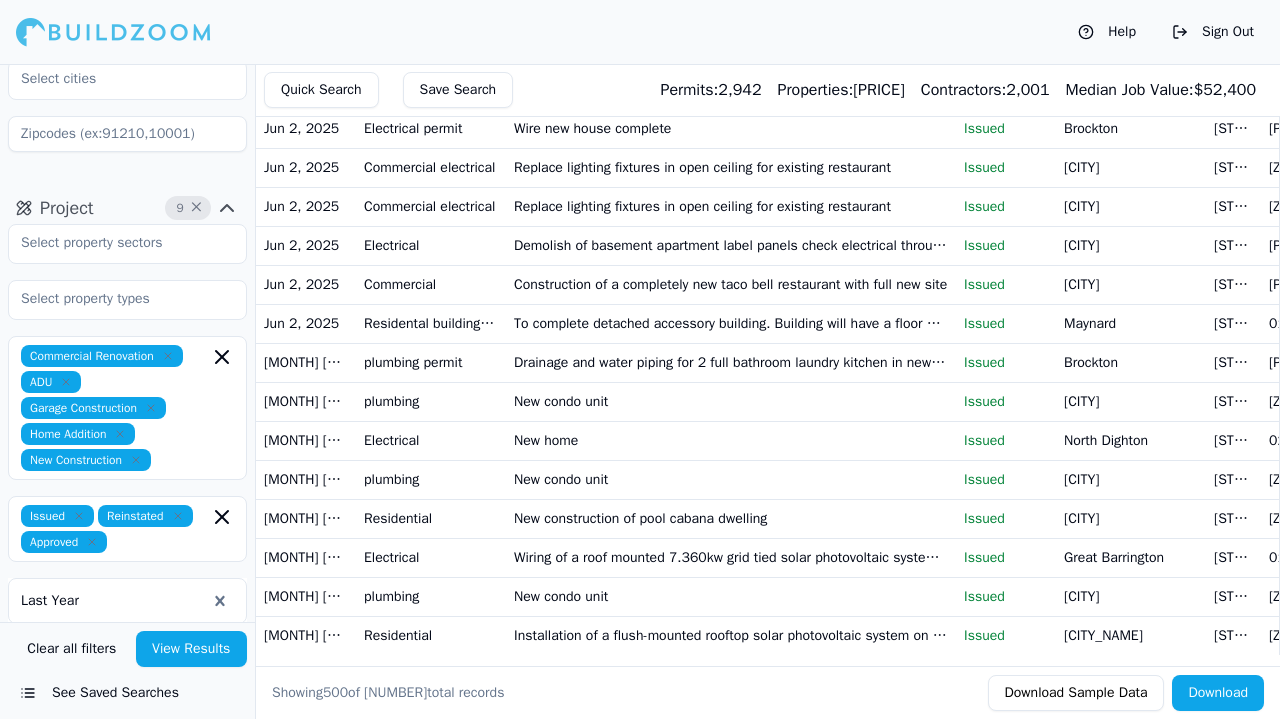 scroll, scrollTop: 22767, scrollLeft: 0, axis: vertical 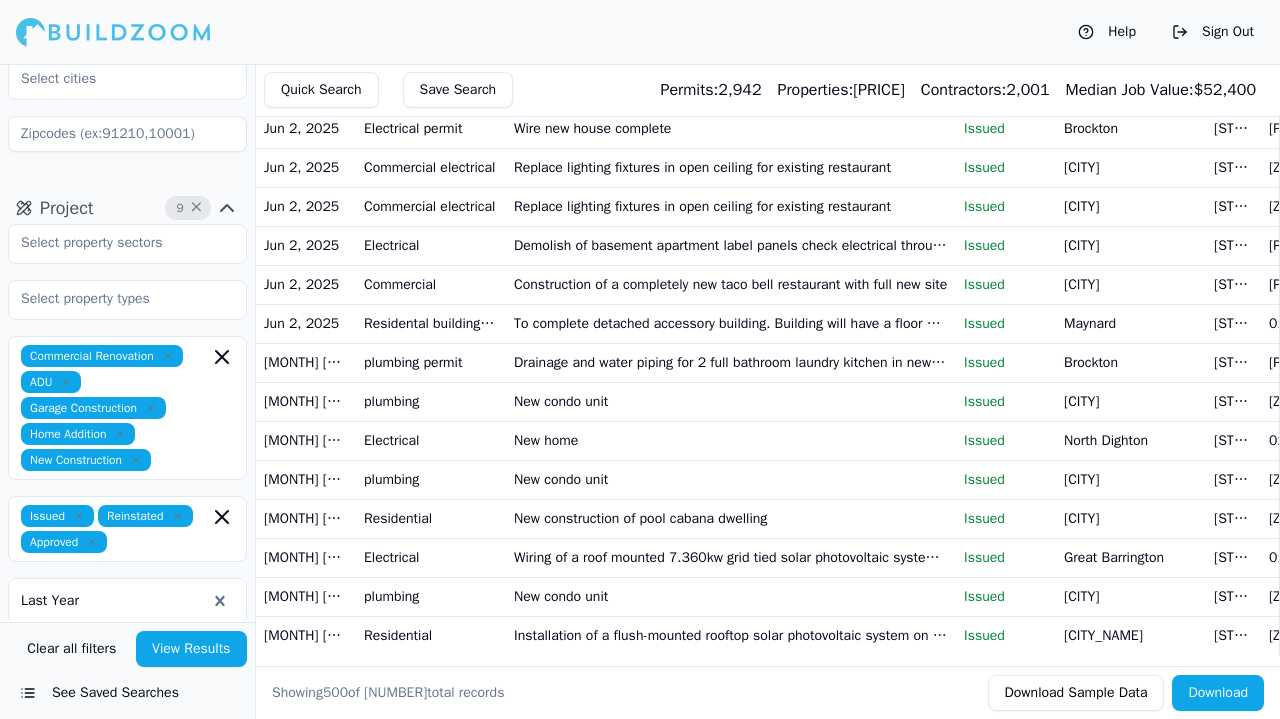 click at bounding box center (731, -2173) 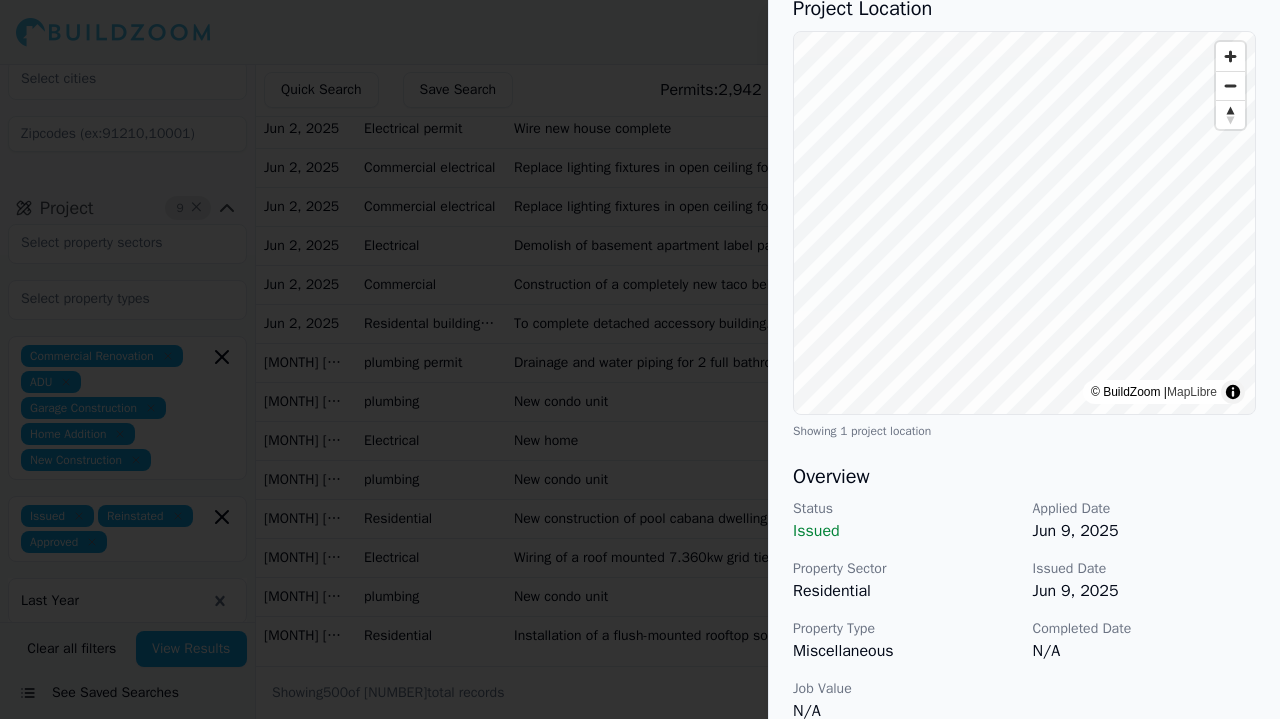 scroll, scrollTop: 0, scrollLeft: 0, axis: both 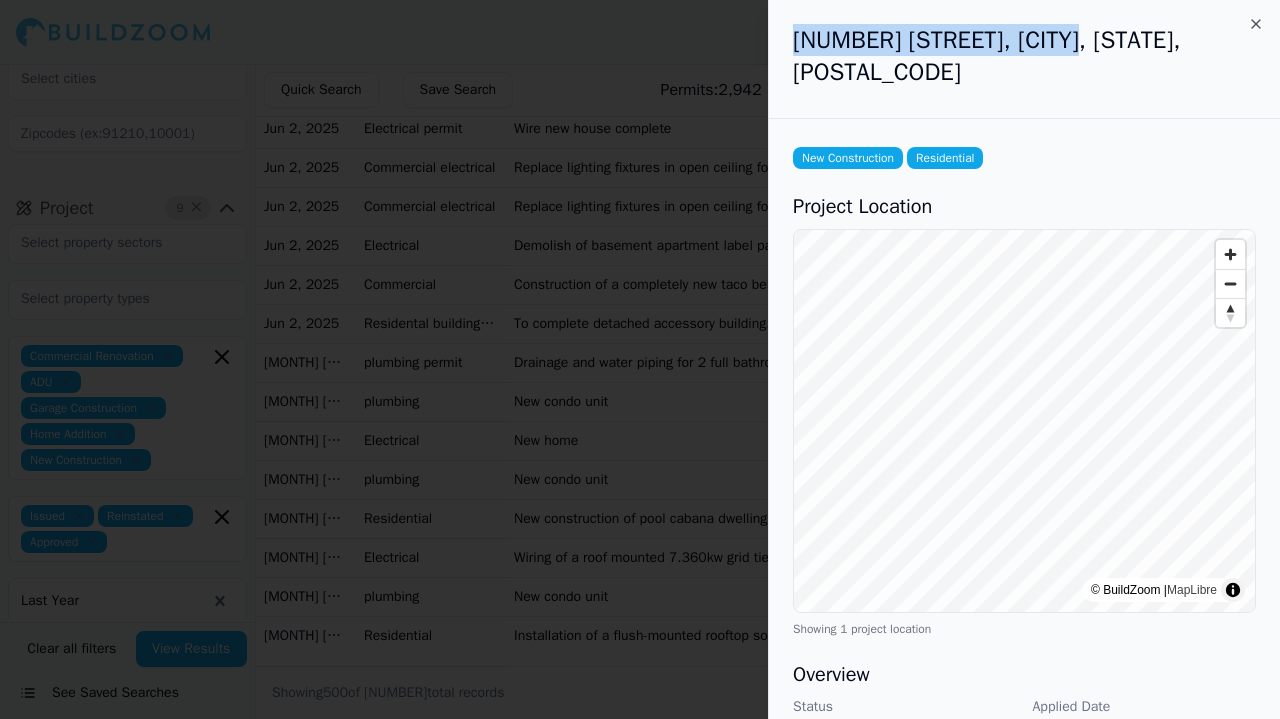 drag, startPoint x: 794, startPoint y: 38, endPoint x: 1090, endPoint y: 39, distance: 296.00168 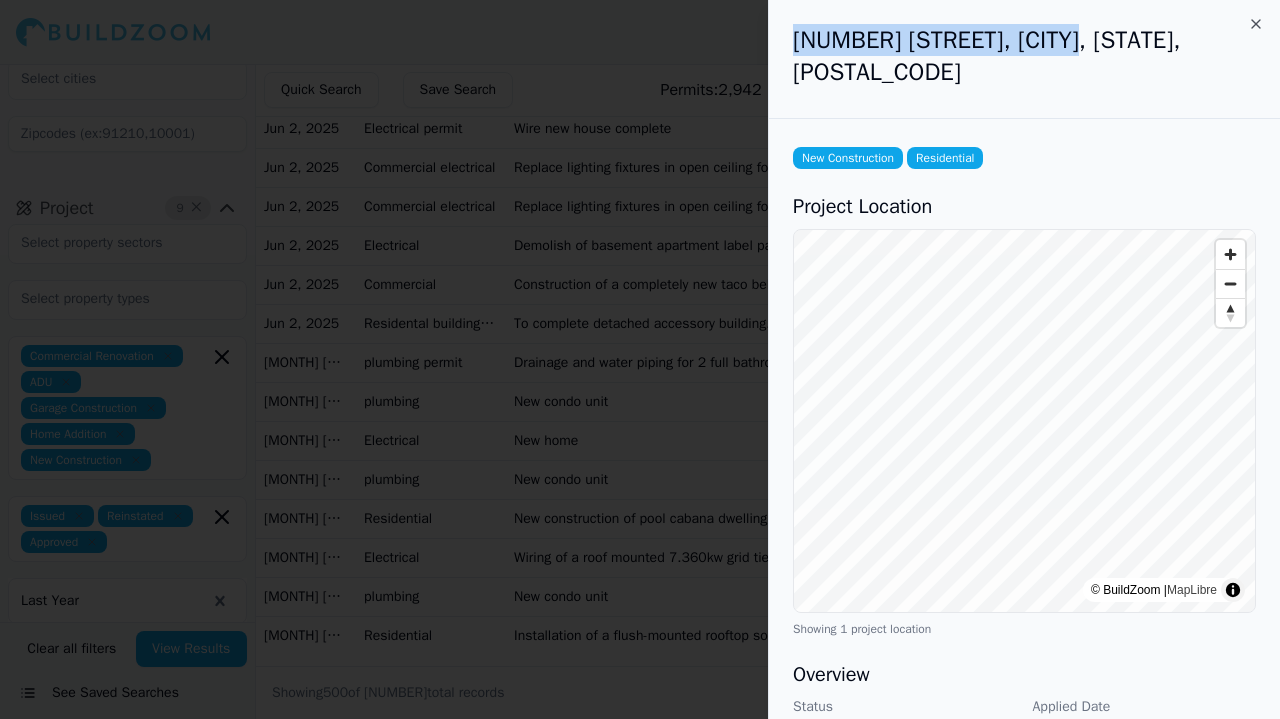 click on "[NUMBER] [STREET], [CITY], [STATE], [POSTAL_CODE]" at bounding box center (1024, 56) 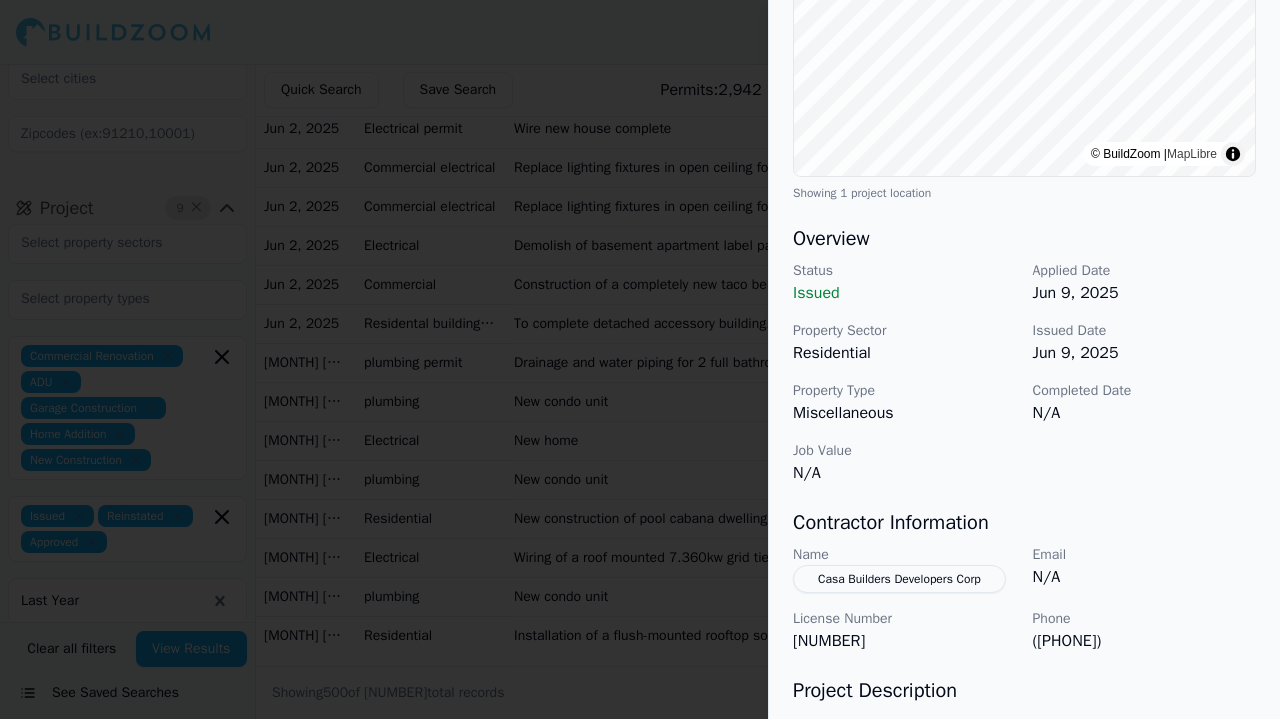 scroll, scrollTop: 463, scrollLeft: 0, axis: vertical 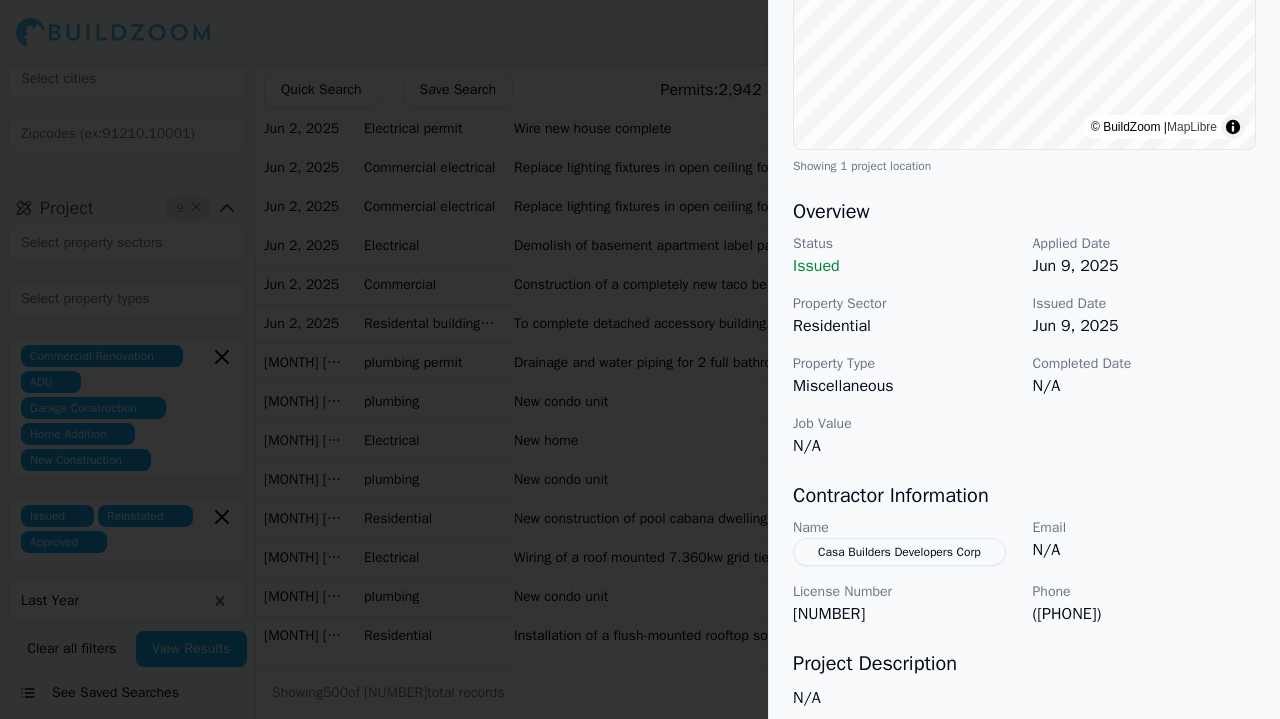 drag, startPoint x: 1034, startPoint y: 579, endPoint x: 1153, endPoint y: 567, distance: 119.60351 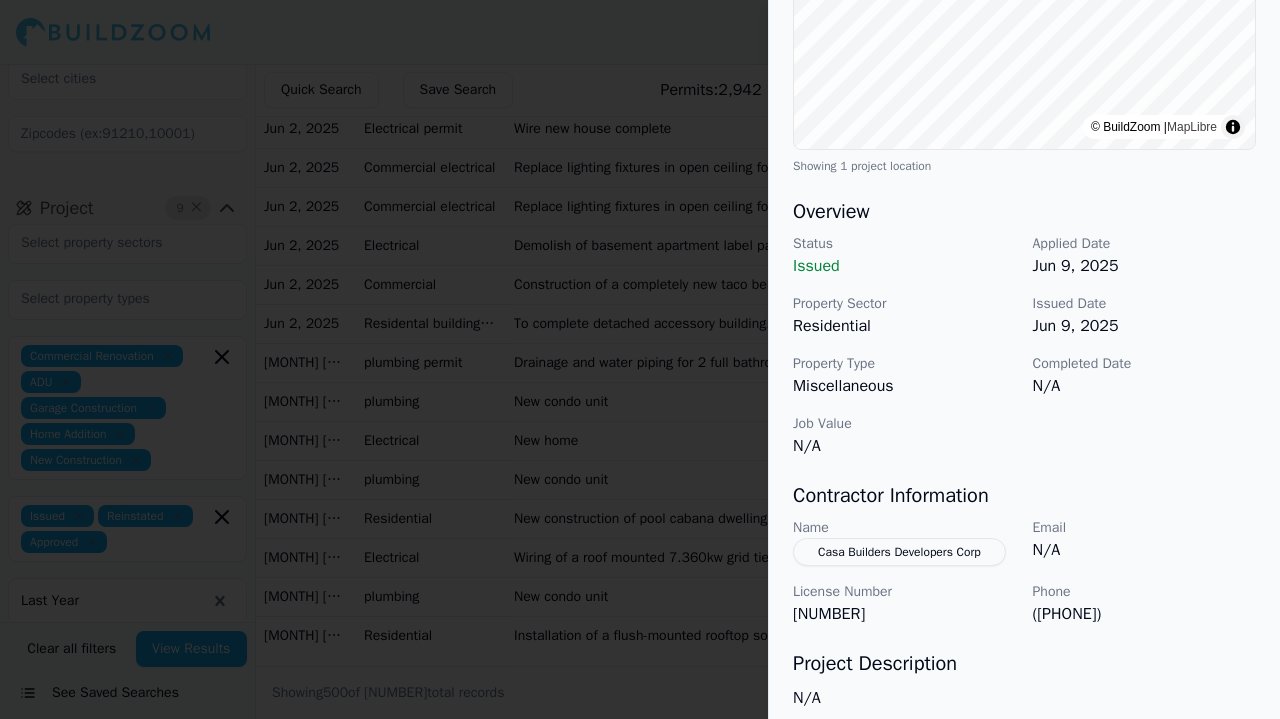 drag, startPoint x: 1141, startPoint y: 579, endPoint x: 1018, endPoint y: 583, distance: 123.065025 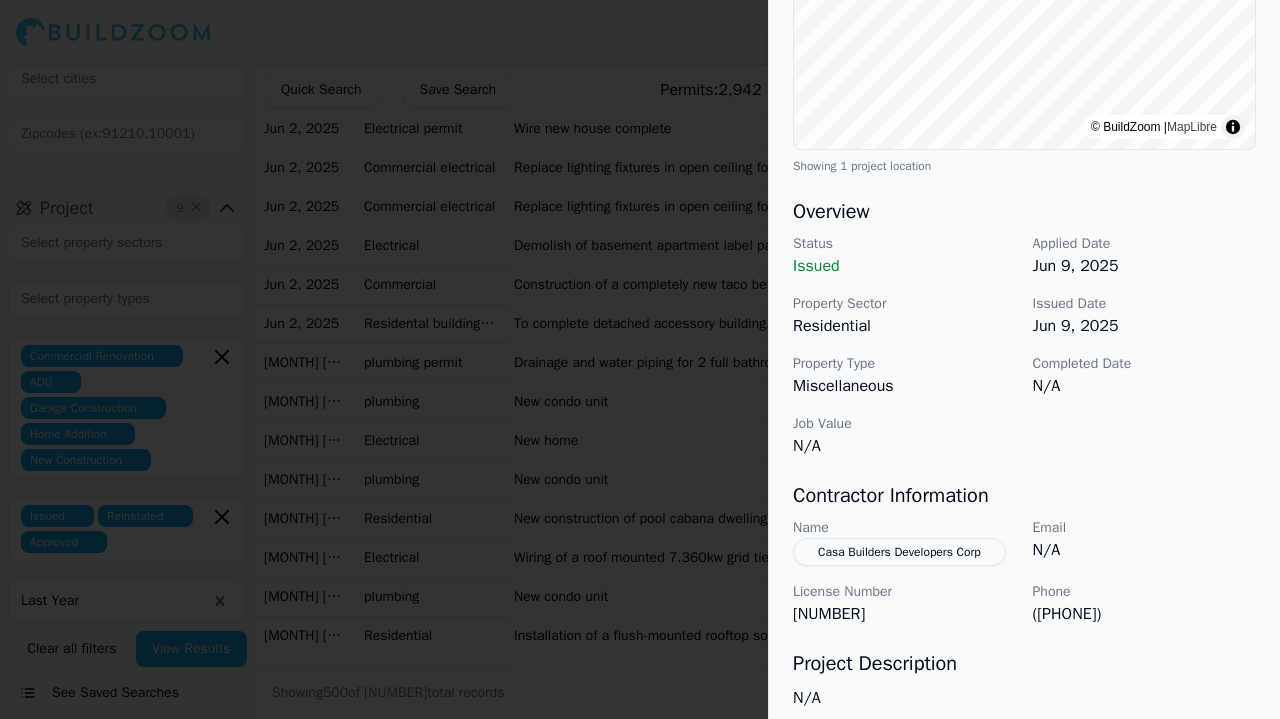 click on "Name [COMPANY] Email N/A License Number [NUMBER] Phone [PHONE]" at bounding box center (1024, 572) 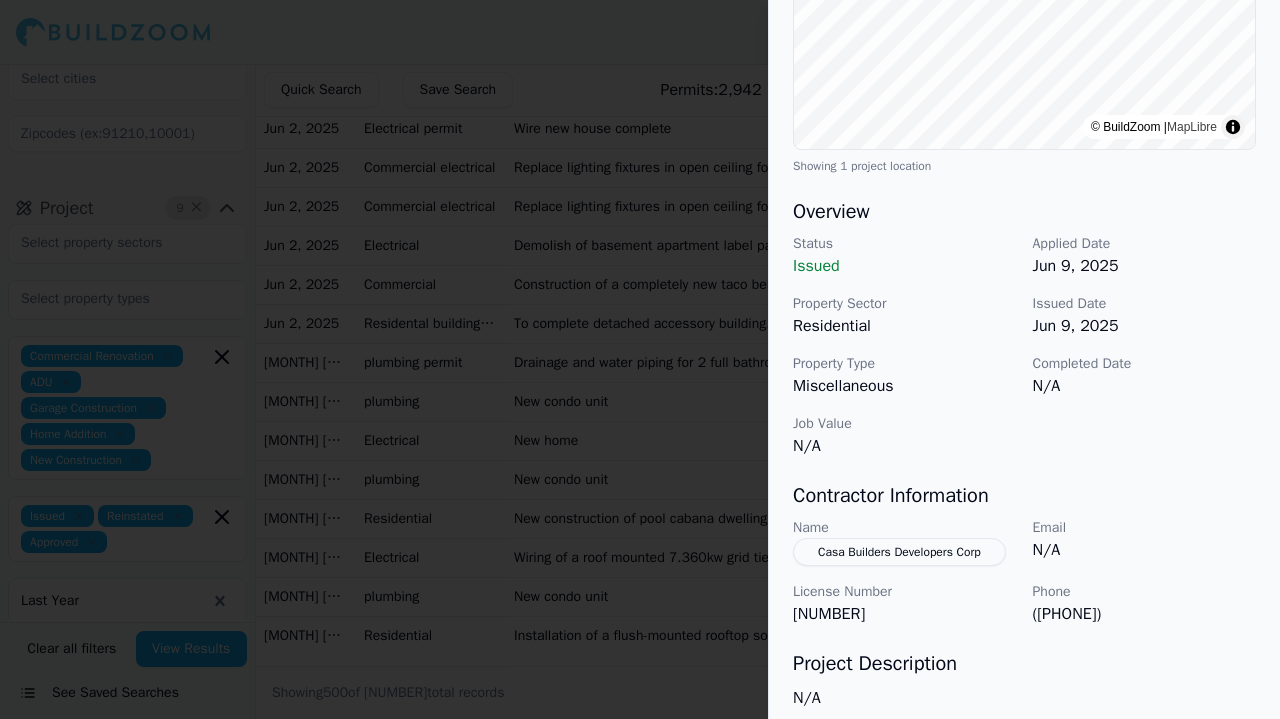 drag, startPoint x: 1145, startPoint y: 583, endPoint x: 1024, endPoint y: 587, distance: 121.0661 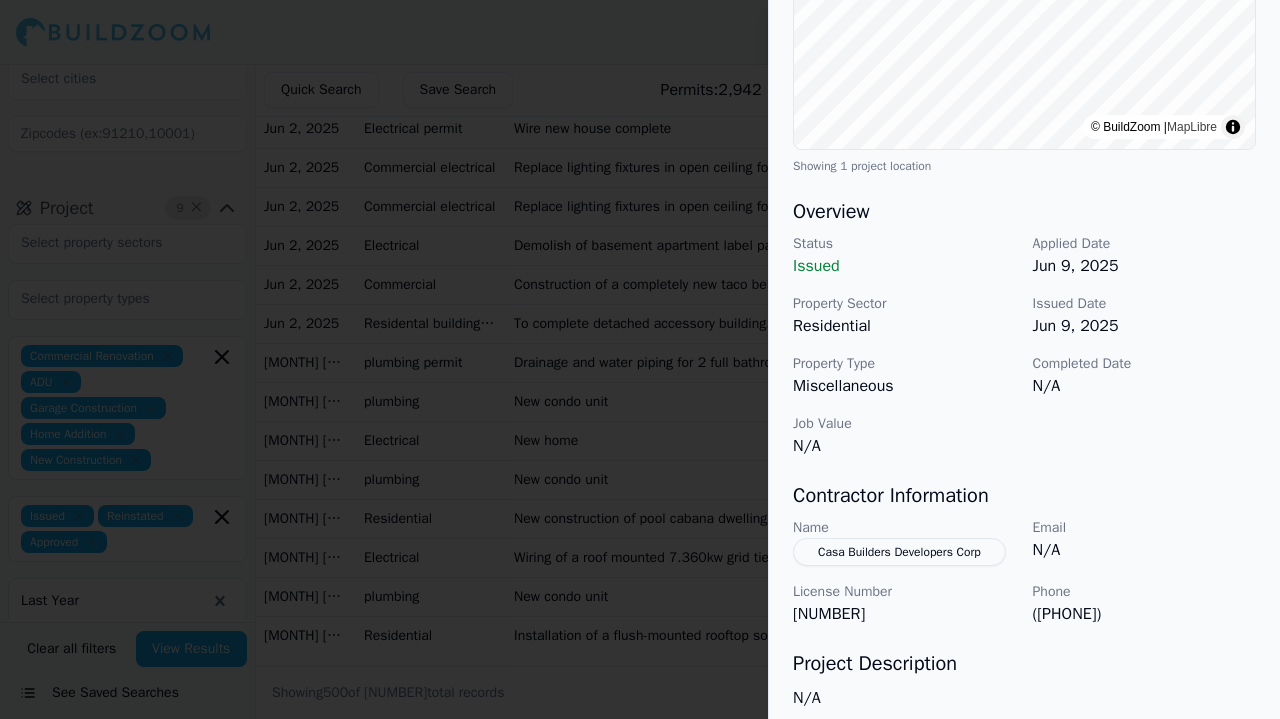 click on "Name [COMPANY] Email N/A License Number [NUMBER] Phone [PHONE]" at bounding box center (1024, 572) 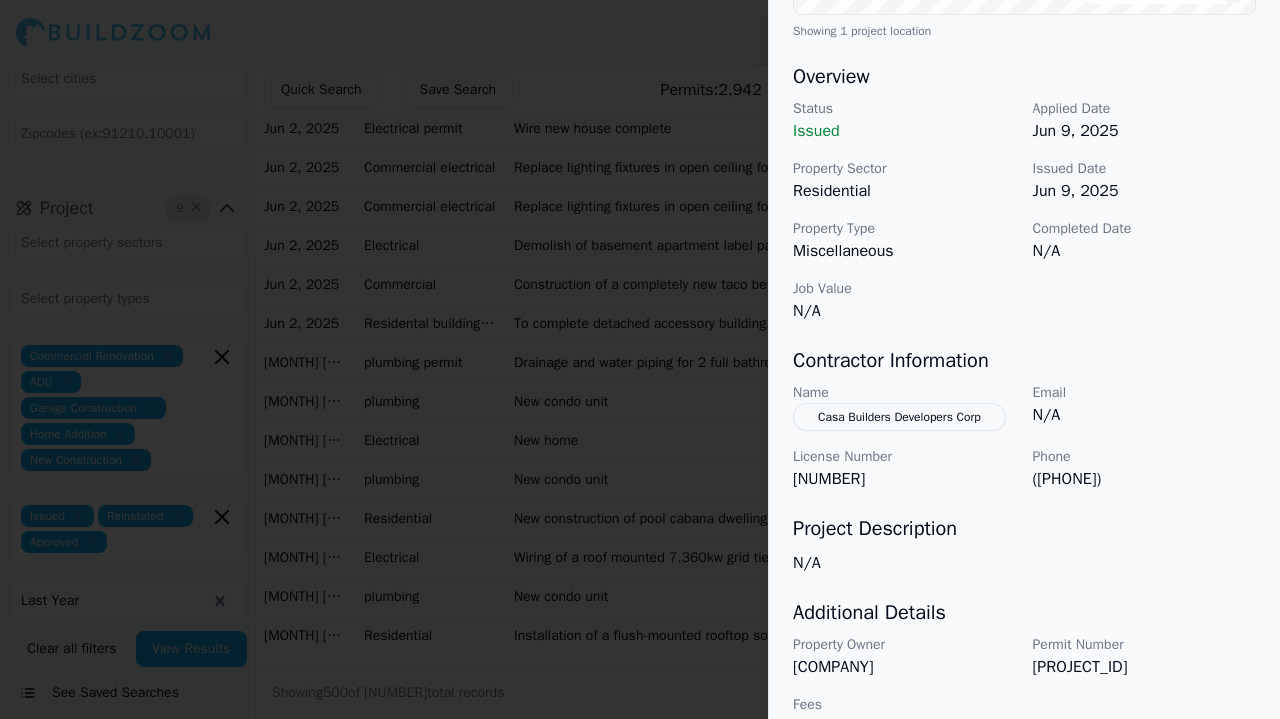 scroll, scrollTop: 578, scrollLeft: 0, axis: vertical 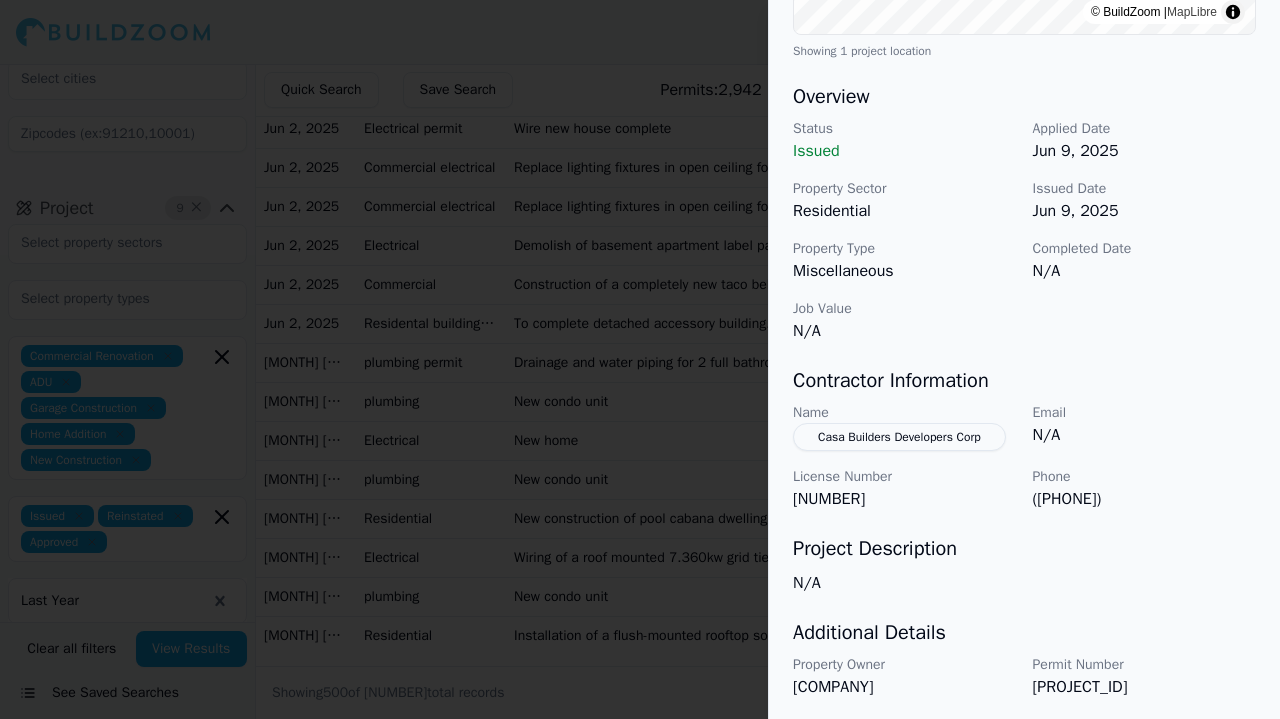 drag, startPoint x: 792, startPoint y: 655, endPoint x: 986, endPoint y: 667, distance: 194.37077 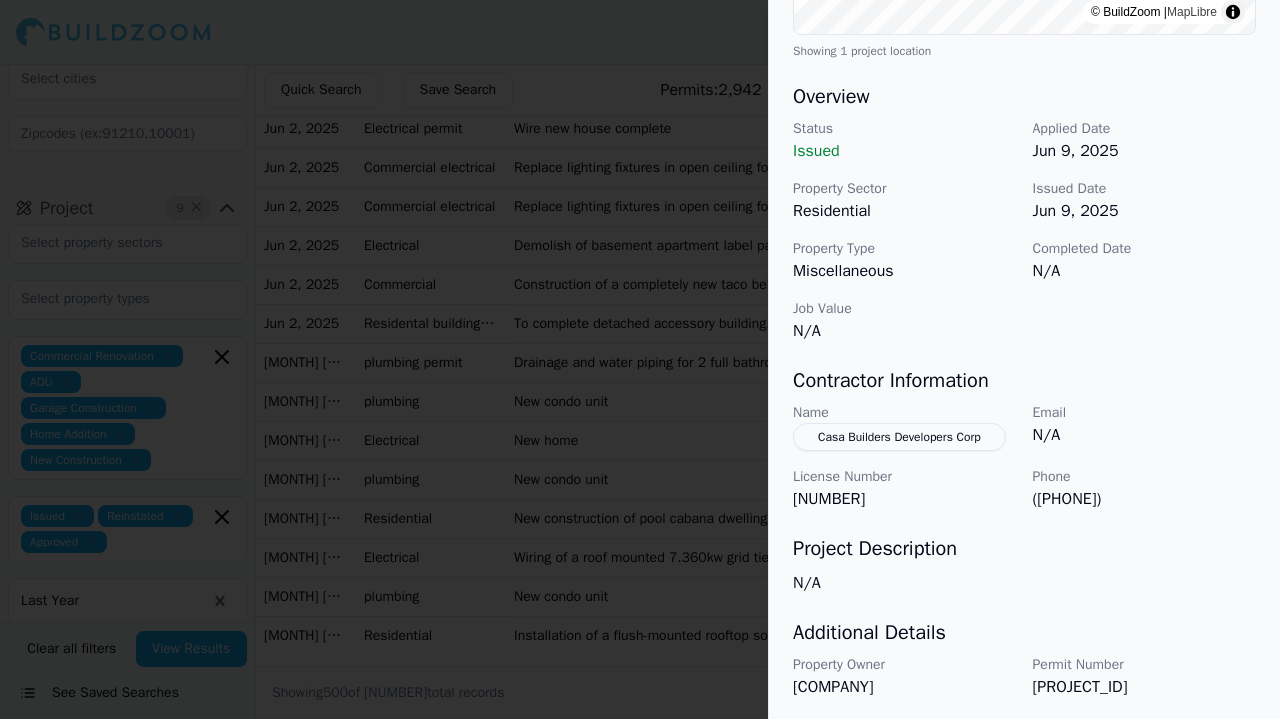 click on "Property Owner [COMPANY] Permit Number RB-2025-00128 Fees 5192" at bounding box center (1024, 707) 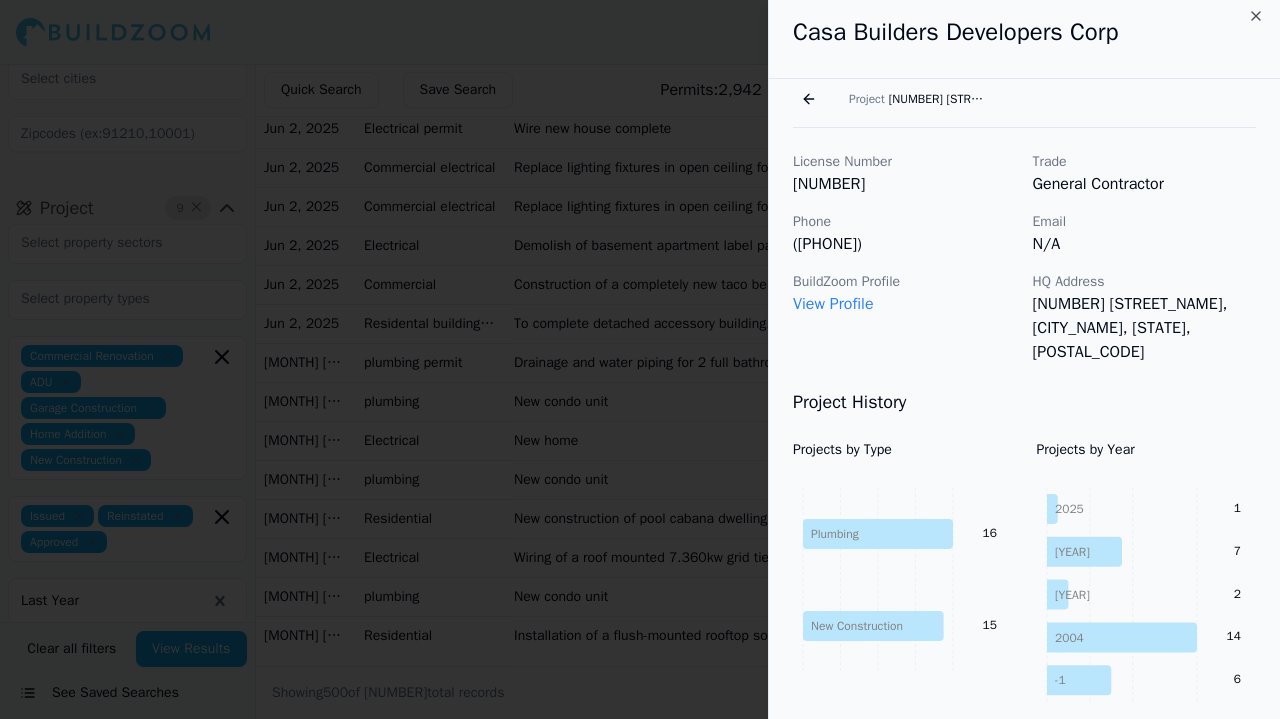 scroll, scrollTop: 0, scrollLeft: 0, axis: both 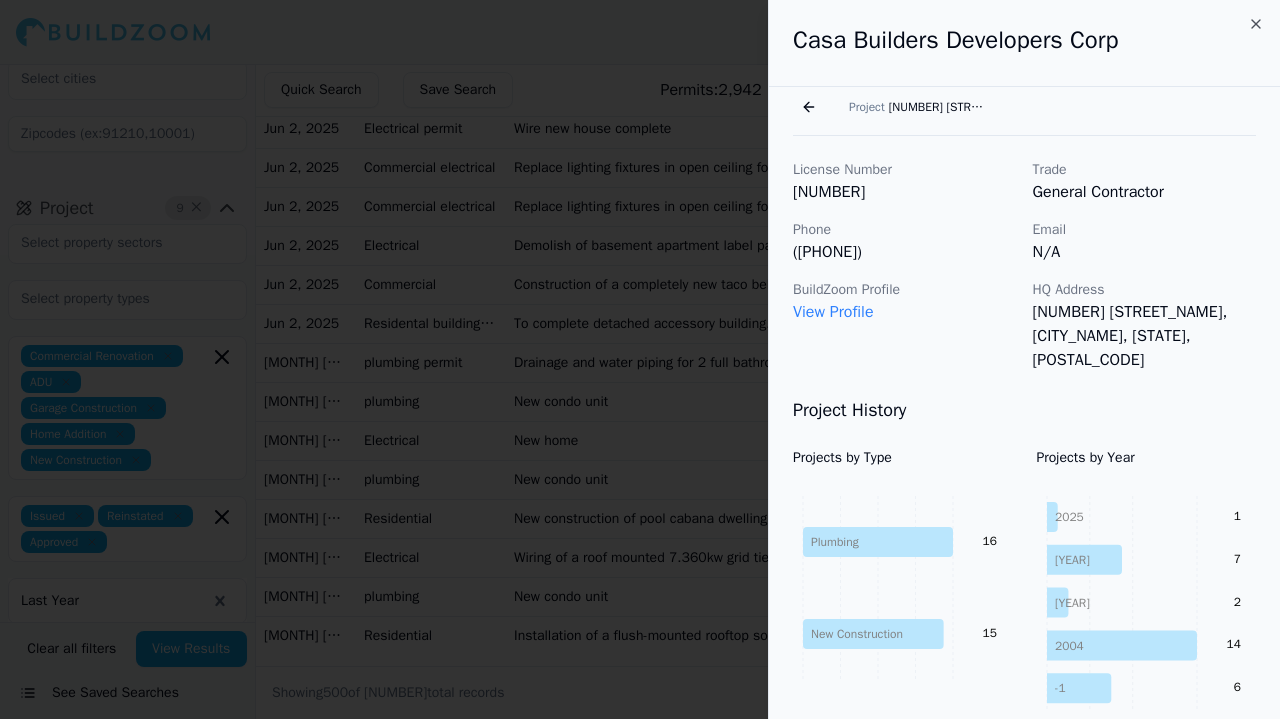 click at bounding box center (640, 359) 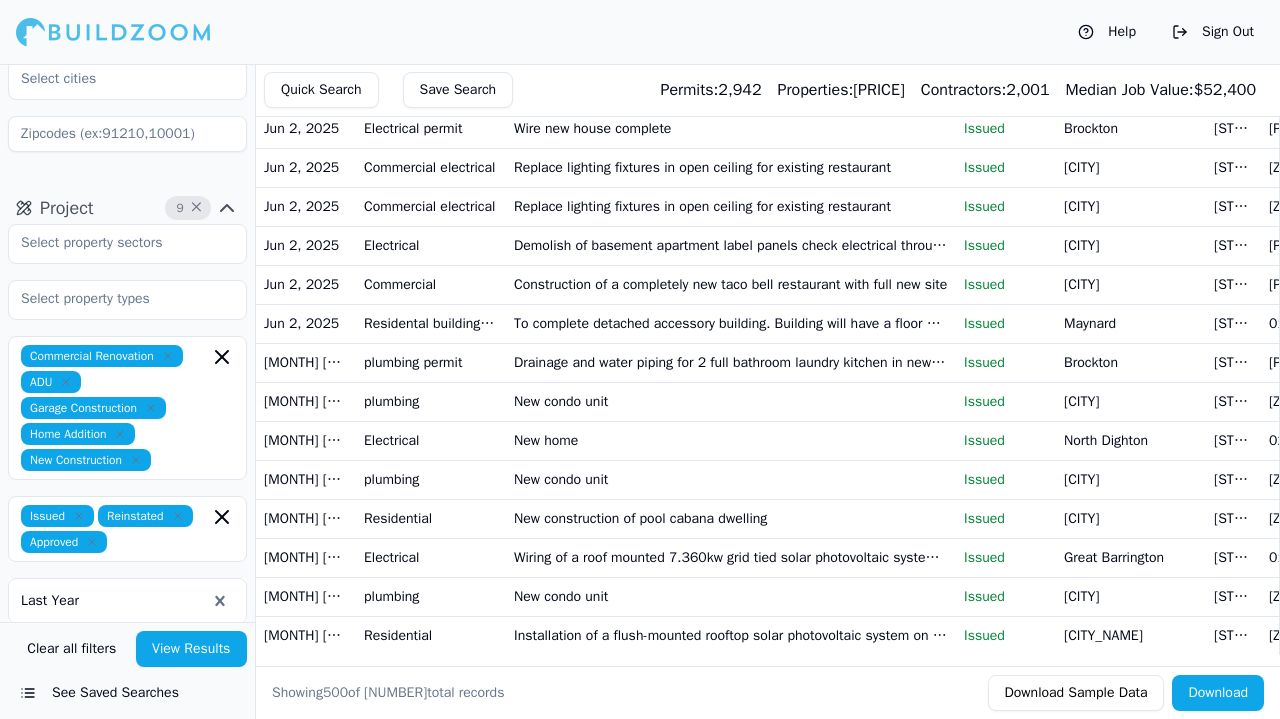 scroll, scrollTop: 23071, scrollLeft: 0, axis: vertical 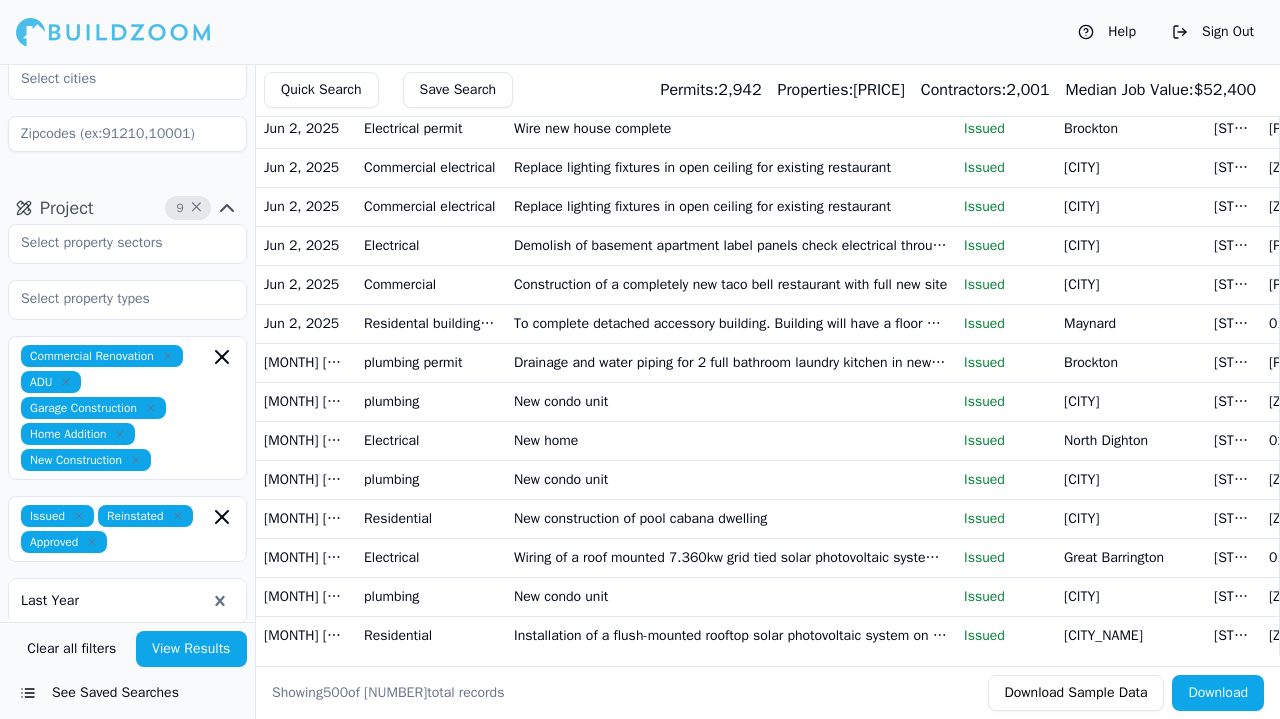 click on "Erect a 2 591 square foot single family dwelling" at bounding box center [731, -1861] 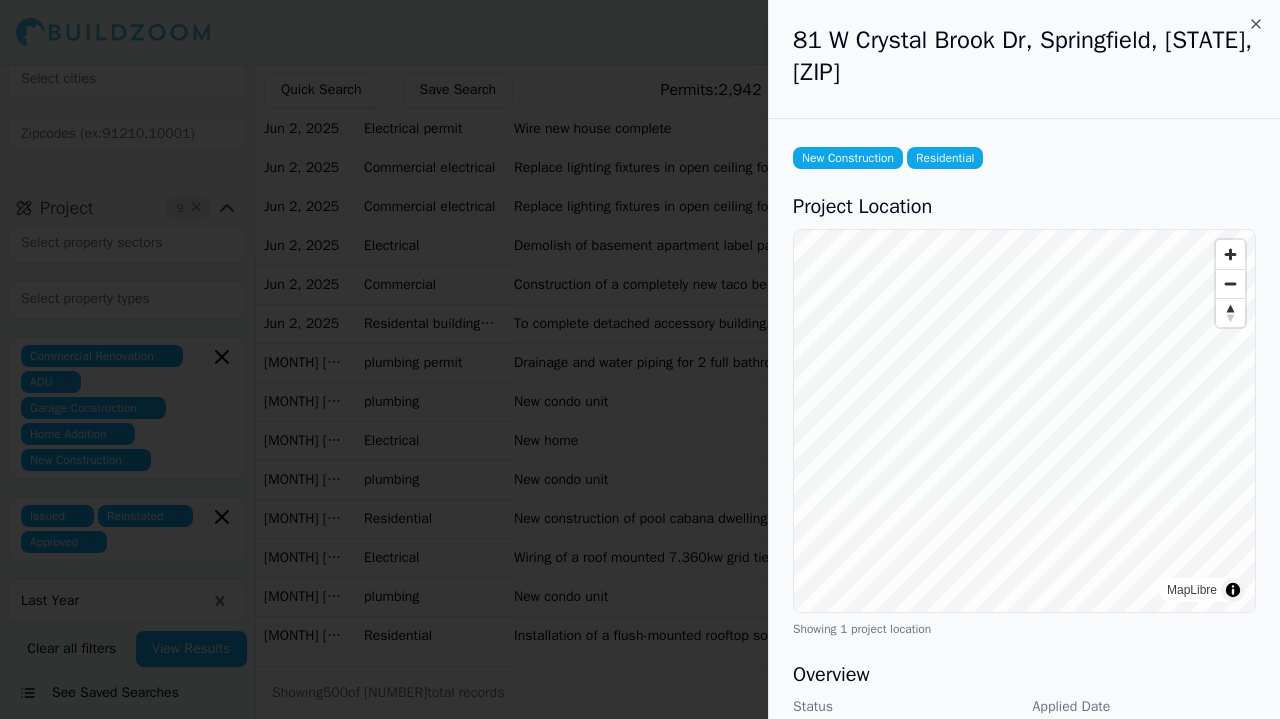 click at bounding box center (640, 359) 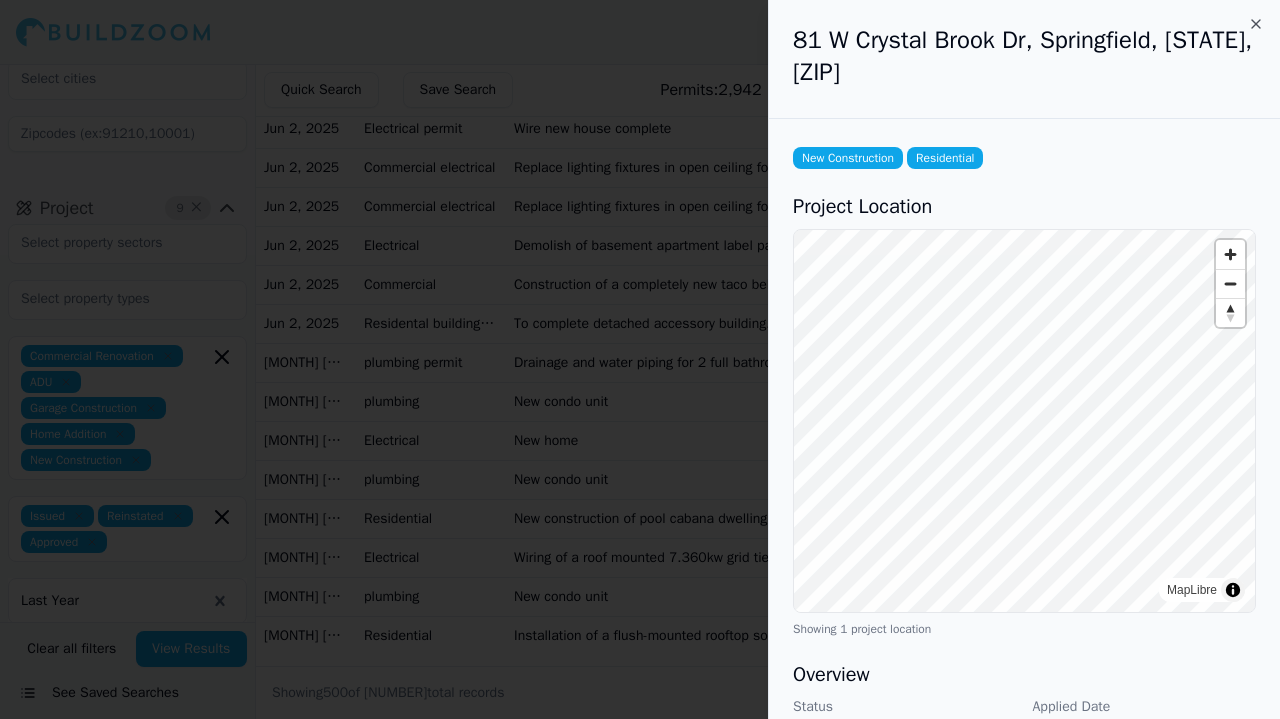click at bounding box center [640, 359] 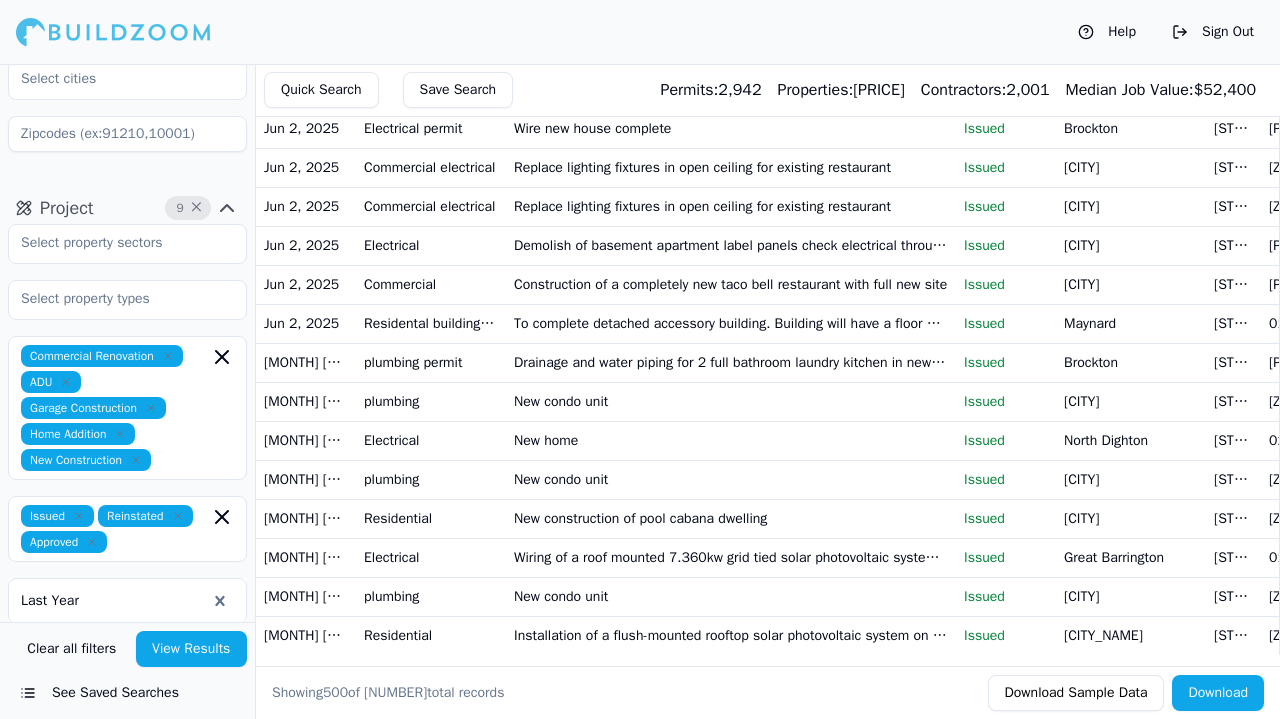 scroll, scrollTop: 23348, scrollLeft: 0, axis: vertical 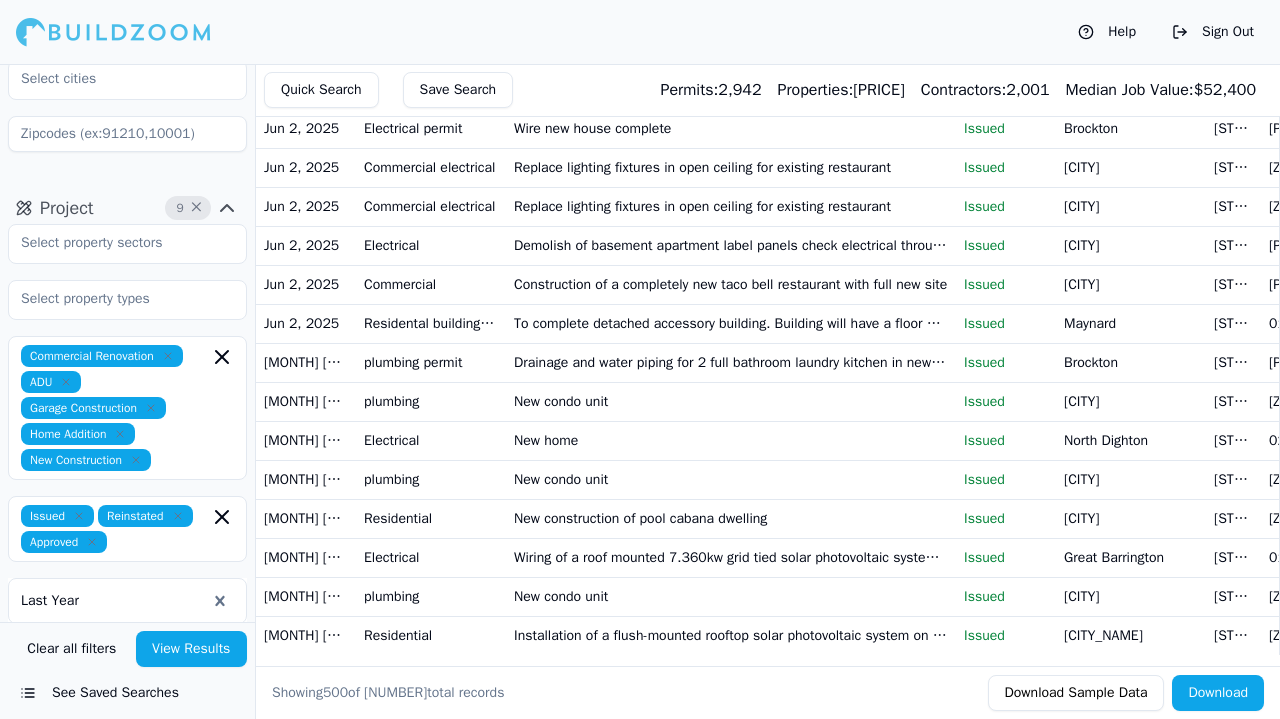 click at bounding box center [731, -1666] 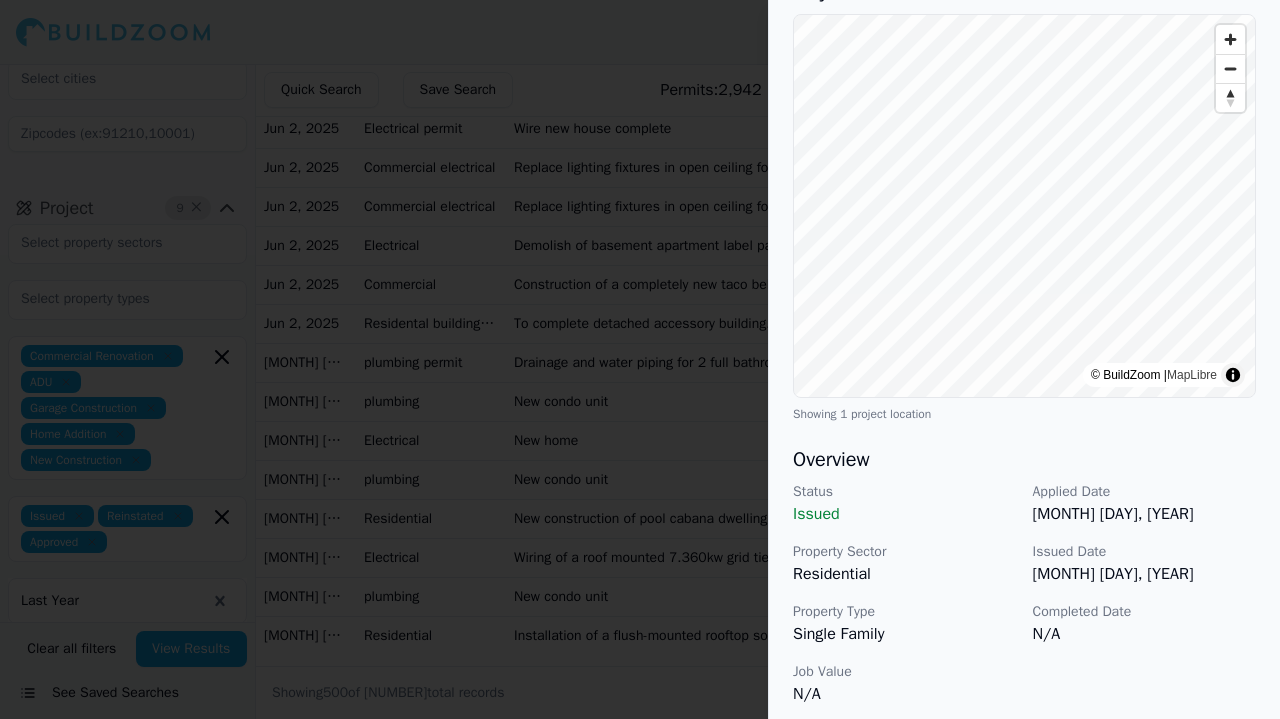 scroll, scrollTop: 0, scrollLeft: 0, axis: both 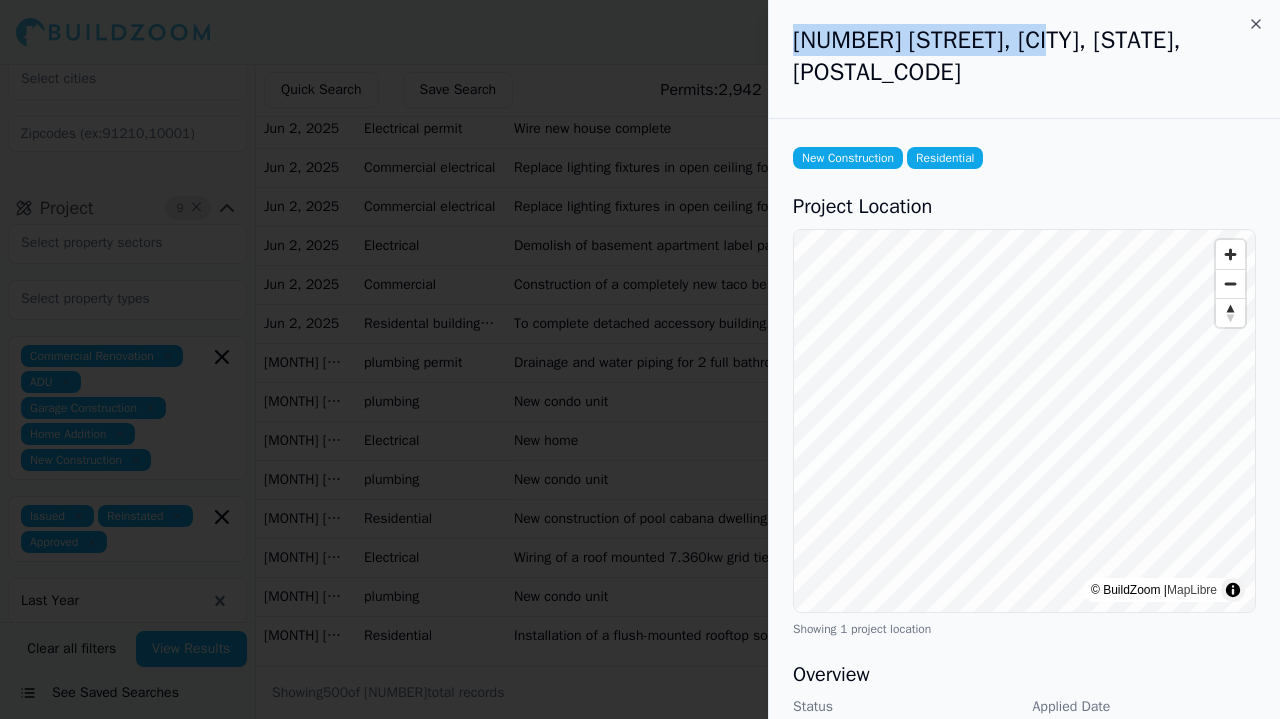 drag, startPoint x: 794, startPoint y: 39, endPoint x: 1048, endPoint y: 43, distance: 254.0315 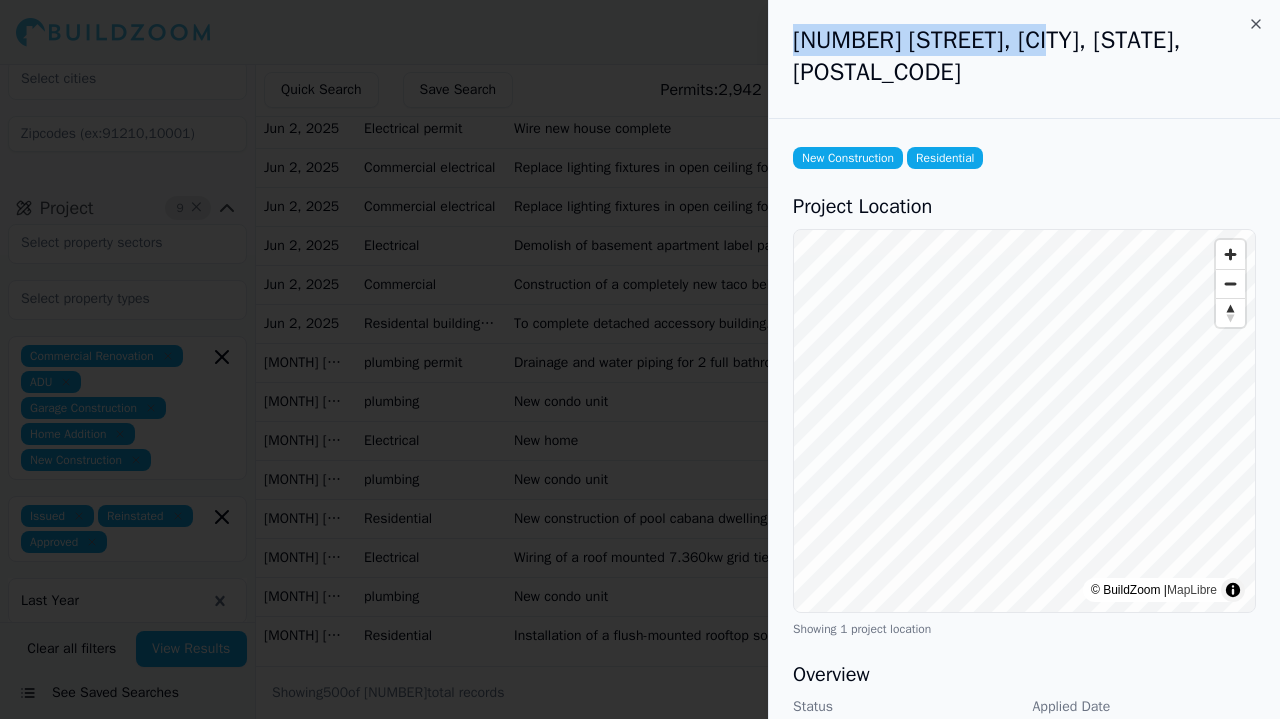click on "[NUMBER] [STREET], [CITY], [STATE], [POSTAL_CODE]" at bounding box center [1024, 56] 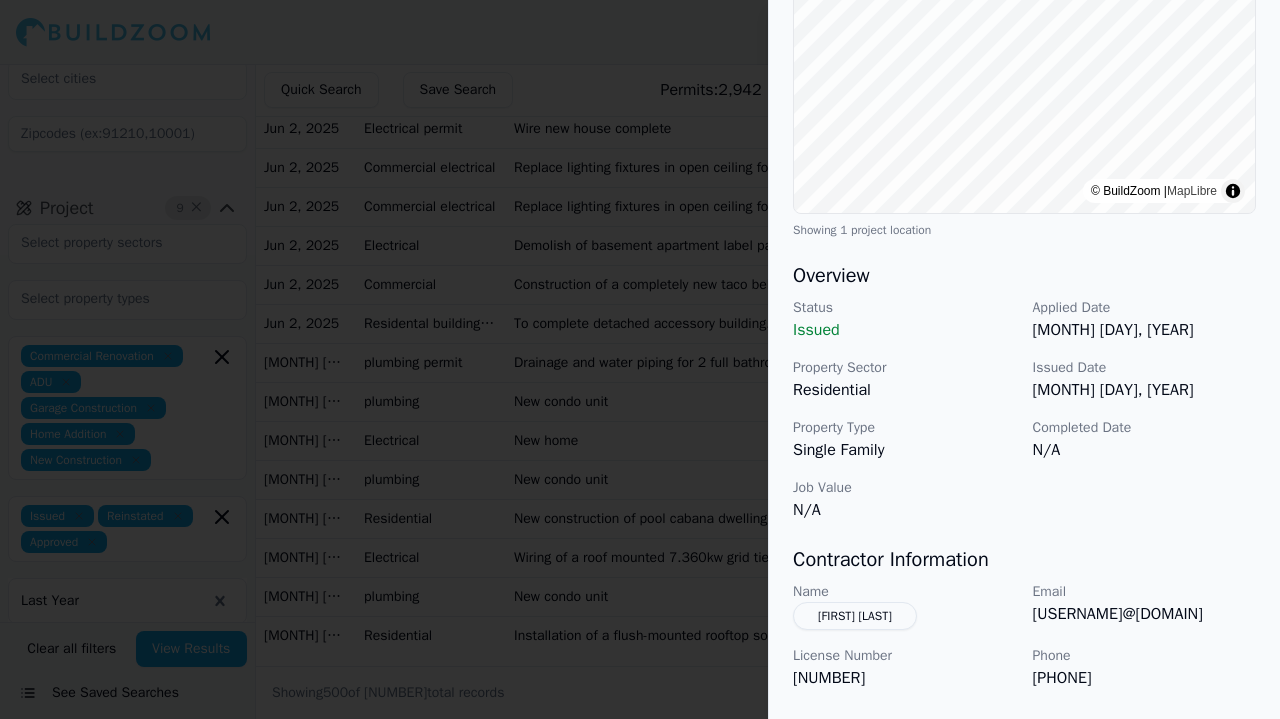 scroll, scrollTop: 400, scrollLeft: 0, axis: vertical 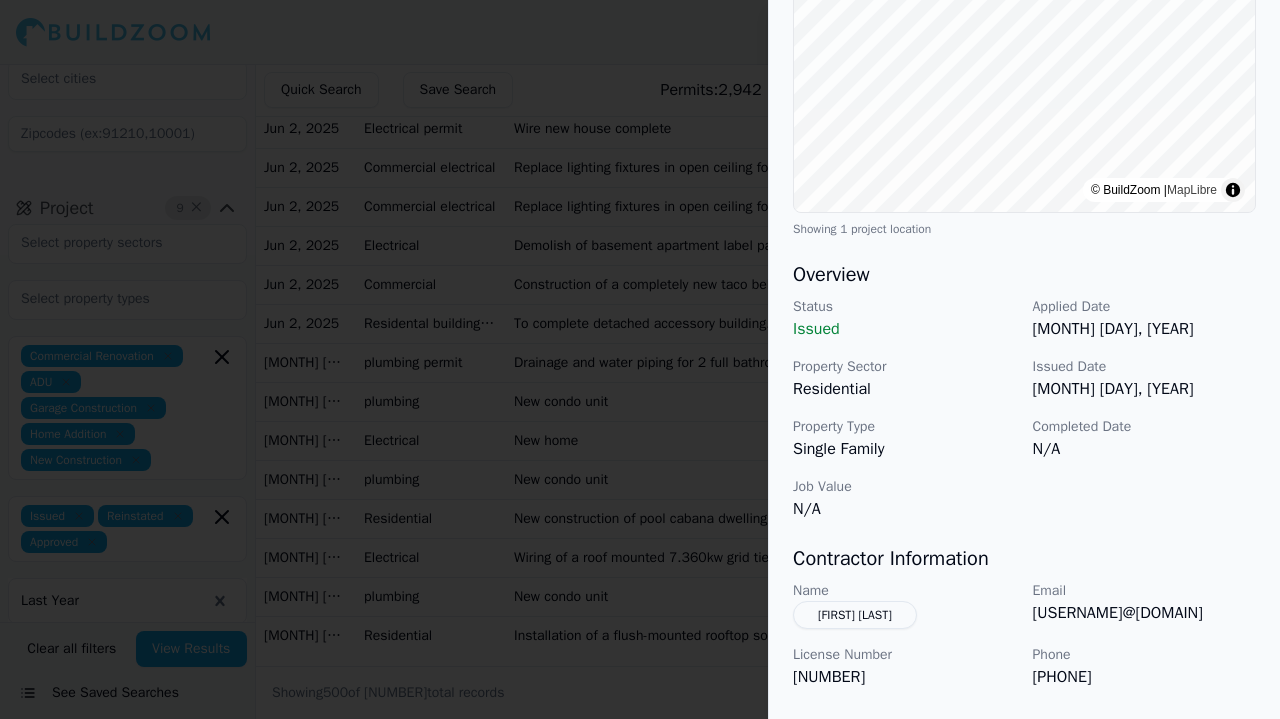 drag, startPoint x: 1032, startPoint y: 641, endPoint x: 1155, endPoint y: 649, distance: 123.25989 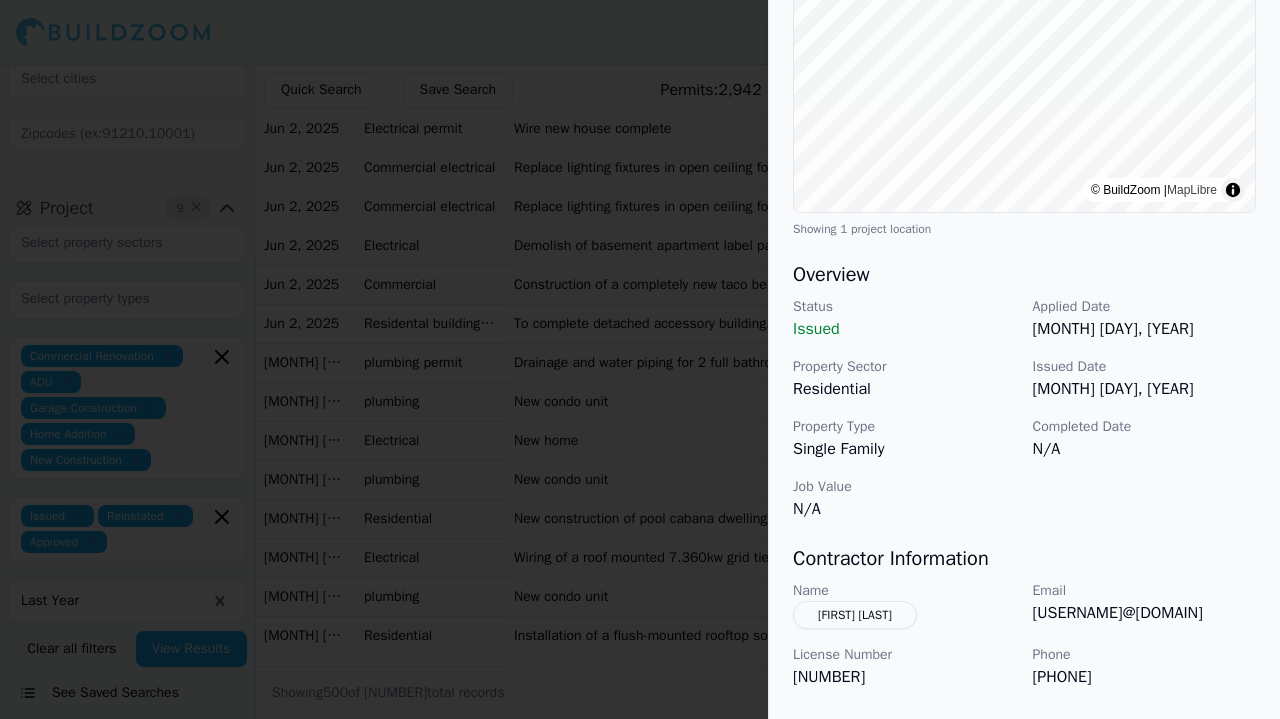 drag, startPoint x: 1028, startPoint y: 583, endPoint x: 1276, endPoint y: 586, distance: 248.01814 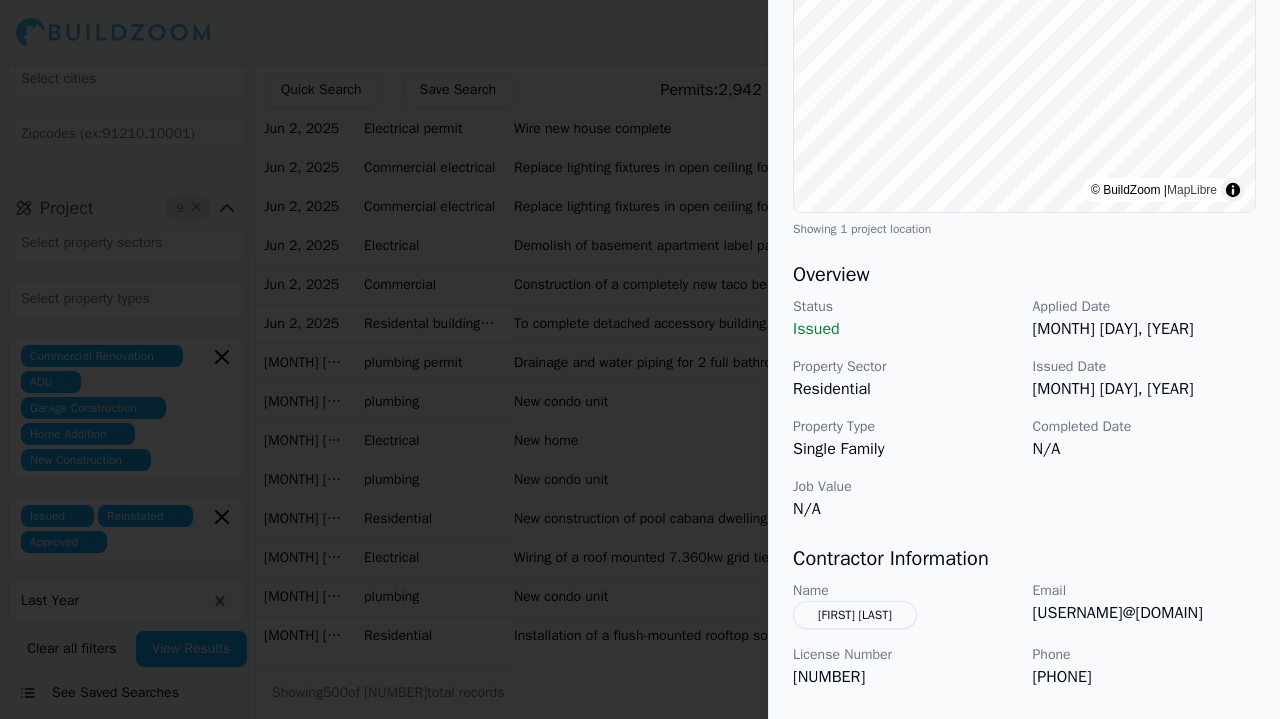 click on "New Construction Residential Project Location © BuildZoom | MapLibre Showing 1 project location Overview Status Issued Applied Date [MONTH] [DAY], [YEAR] Property Sector Residential Issued Date [MONTH] [DAY], [YEAR] Property Type Single Family Completed Date N/A Job Value N/A Contractor Information Name [CONTRACTOR_NAME] Email [EMAIL] License Number [LICENSE_NUMBER] Phone [PHONE] Project Description N/A Additional Details Property Owner [PROPERTY_OWNER] Permit Number [PERMIT_NUMBER] Fees [NUMBER]" at bounding box center (1024, 340) 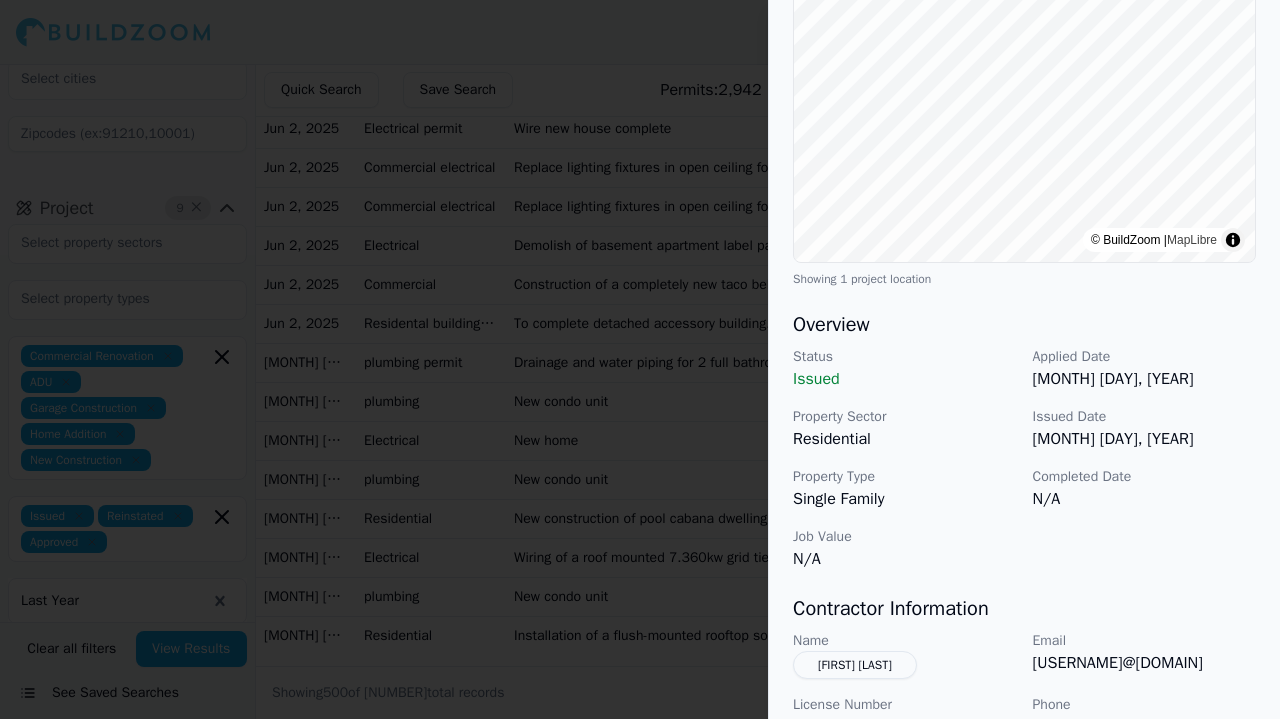 scroll, scrollTop: 352, scrollLeft: 0, axis: vertical 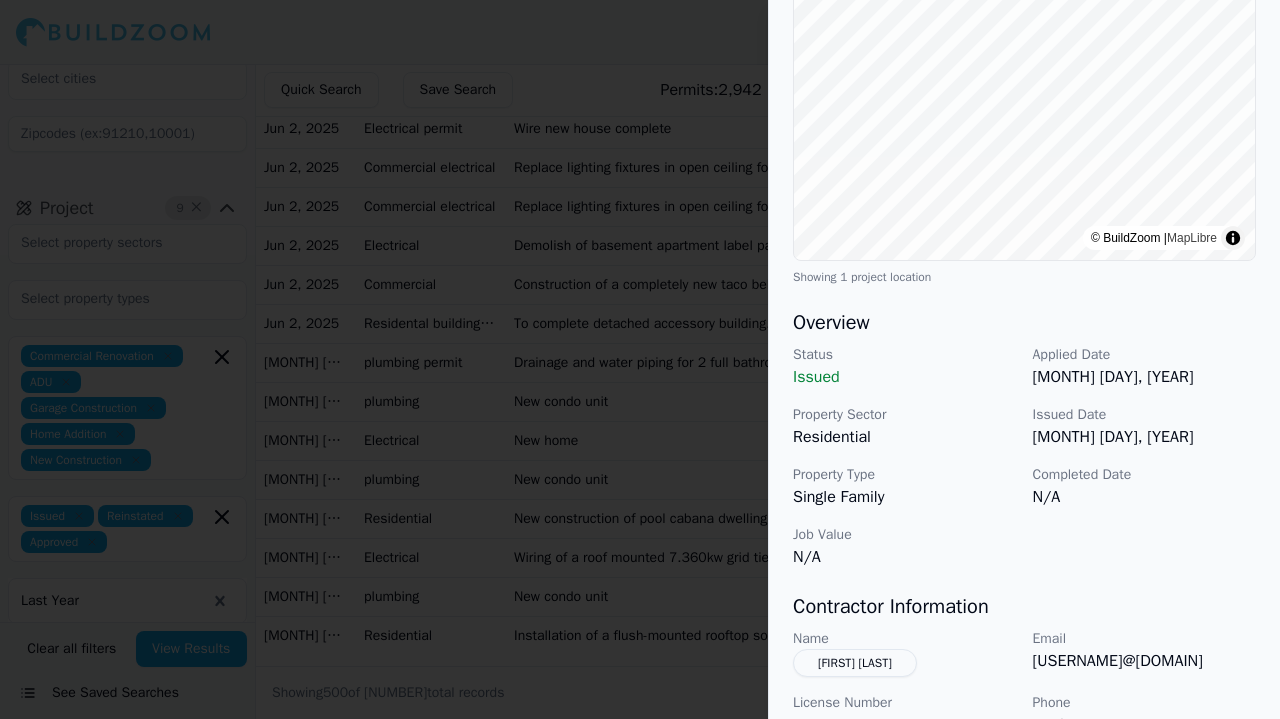 drag, startPoint x: 948, startPoint y: 639, endPoint x: 770, endPoint y: 622, distance: 178.80995 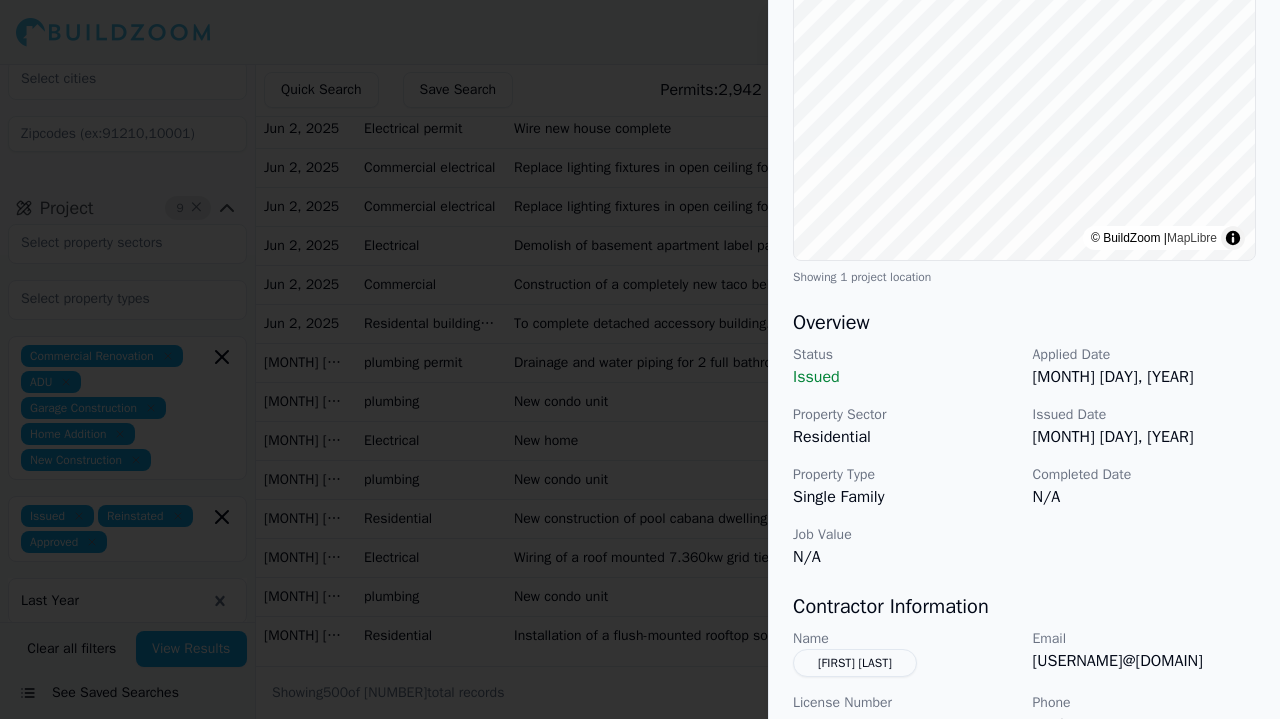 click on "New Construction Residential Project Location © BuildZoom | MapLibre Showing 1 project location Overview Status Issued Applied Date [MONTH] [DAY], [YEAR] Property Sector Residential Issued Date [MONTH] [DAY], [YEAR] Property Type Single Family Completed Date N/A Job Value N/A Contractor Information Name [CONTRACTOR_NAME] Email [EMAIL] License Number [LICENSE_NUMBER] Phone [PHONE] Project Description N/A Additional Details Property Owner [PROPERTY_OWNER] Permit Number [PERMIT_NUMBER] Fees [NUMBER]" at bounding box center [1024, 388] 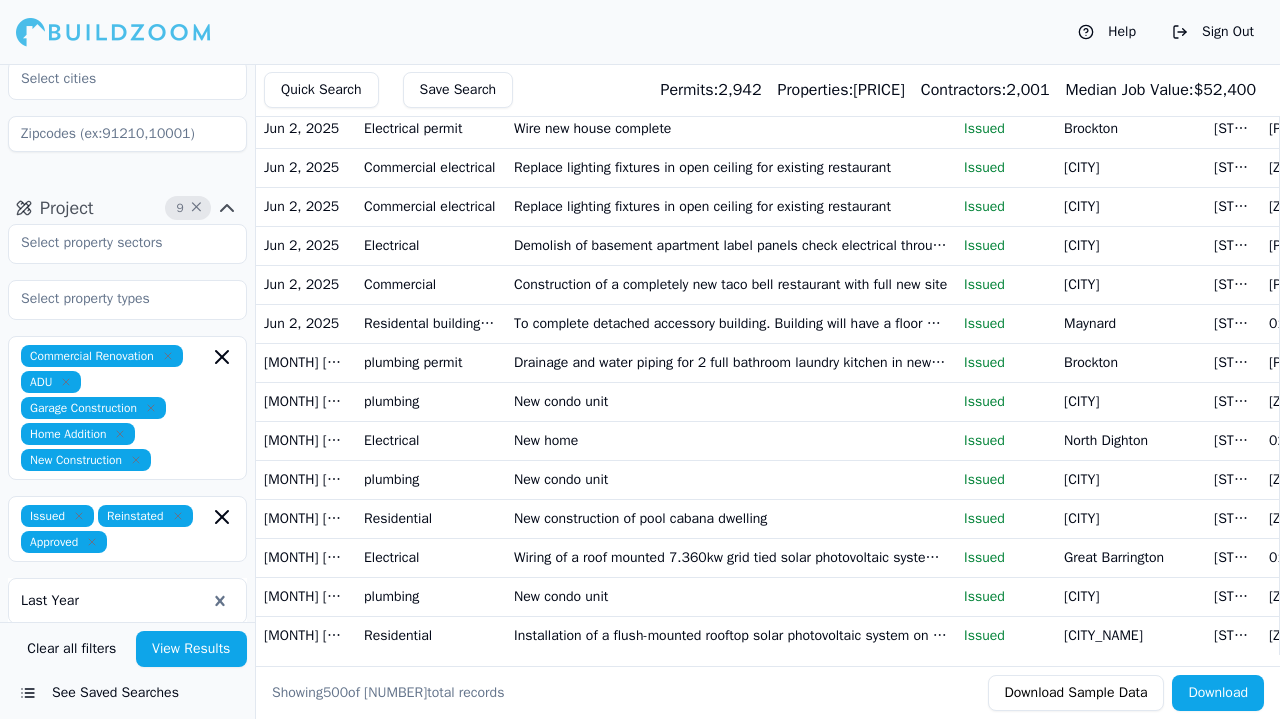 scroll, scrollTop: 23518, scrollLeft: 0, axis: vertical 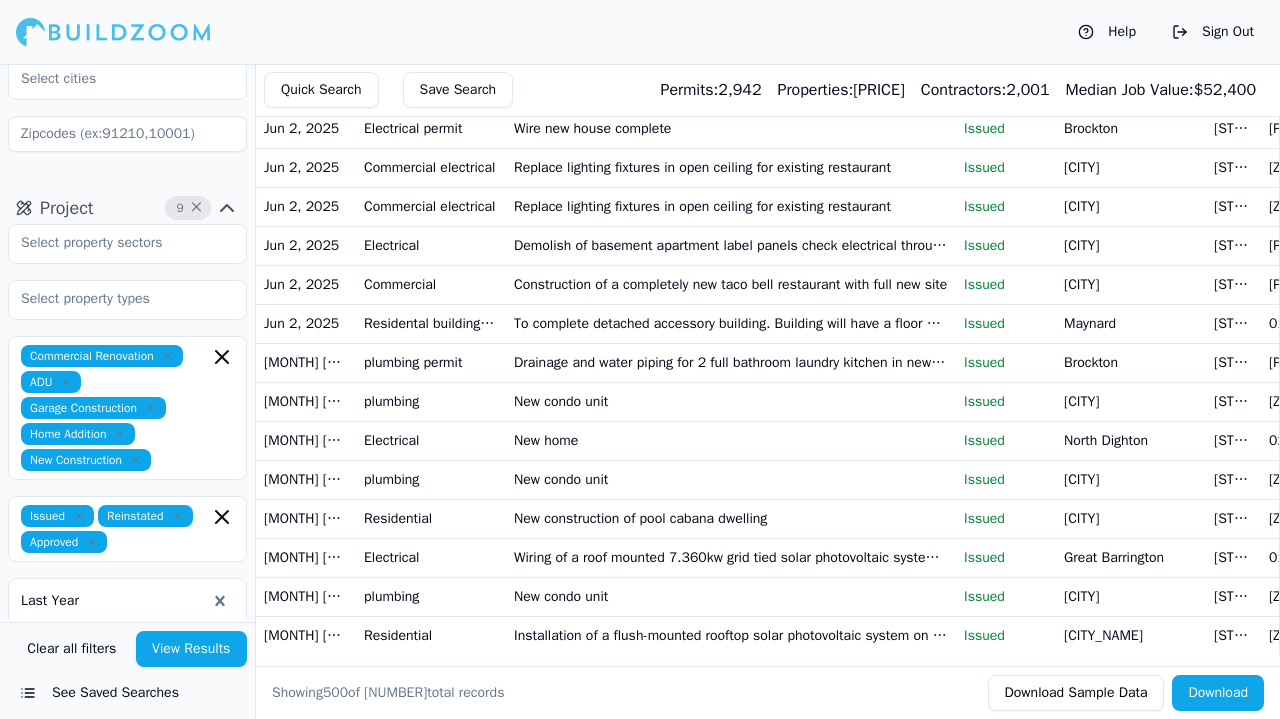 click on "Sub panel new two story addition (bedroom and family room with washer and dryer" at bounding box center [731, -1549] 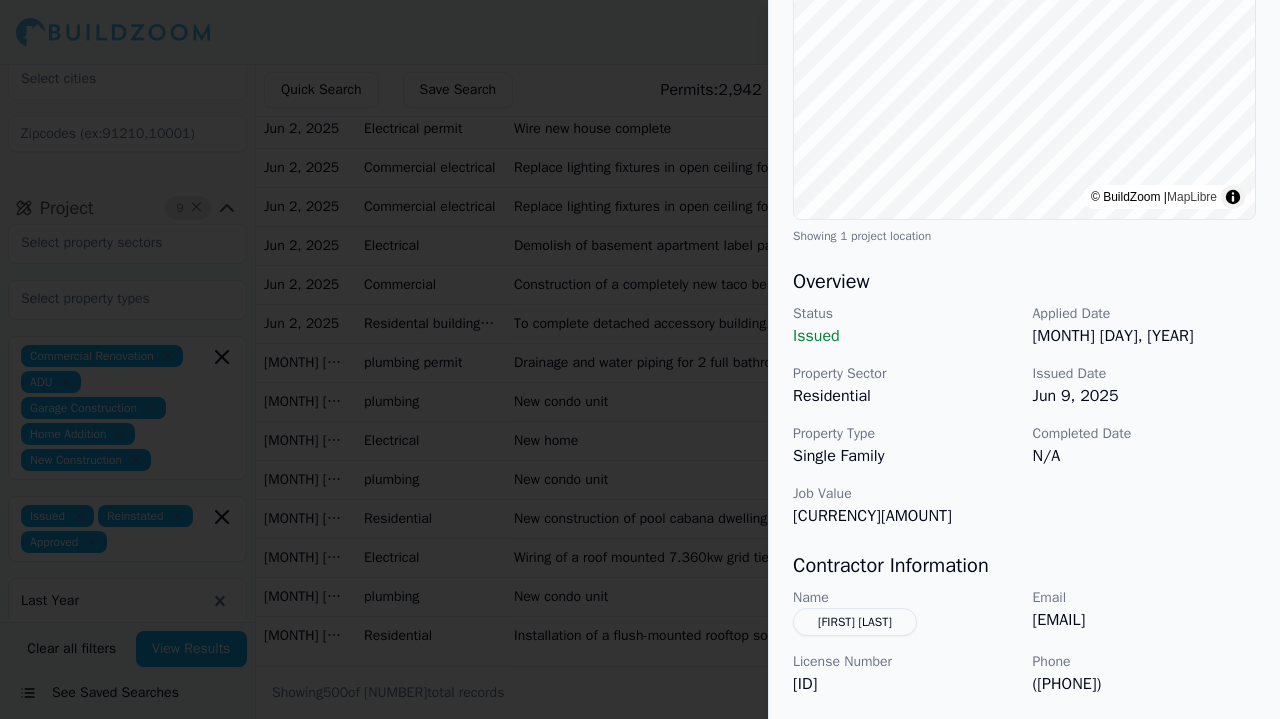 scroll, scrollTop: 397, scrollLeft: 0, axis: vertical 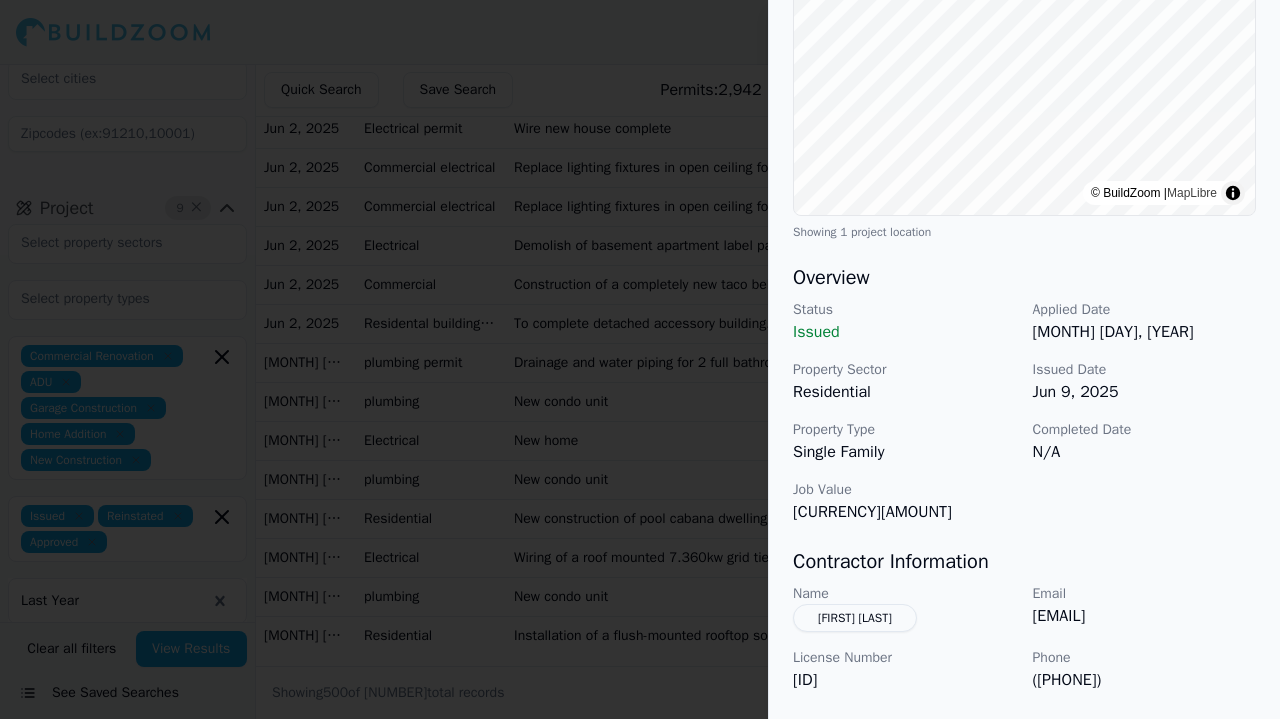 drag, startPoint x: 1028, startPoint y: 641, endPoint x: 1156, endPoint y: 653, distance: 128.56126 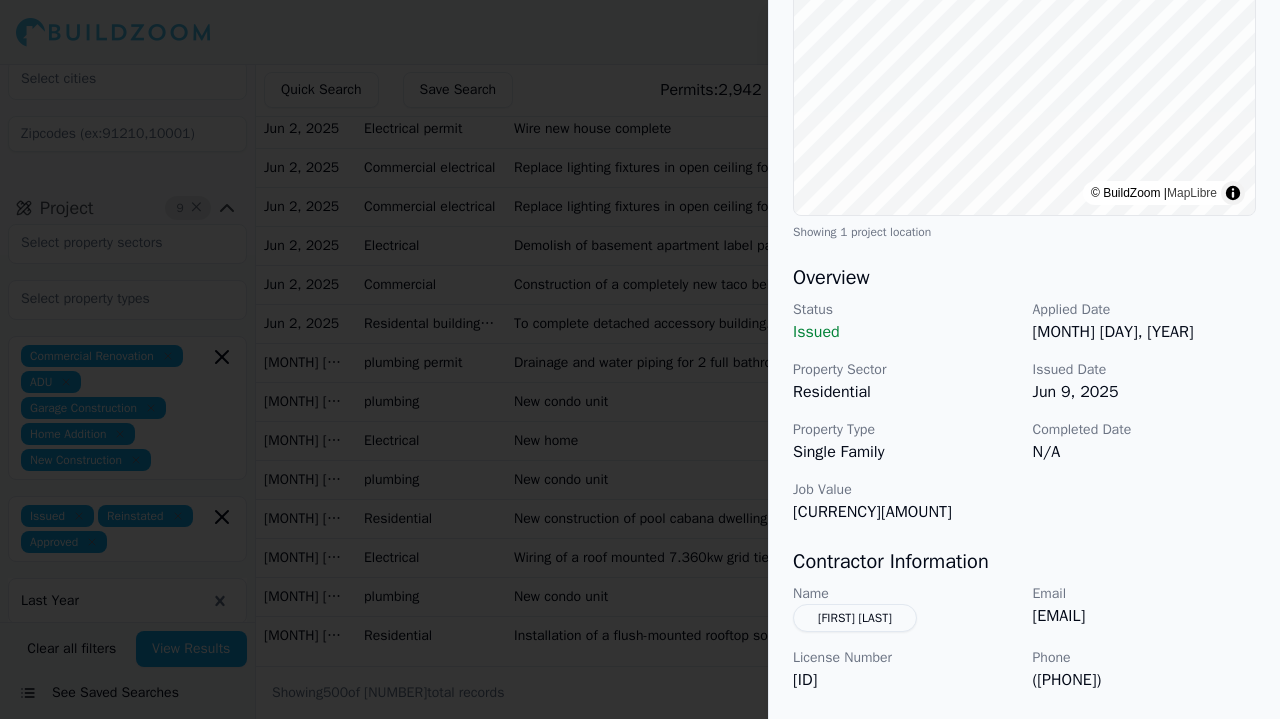 click on "Name [FULL_NAME] Email [EMAIL] License Number [LICENSE] Phone ([PHONE])" at bounding box center (1024, 638) 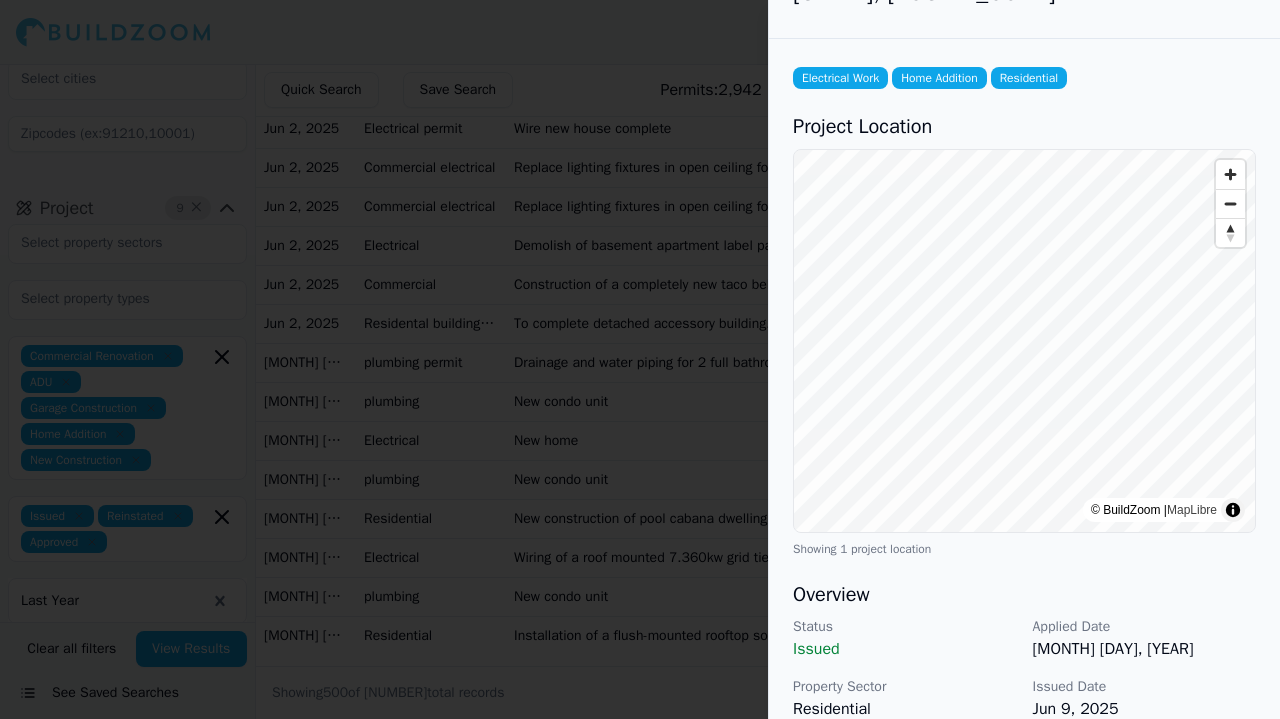 scroll, scrollTop: 0, scrollLeft: 0, axis: both 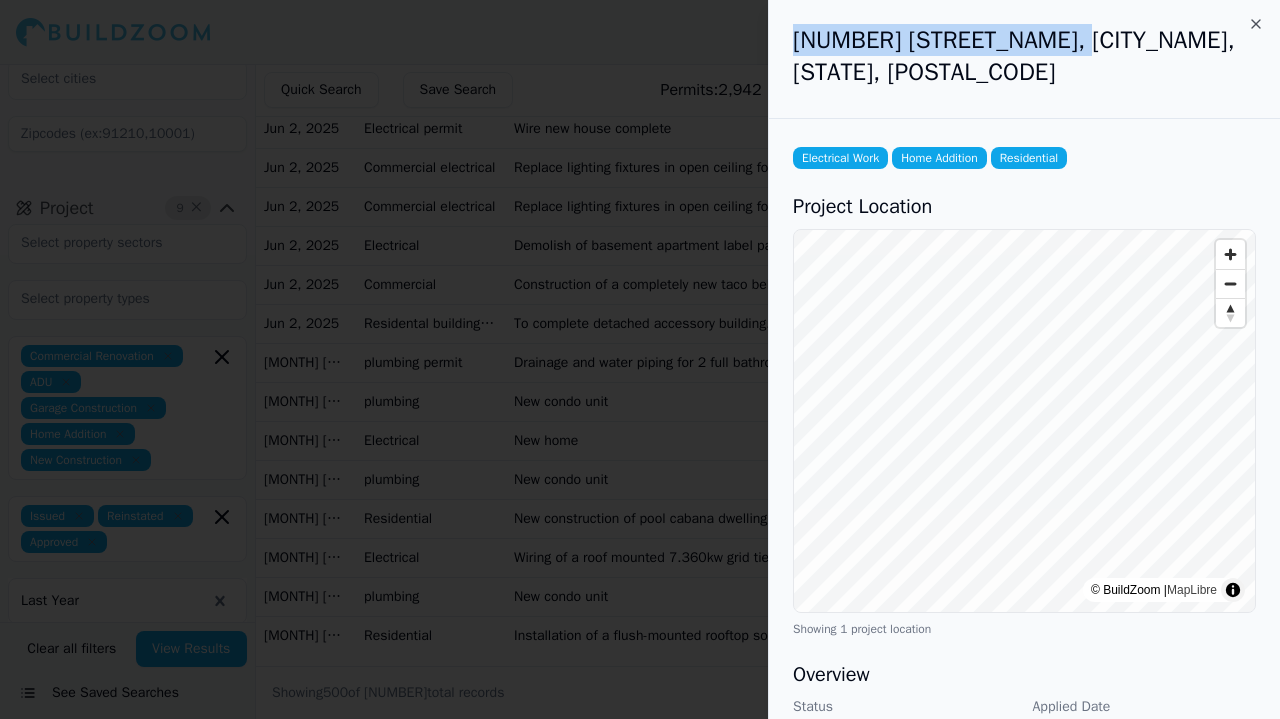 drag, startPoint x: 1054, startPoint y: 37, endPoint x: 669, endPoint y: 103, distance: 390.61618 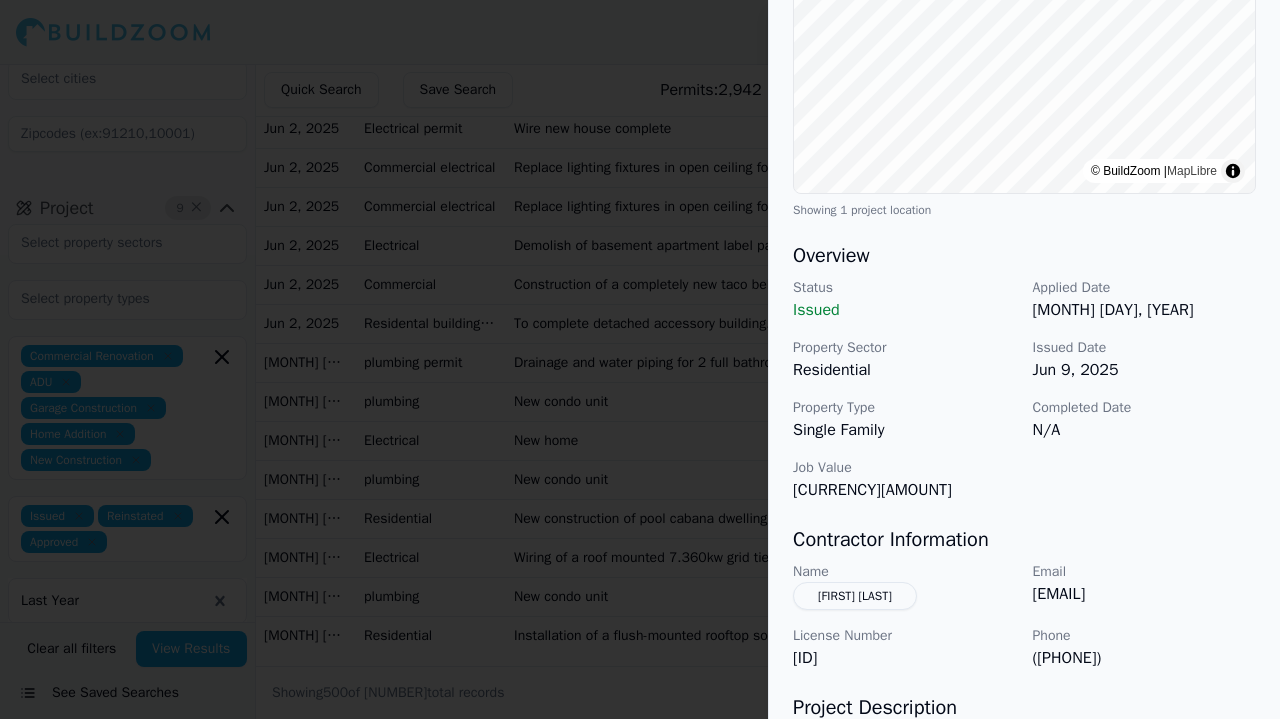 scroll, scrollTop: 424, scrollLeft: 0, axis: vertical 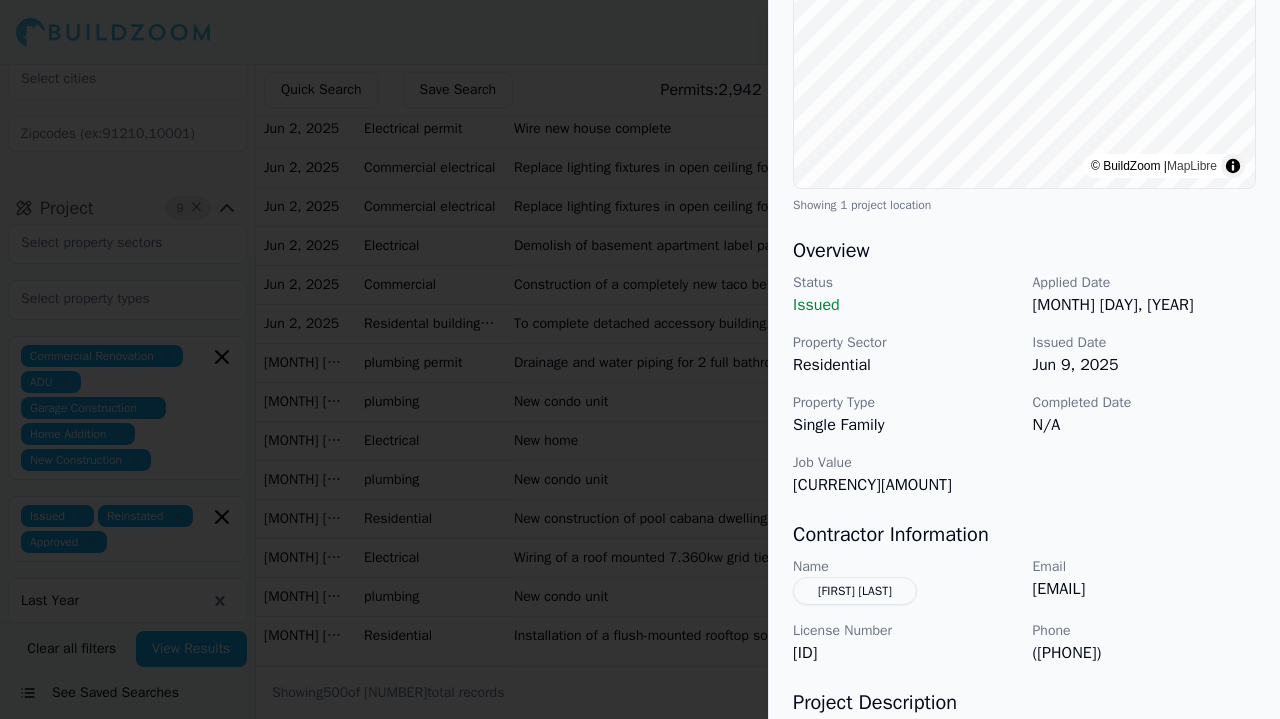 drag, startPoint x: 1033, startPoint y: 553, endPoint x: 1223, endPoint y: 554, distance: 190.00262 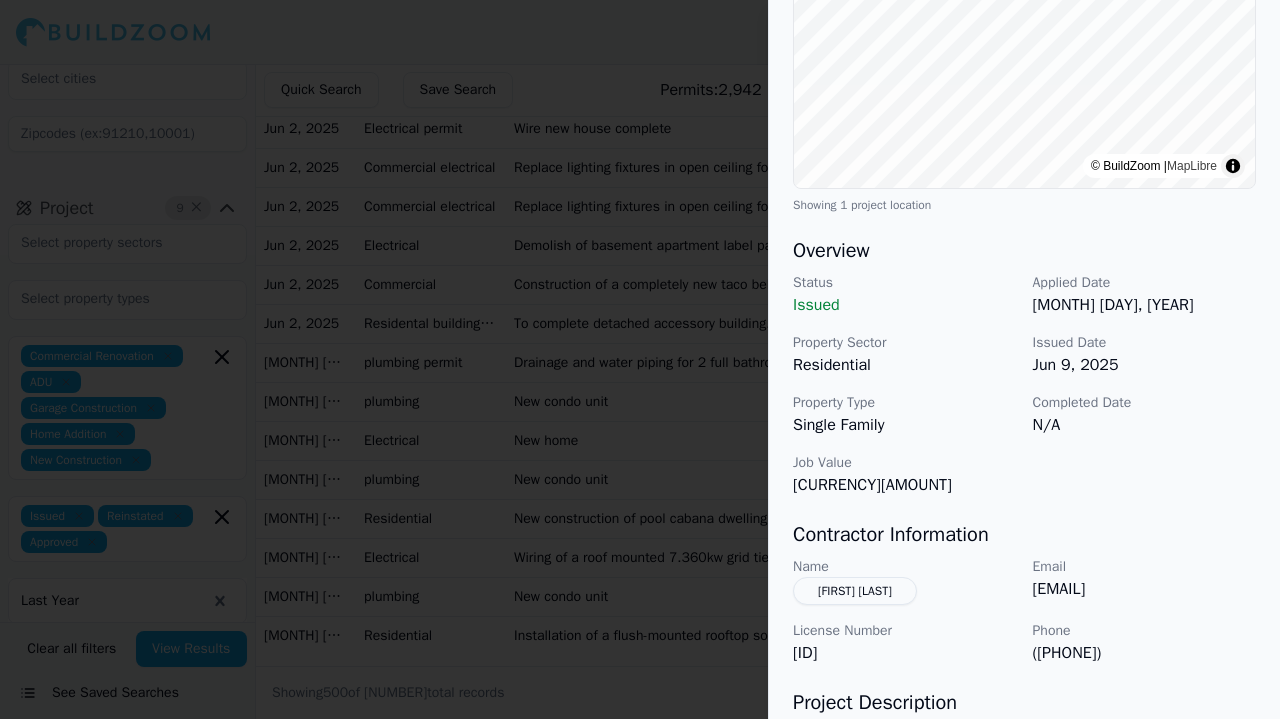 scroll, scrollTop: 428, scrollLeft: 0, axis: vertical 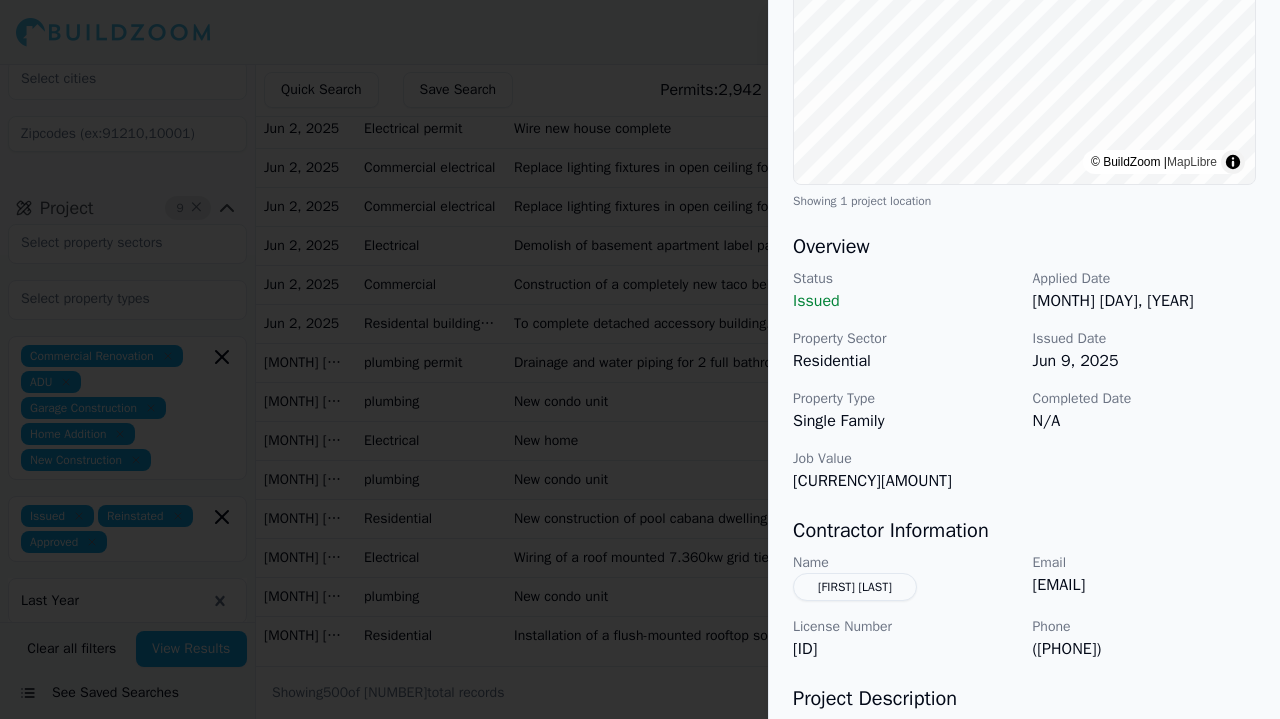 drag, startPoint x: 1028, startPoint y: 613, endPoint x: 1215, endPoint y: 621, distance: 187.17105 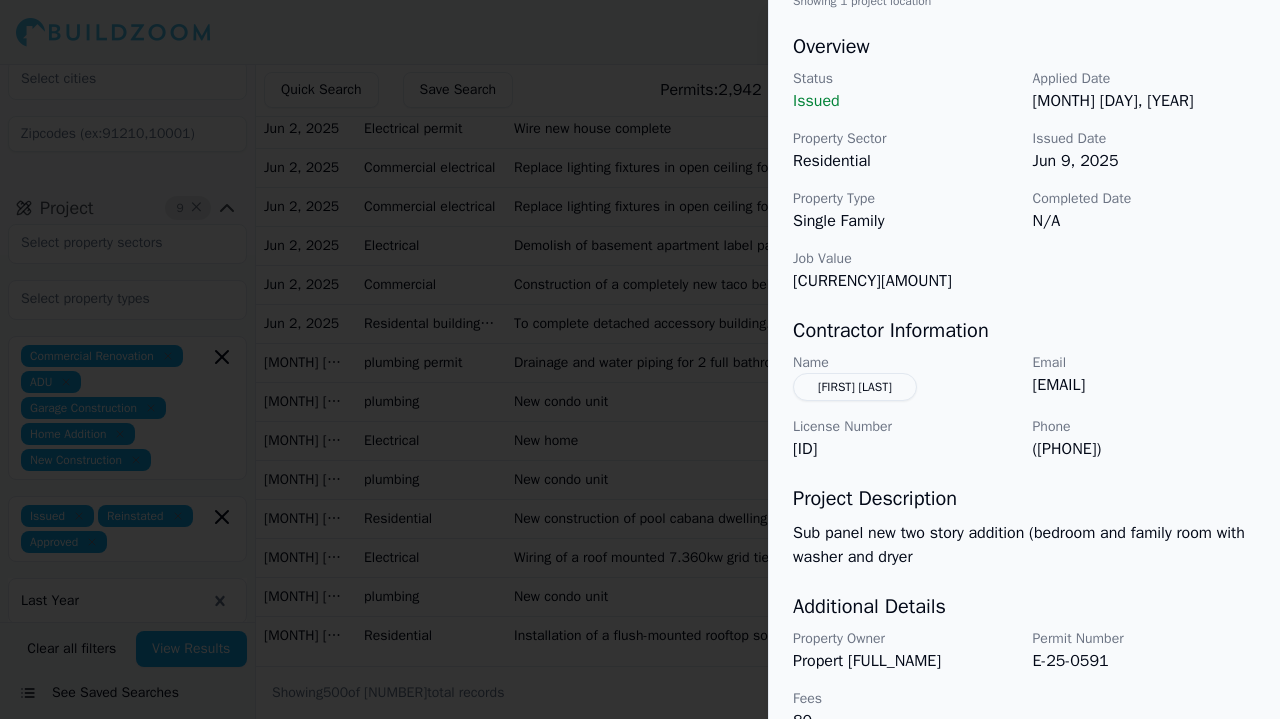 scroll, scrollTop: 614, scrollLeft: 0, axis: vertical 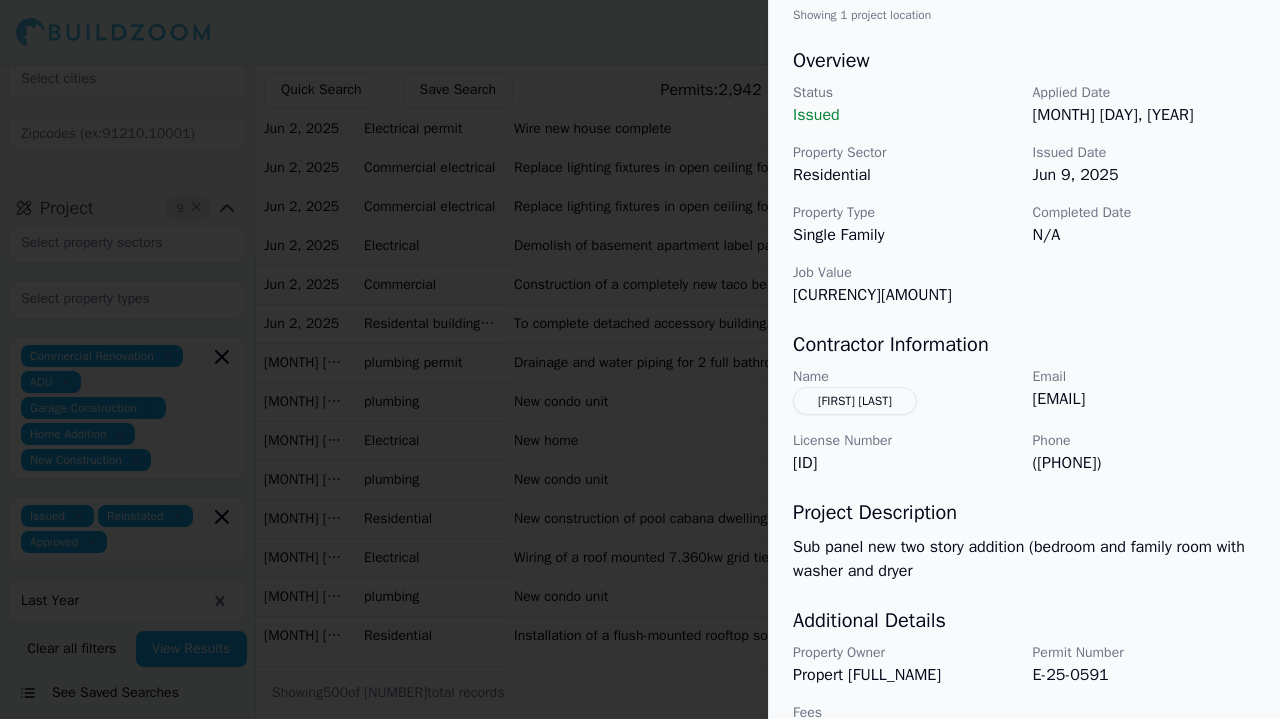 drag, startPoint x: 952, startPoint y: 373, endPoint x: 813, endPoint y: 385, distance: 139.51703 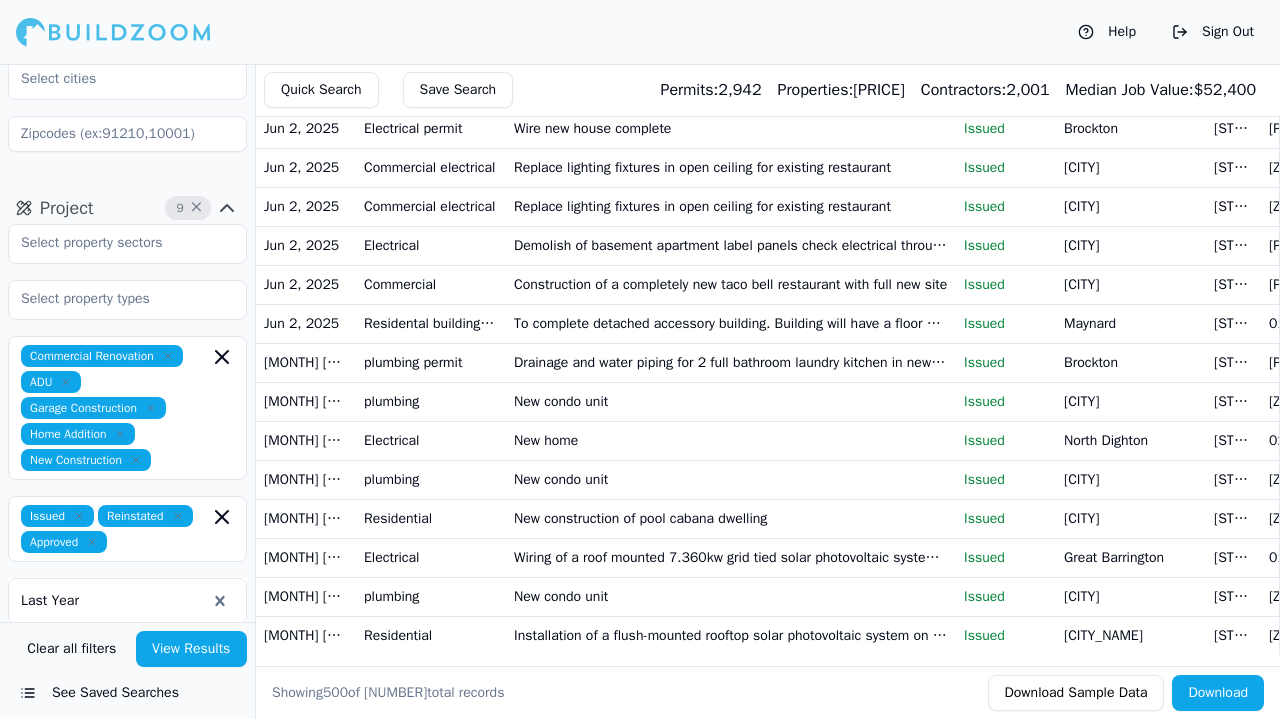 scroll, scrollTop: 24202, scrollLeft: 0, axis: vertical 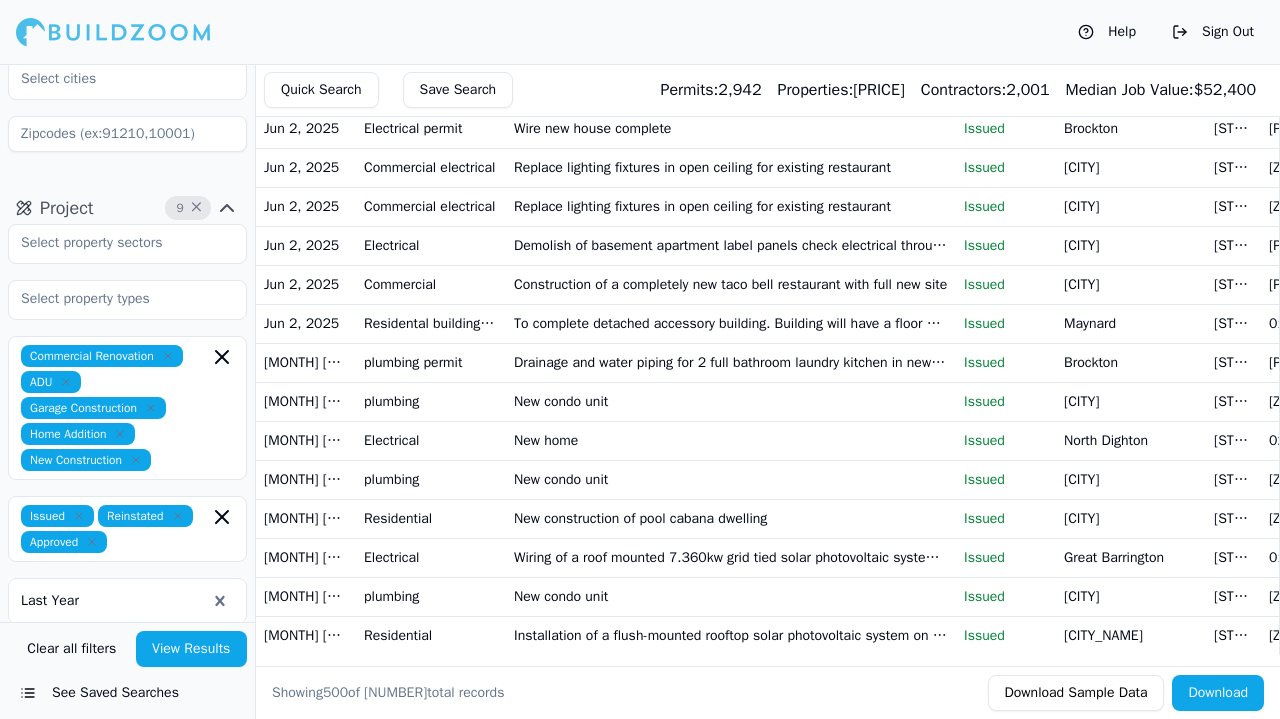 click at bounding box center [731, -1081] 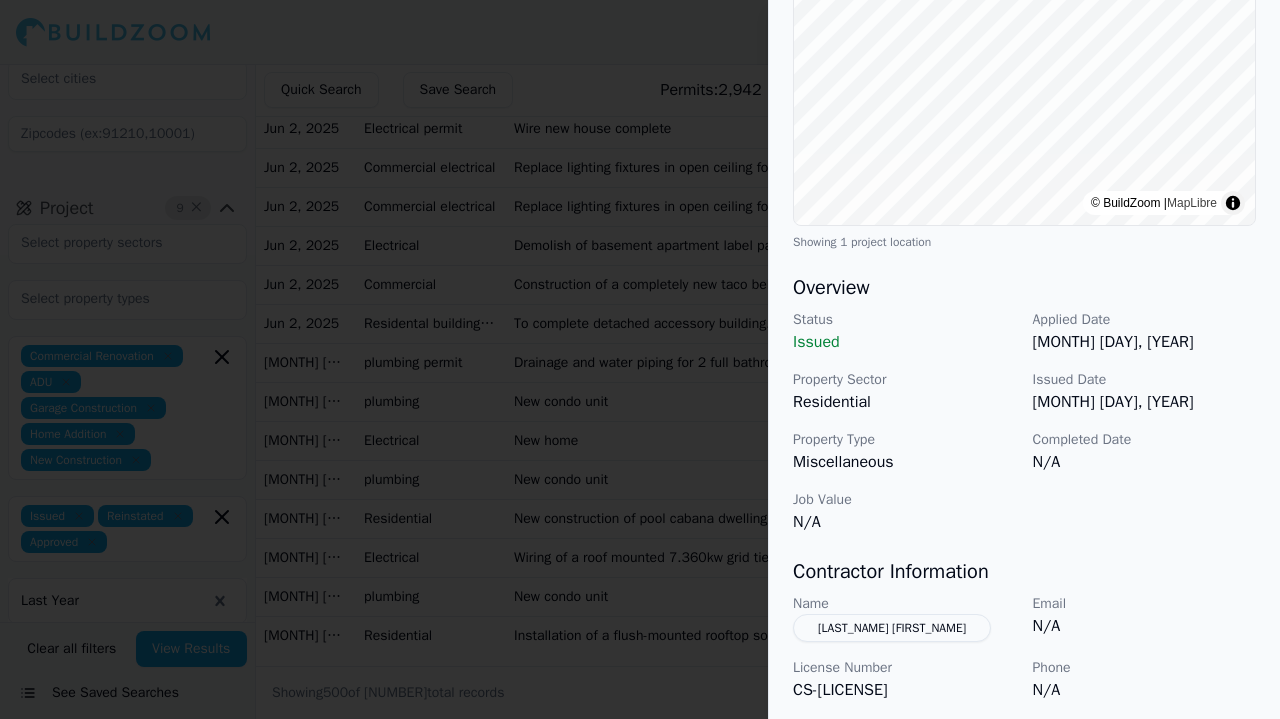 scroll, scrollTop: 356, scrollLeft: 0, axis: vertical 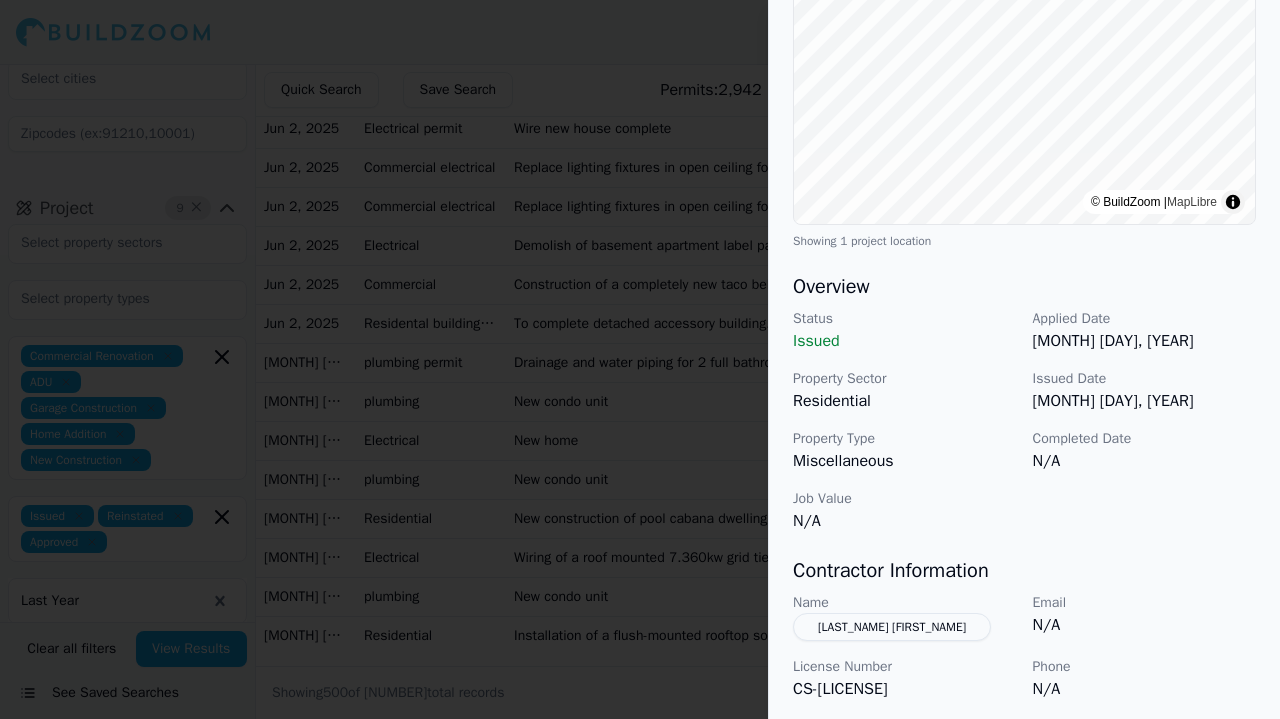 click at bounding box center [640, 359] 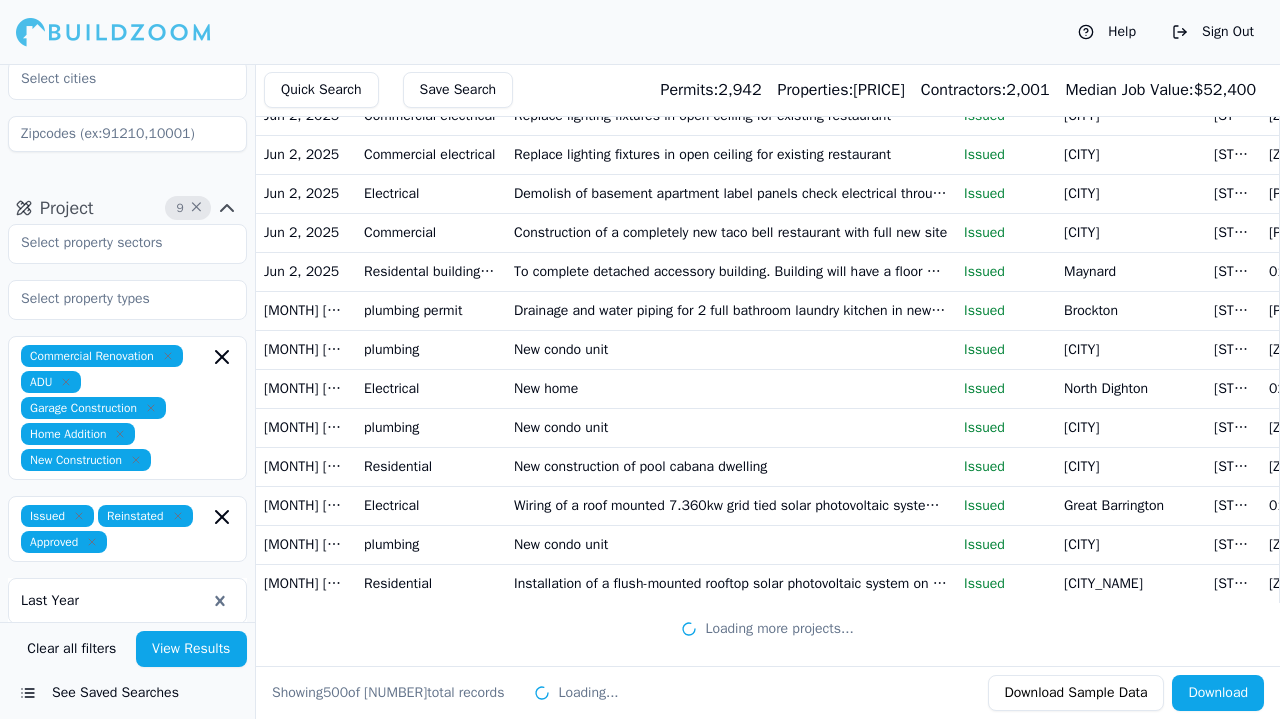scroll, scrollTop: 25691, scrollLeft: 0, axis: vertical 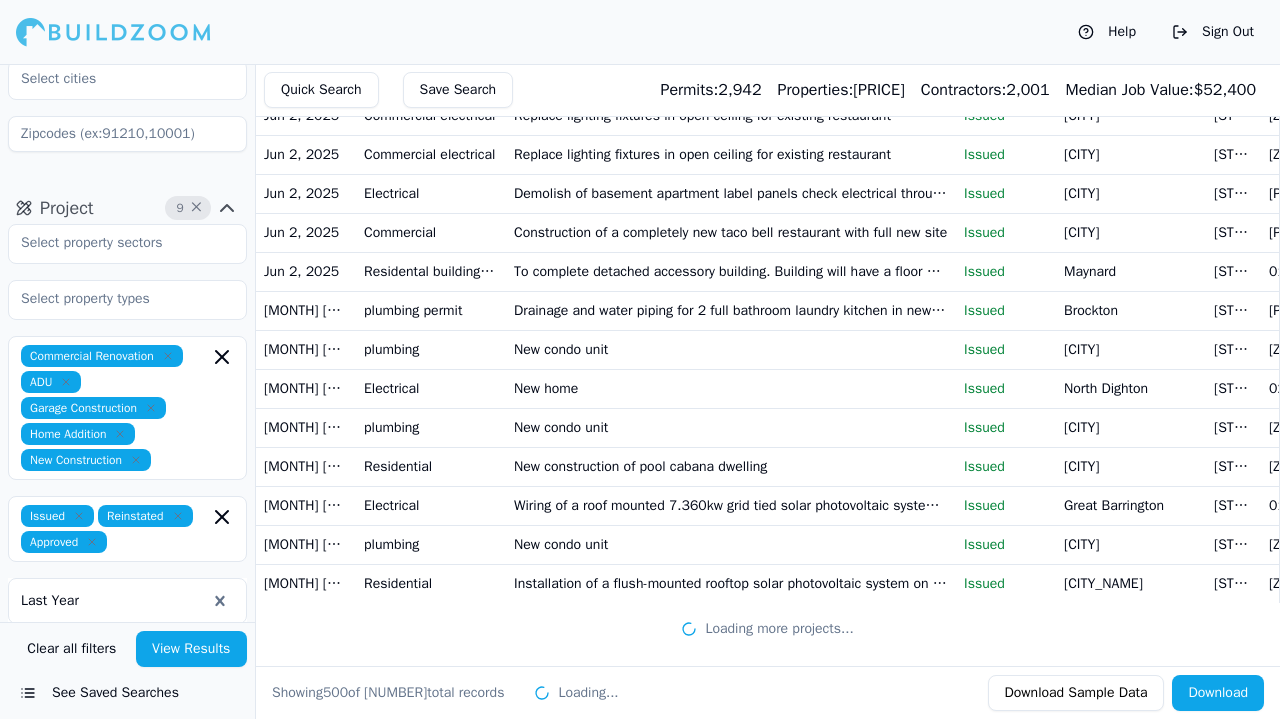 click on "Construct a new 4 unit building on existing foundation that was poured and certified by the morin/cameron group in accordance with zba decision" at bounding box center (731, -41) 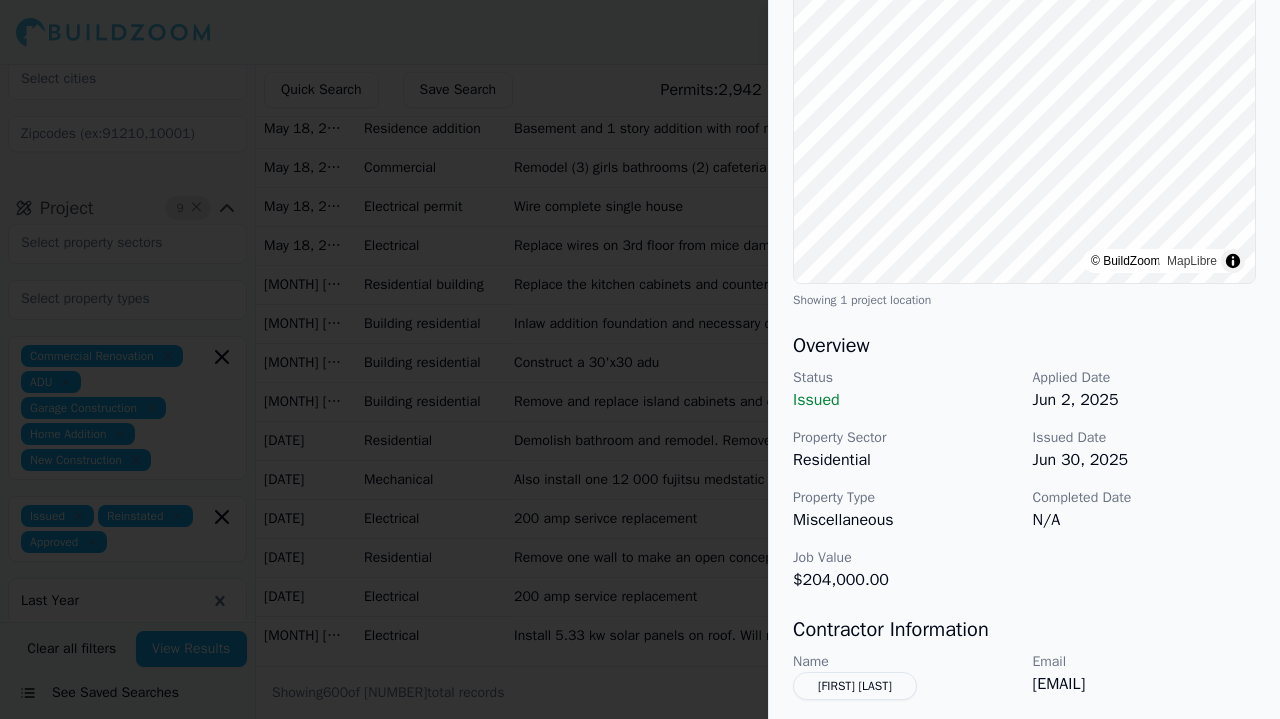 scroll, scrollTop: 546, scrollLeft: 0, axis: vertical 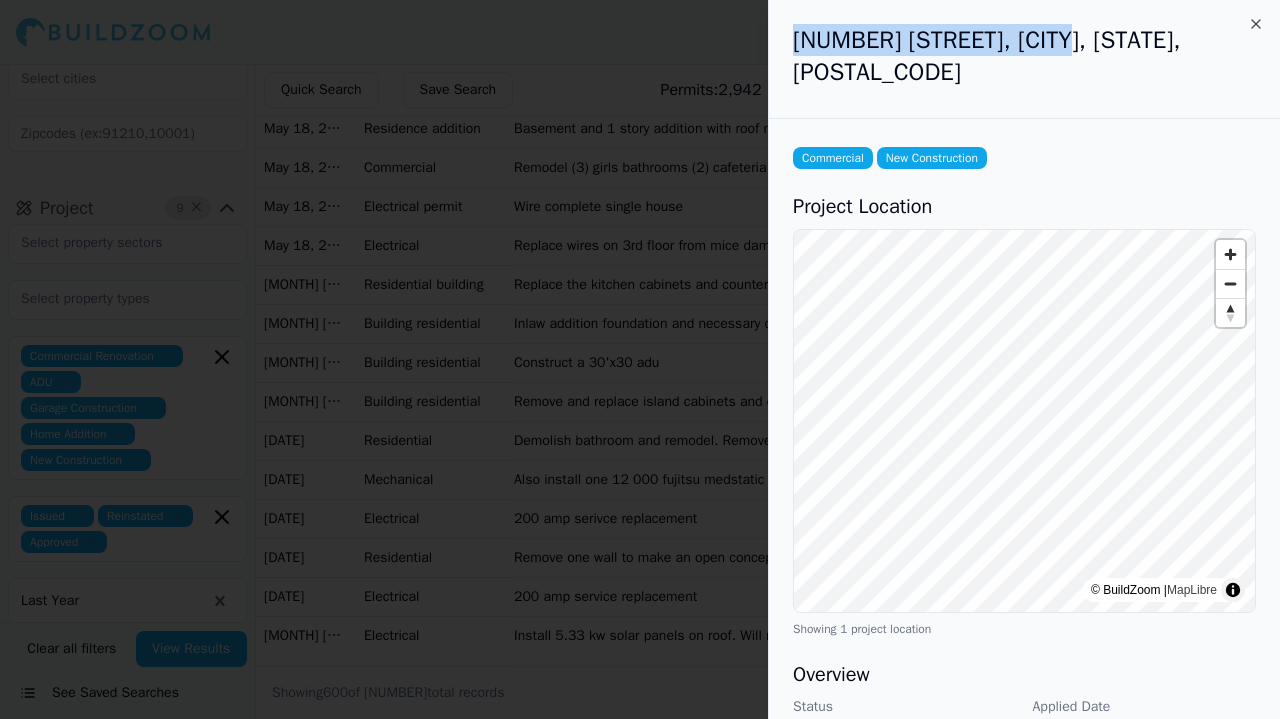 drag, startPoint x: 796, startPoint y: 36, endPoint x: 1051, endPoint y: 40, distance: 255.03137 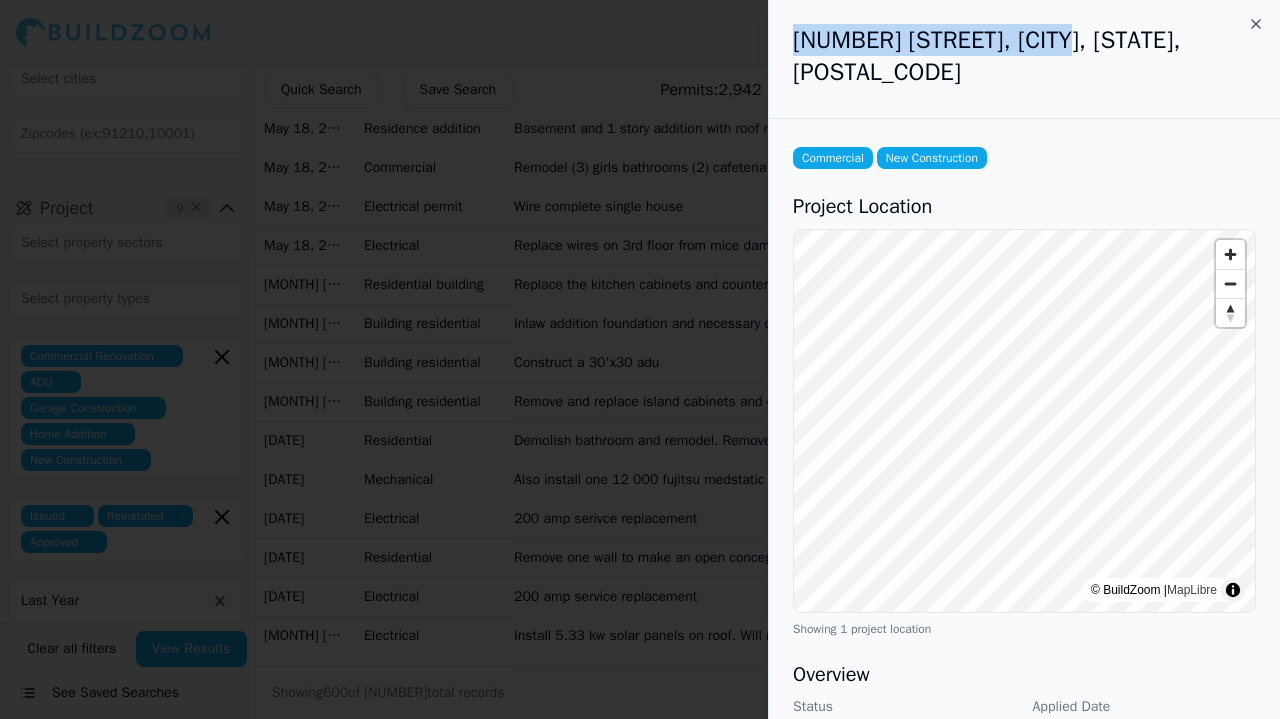 click on "[NUMBER] [STREET], [CITY], [STATE], [POSTAL_CODE]" at bounding box center [1024, 56] 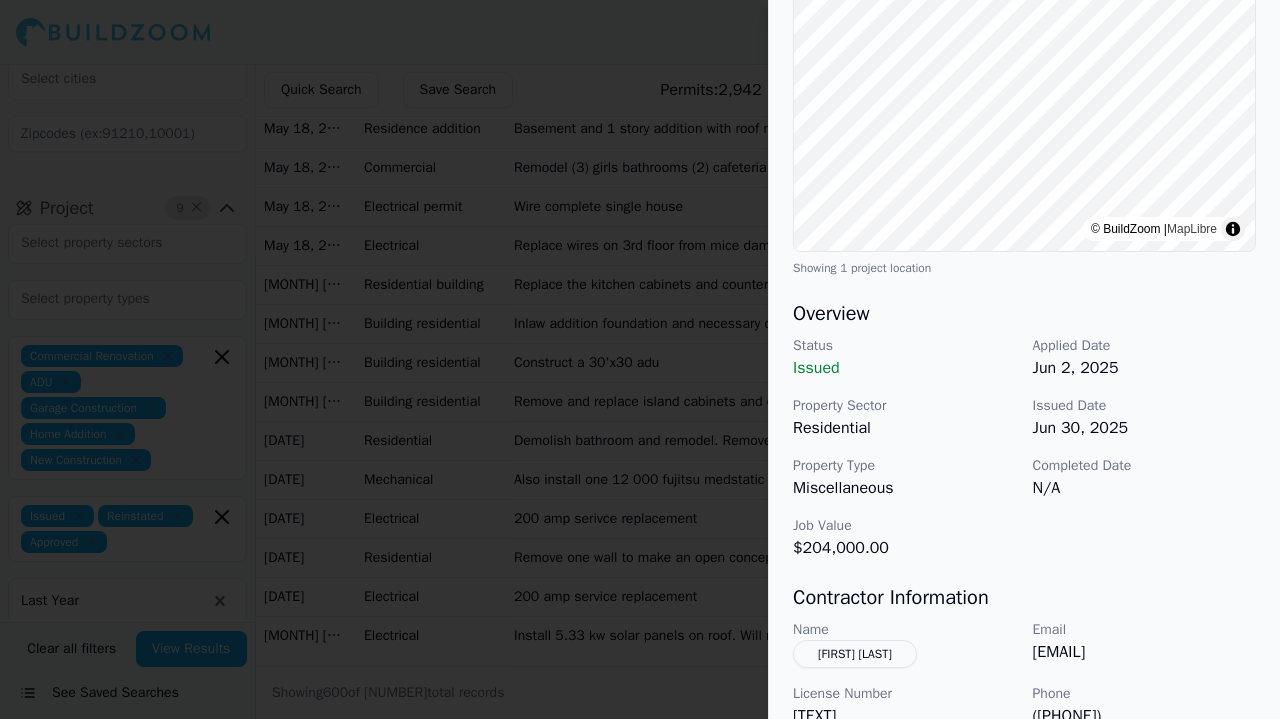 scroll, scrollTop: 362, scrollLeft: 0, axis: vertical 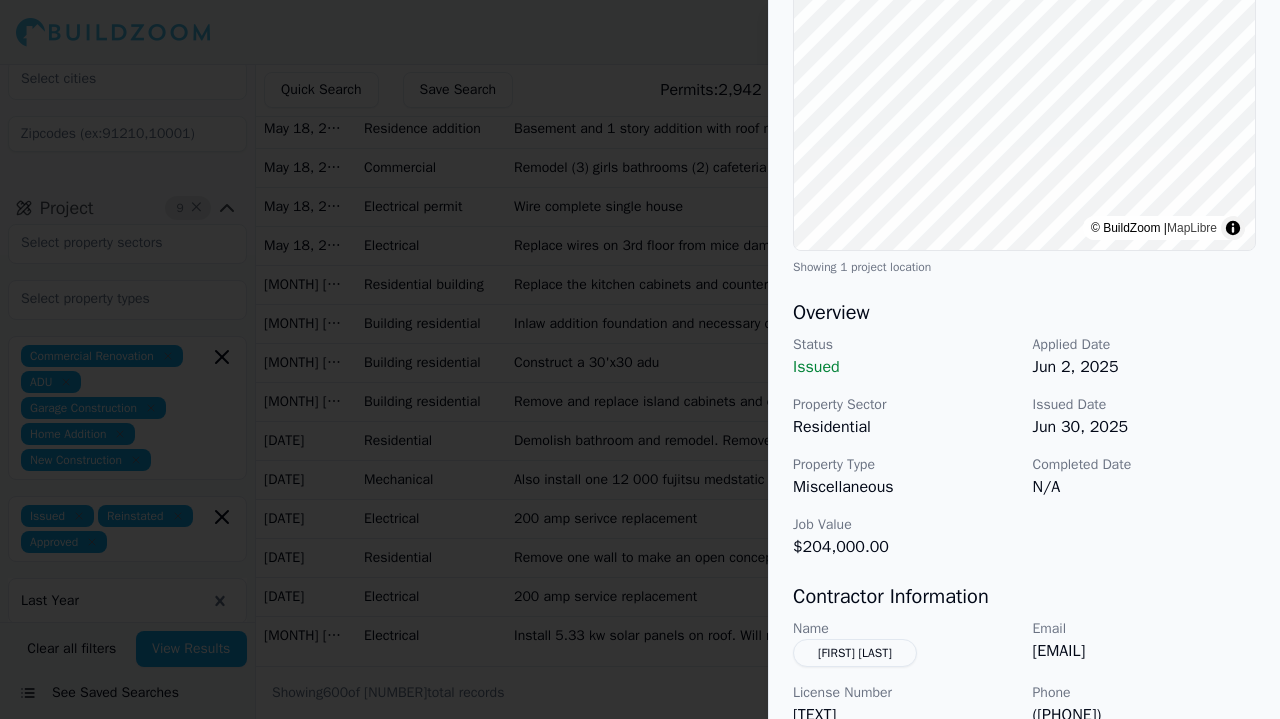 drag, startPoint x: 912, startPoint y: 625, endPoint x: 946, endPoint y: 623, distance: 34.058773 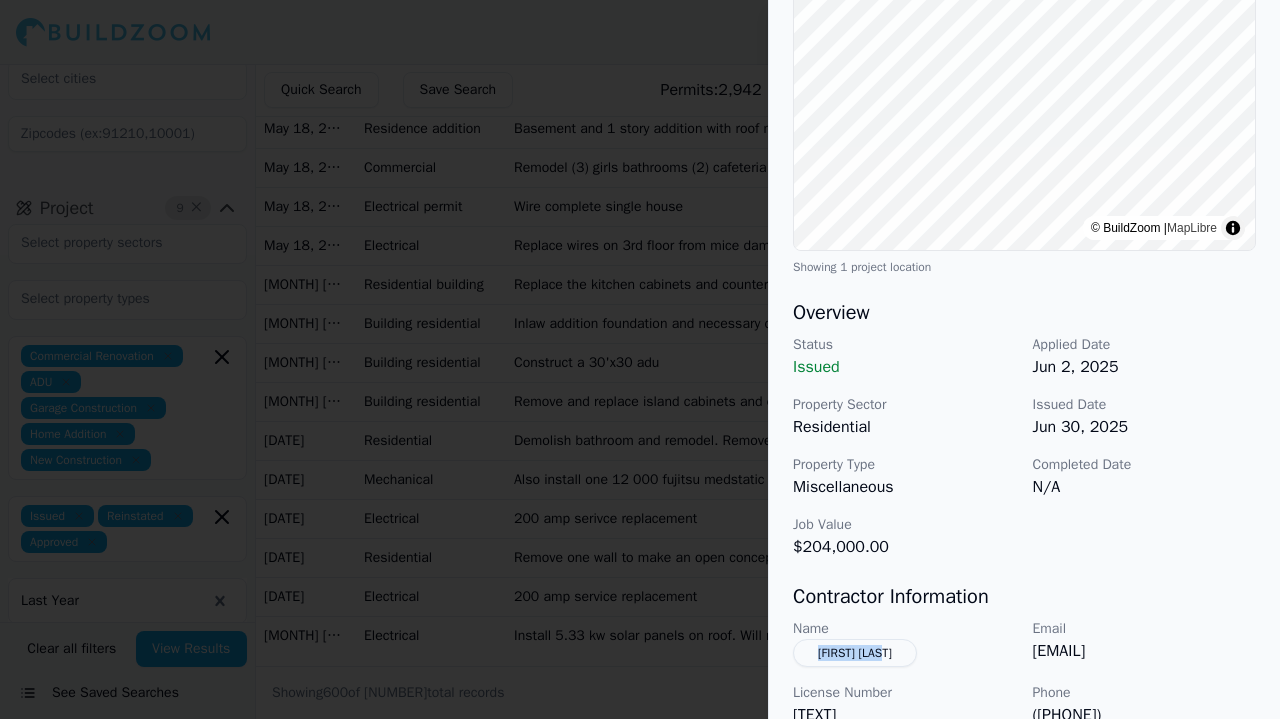 drag, startPoint x: 946, startPoint y: 623, endPoint x: 776, endPoint y: 611, distance: 170.423 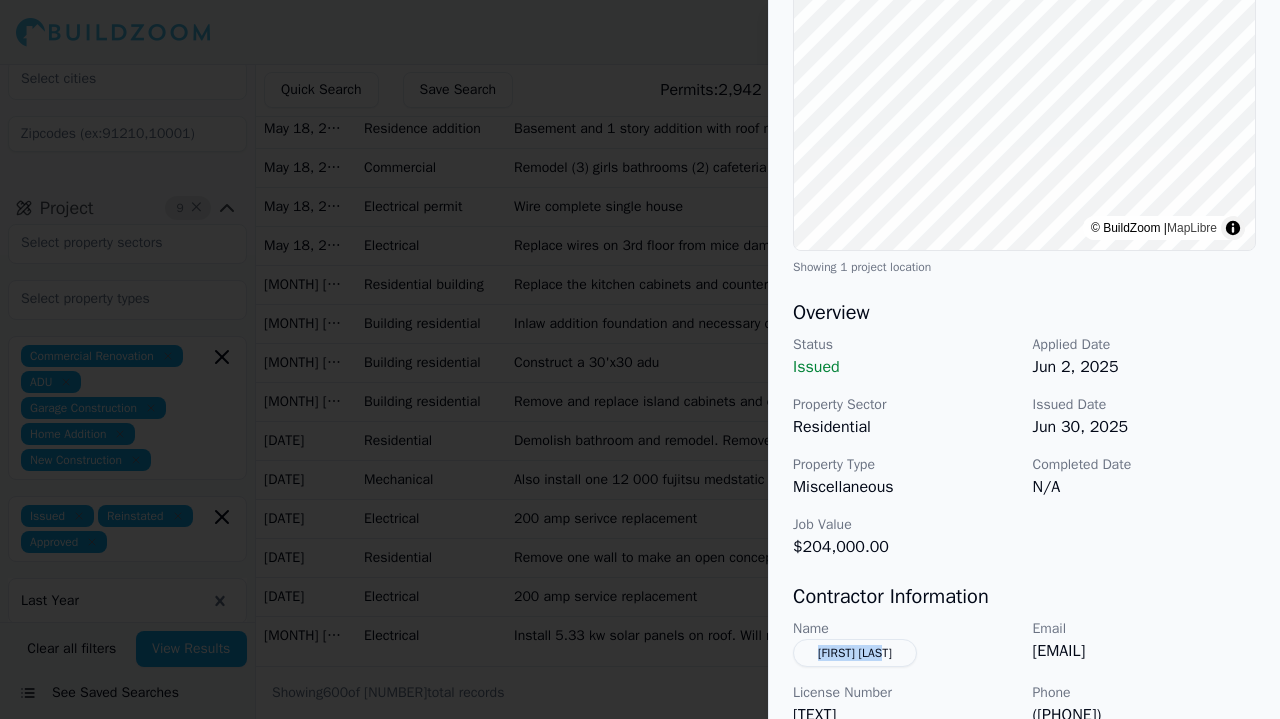 click on "Commercial New Construction Project Location © BuildZoom |  MapLibre © BuildZoom |  MapLibre Showing 1 project location Overview Status Issued Applied Date Jun 2, 2025 Property Sector Residential Issued Date Jun 30, 2025 Property Type Miscellaneous Completed Date N/A Job Value $204,000.00 Contractor Information Name [FIRST] [LAST] Email [EMAIL] License Number CS-063457 Phone [PHONE] Project Description Construct a new 4 unit building on existing foundation that was poured and certified by the morin/cameron group in accordance with zba decision Additional Details Property Owner [FIRST] [LAST] Permit Number 25-18CB Fees 2664" at bounding box center (1024, 402) 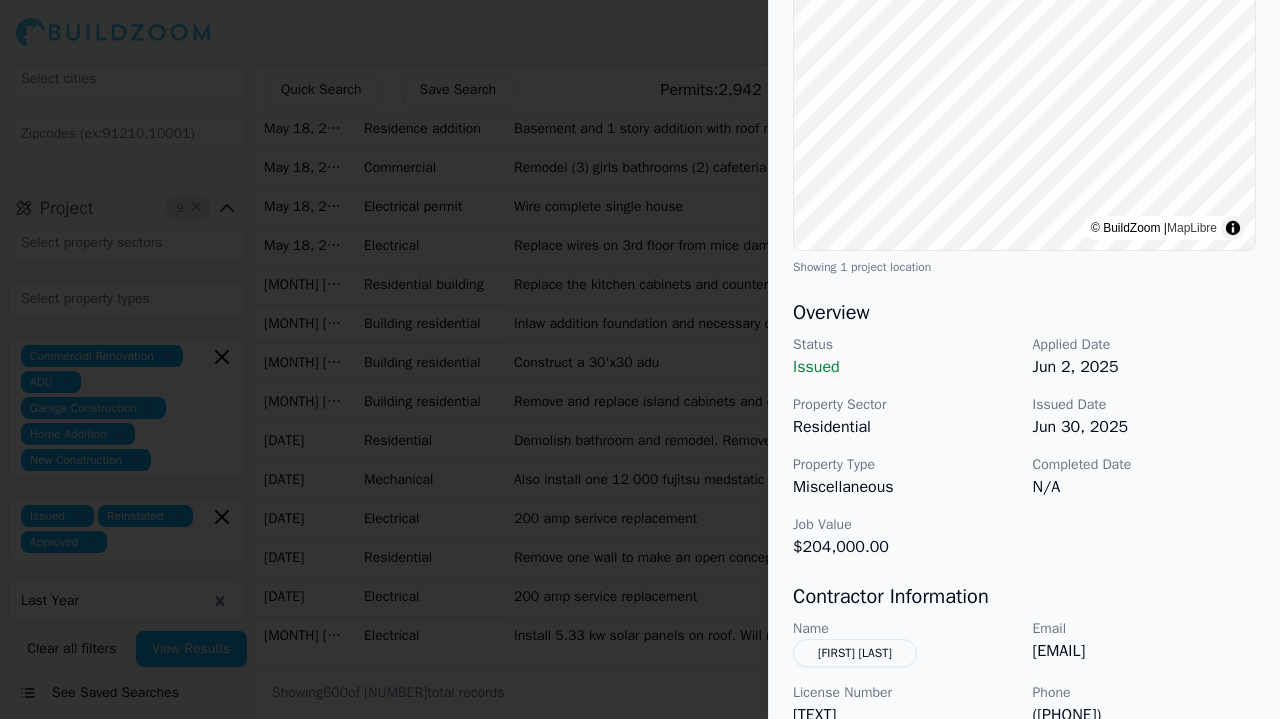 click on "Name [LAST], [FIRST] Email [EMAIL] License Number [ID] Phone [PHONE]" at bounding box center [1024, 673] 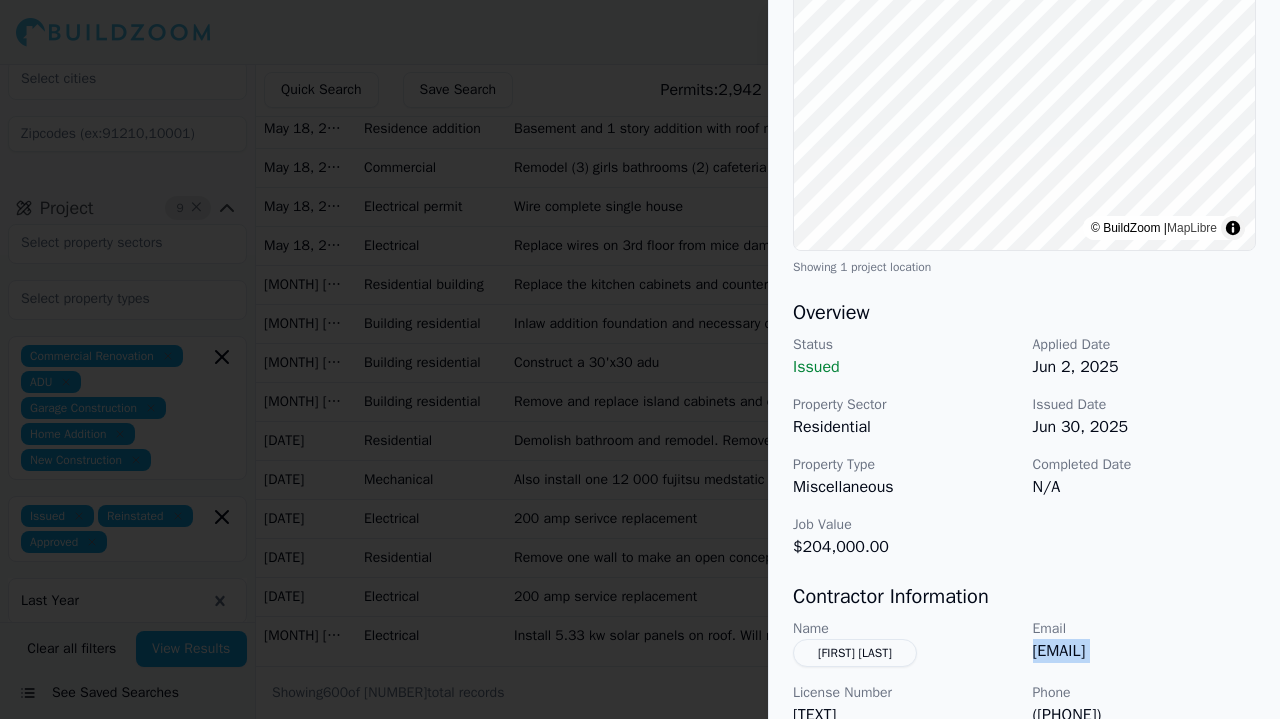 drag, startPoint x: 1026, startPoint y: 615, endPoint x: 1167, endPoint y: 628, distance: 141.59802 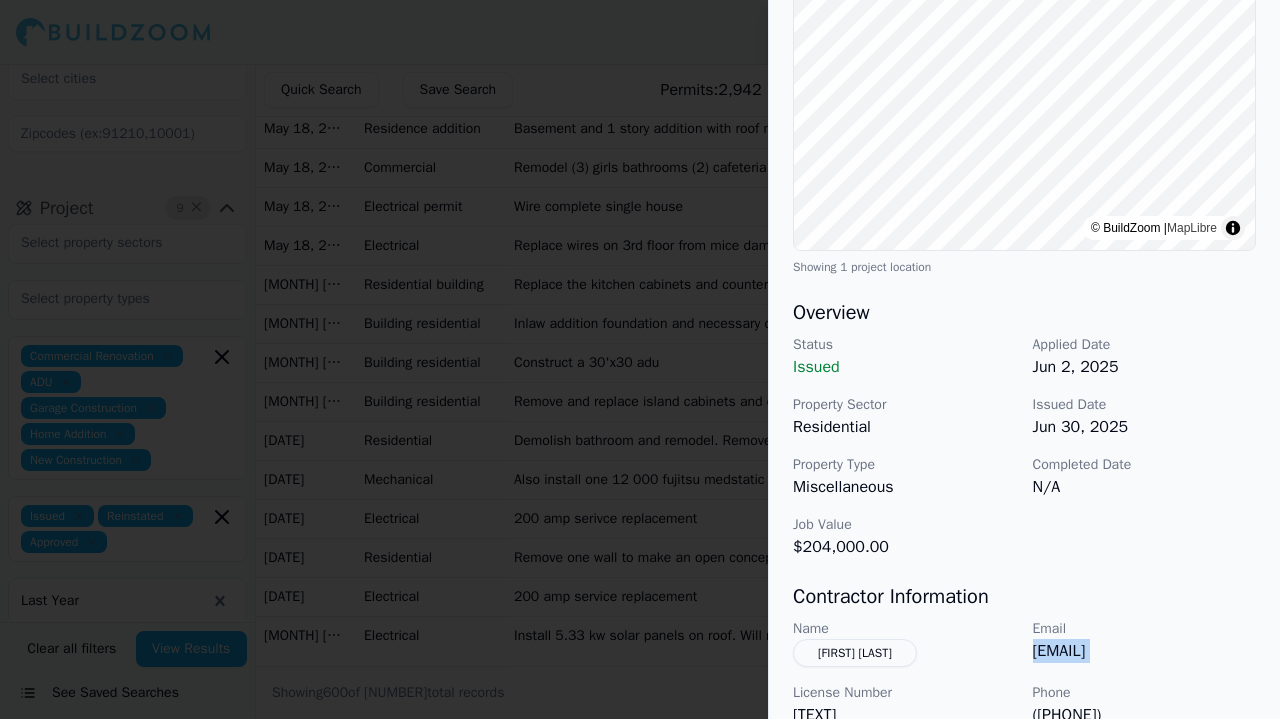 click on "Name [LAST], [FIRST] Email [EMAIL] License Number [ID] Phone [PHONE]" at bounding box center (1024, 673) 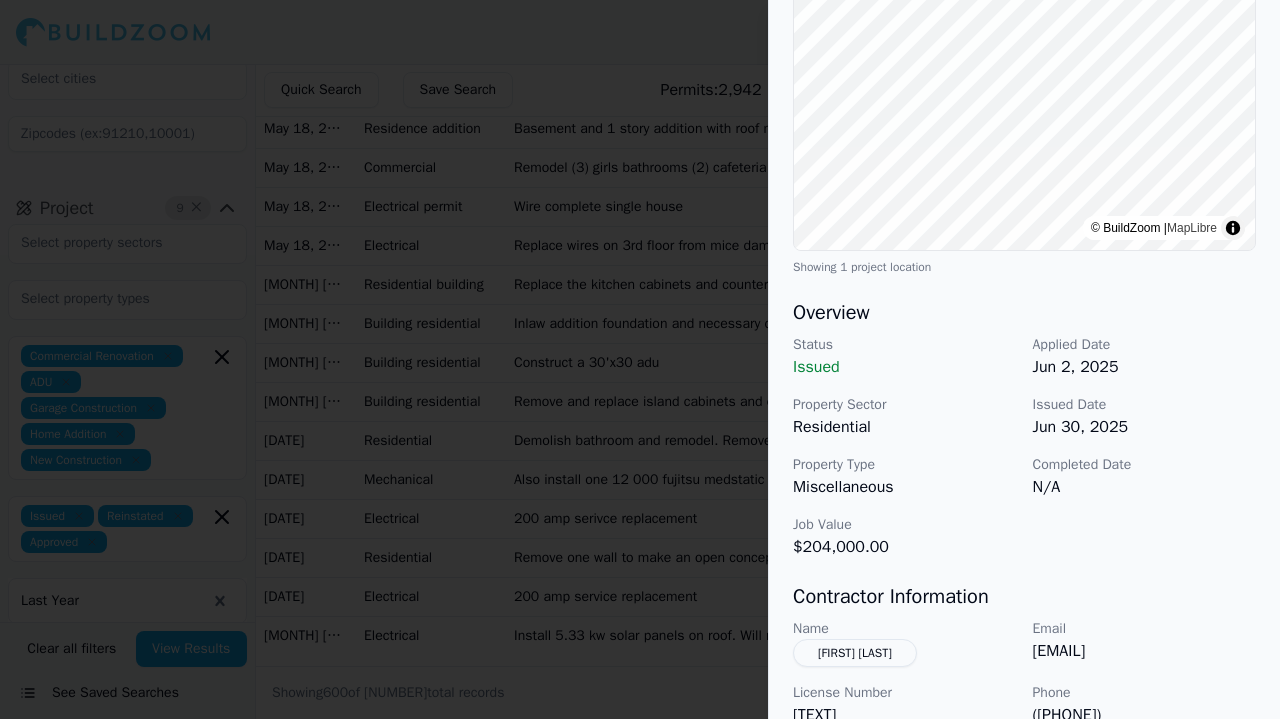 click on "([PHONE])" at bounding box center (1145, 715) 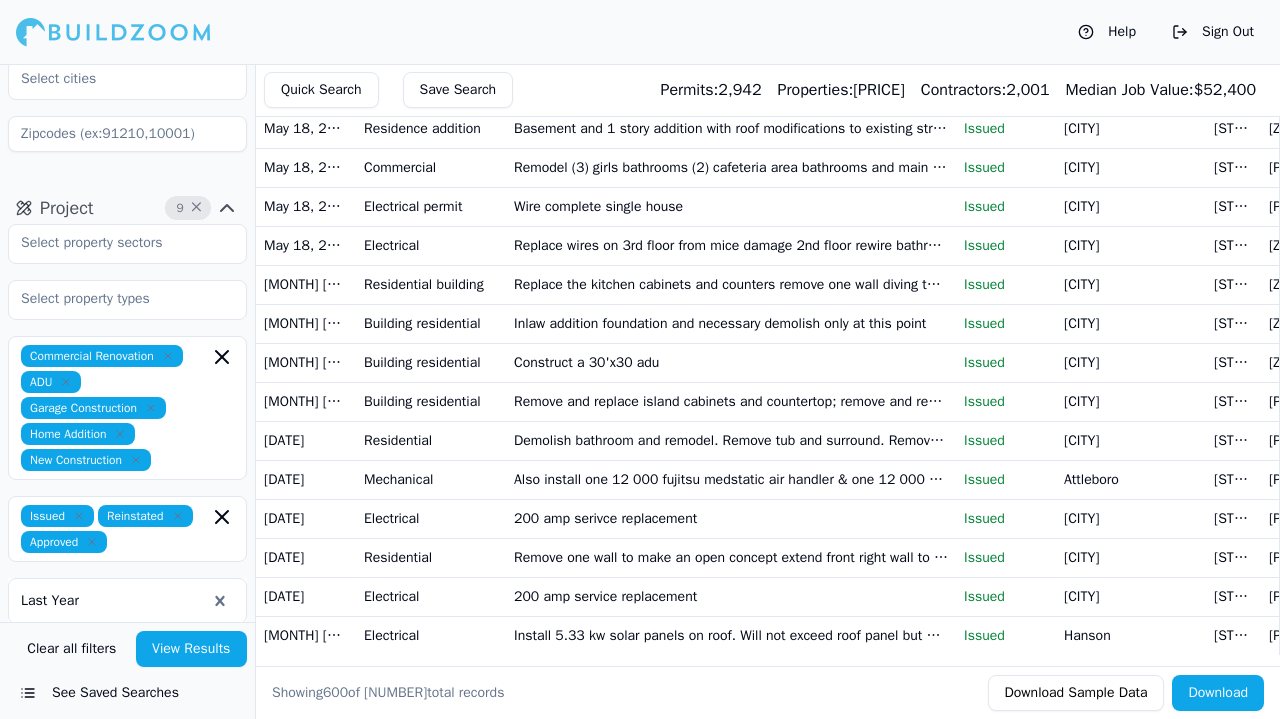 scroll, scrollTop: 26801, scrollLeft: 0, axis: vertical 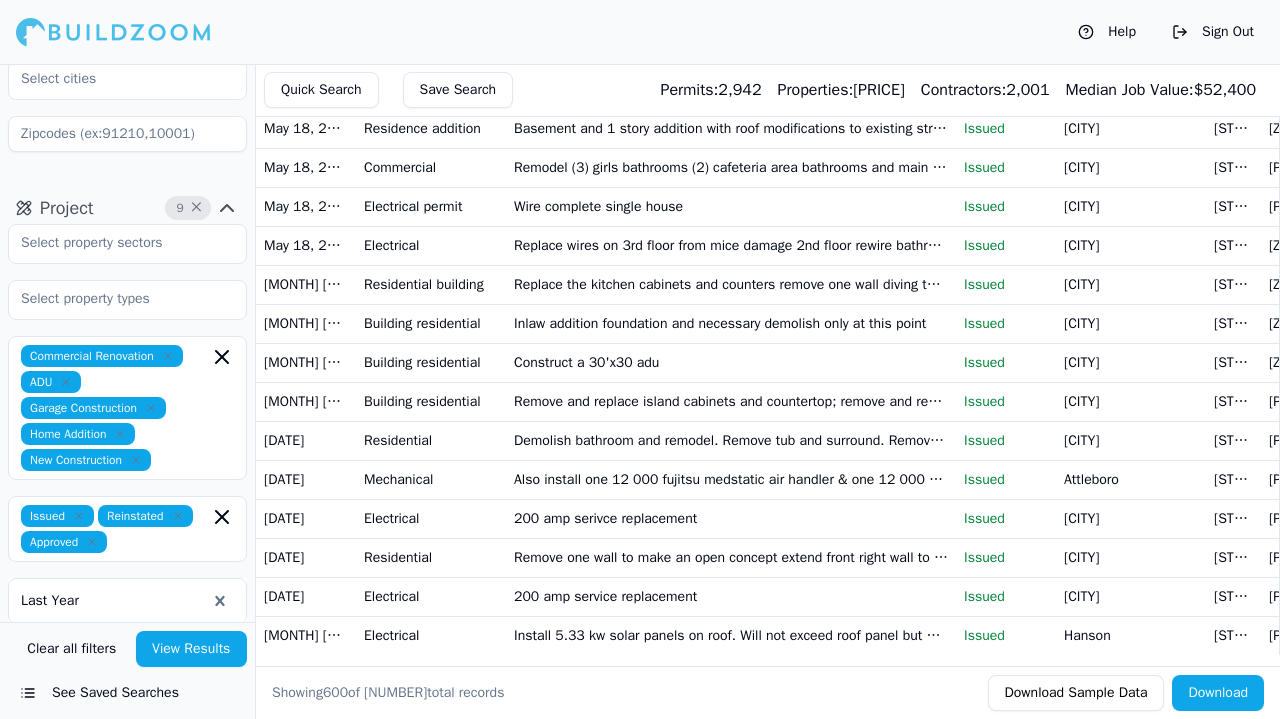 click on "24-96rb new house above foundatio" at bounding box center [731, -3070] 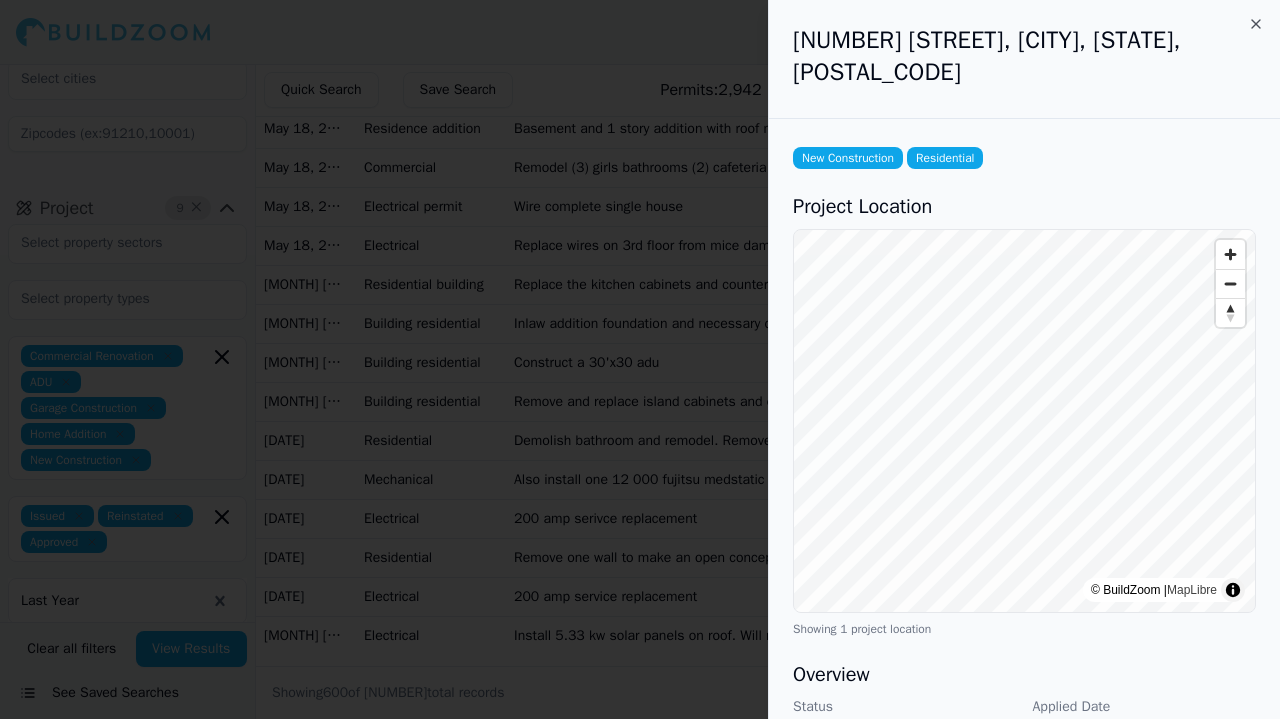 scroll, scrollTop: 99, scrollLeft: 0, axis: vertical 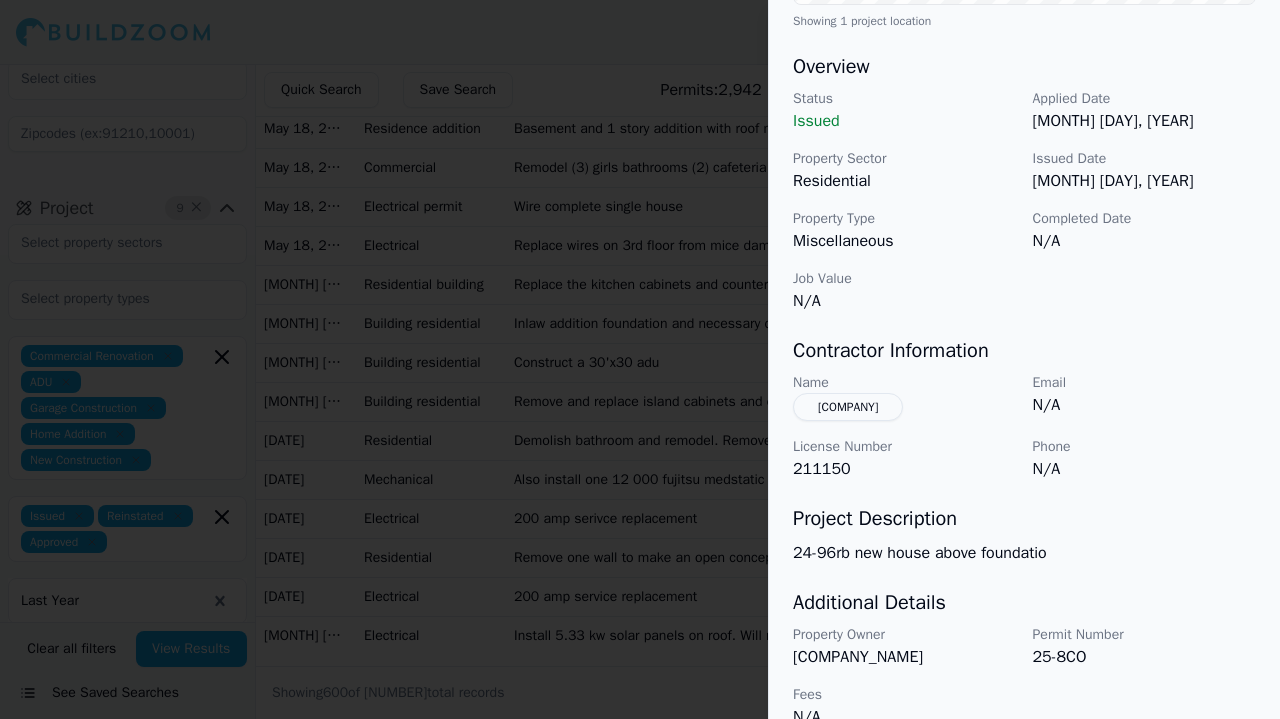 click on "[COMPANY]" at bounding box center (848, 407) 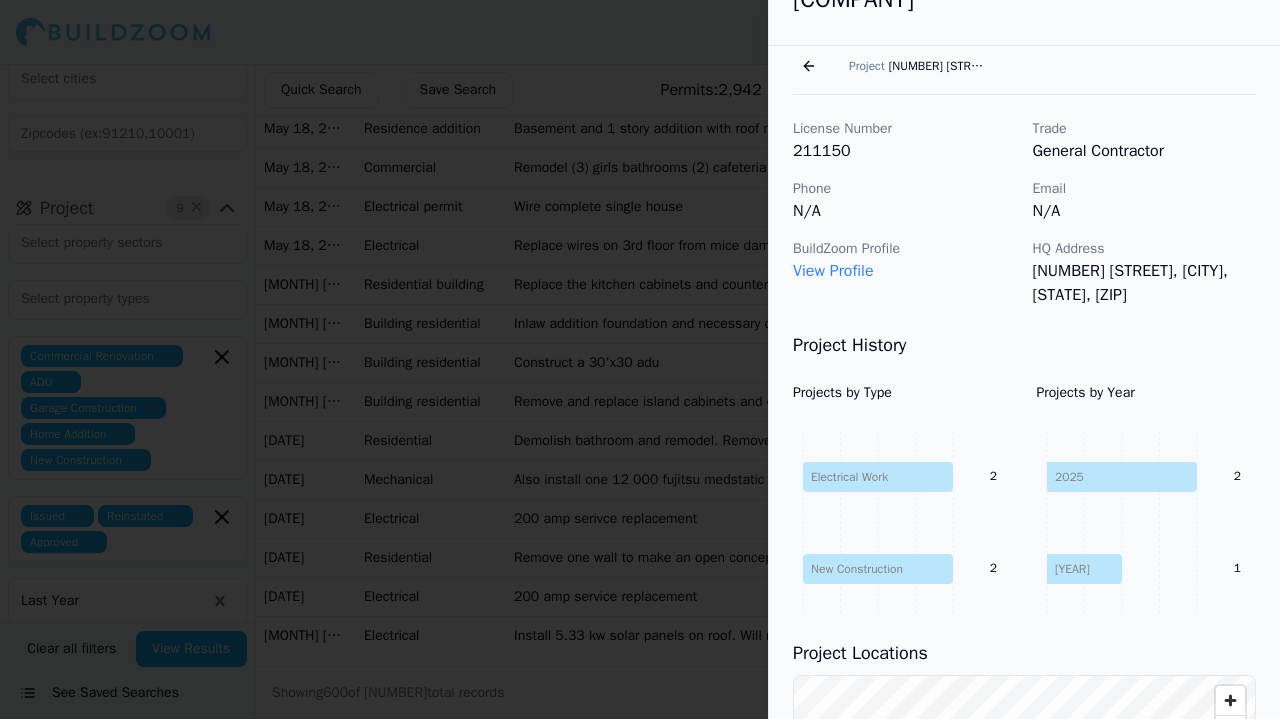 scroll, scrollTop: 0, scrollLeft: 0, axis: both 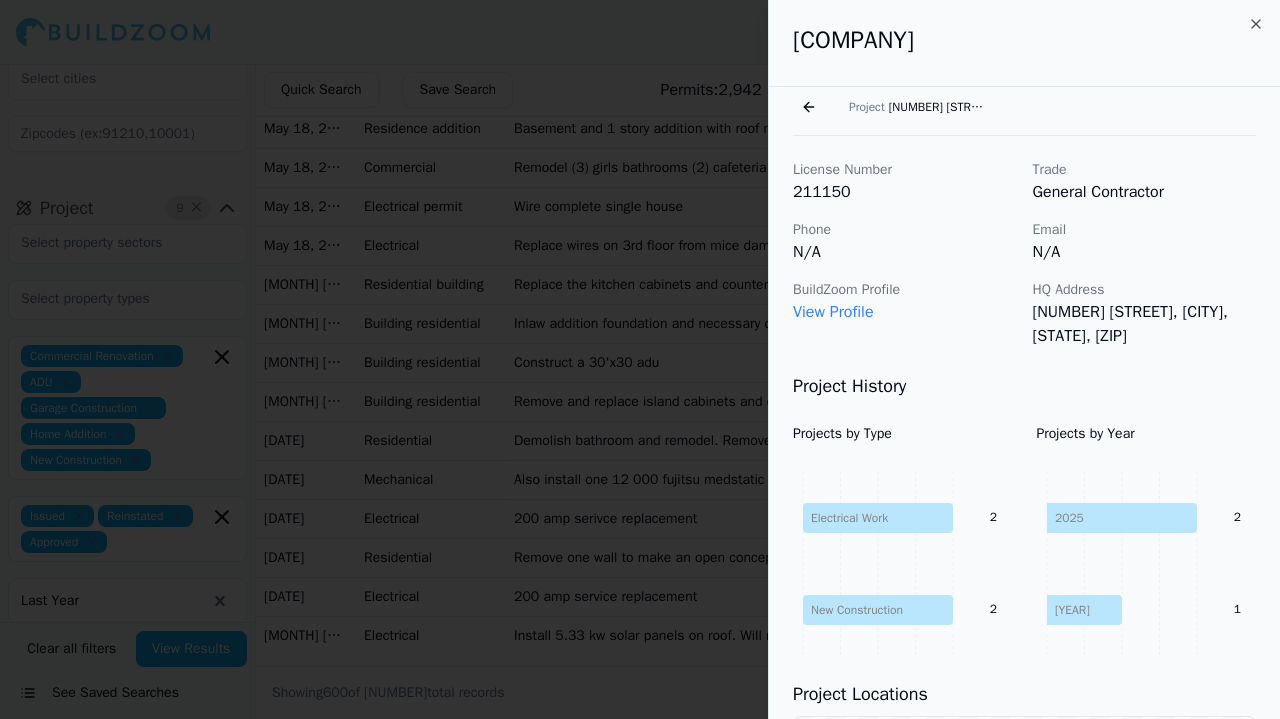 click on "Go back" at bounding box center [809, 107] 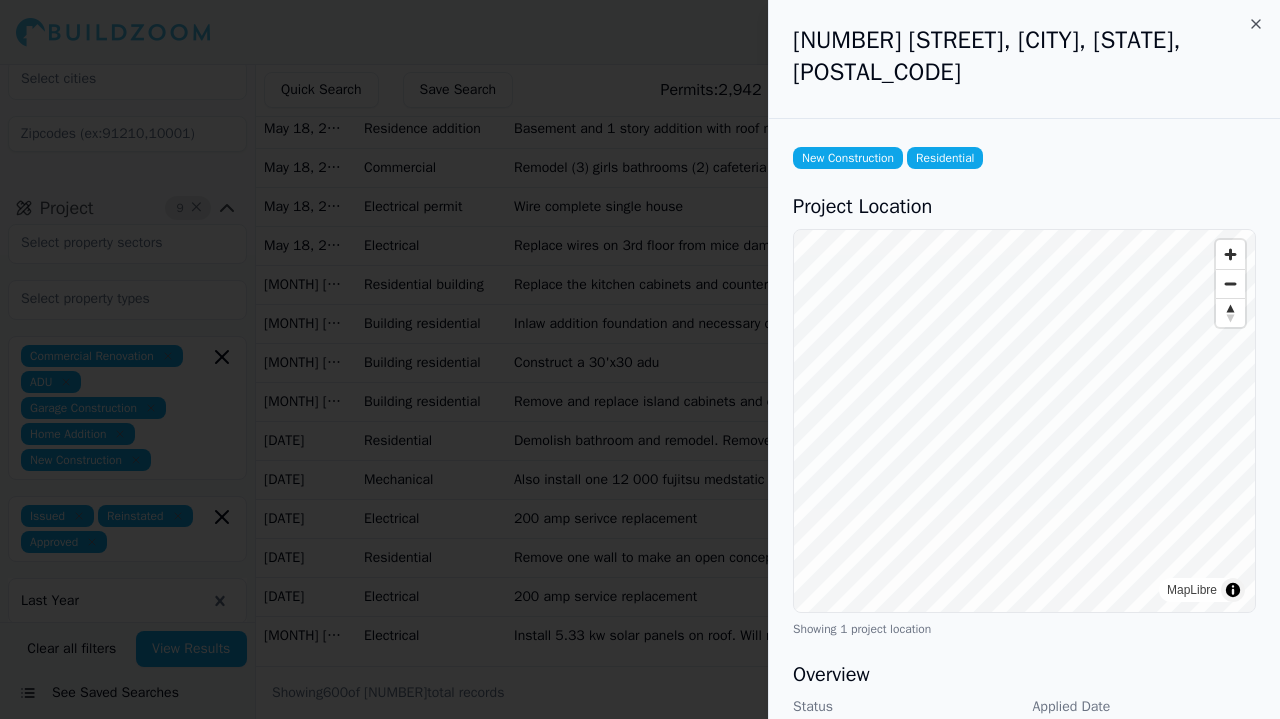 click at bounding box center (640, 359) 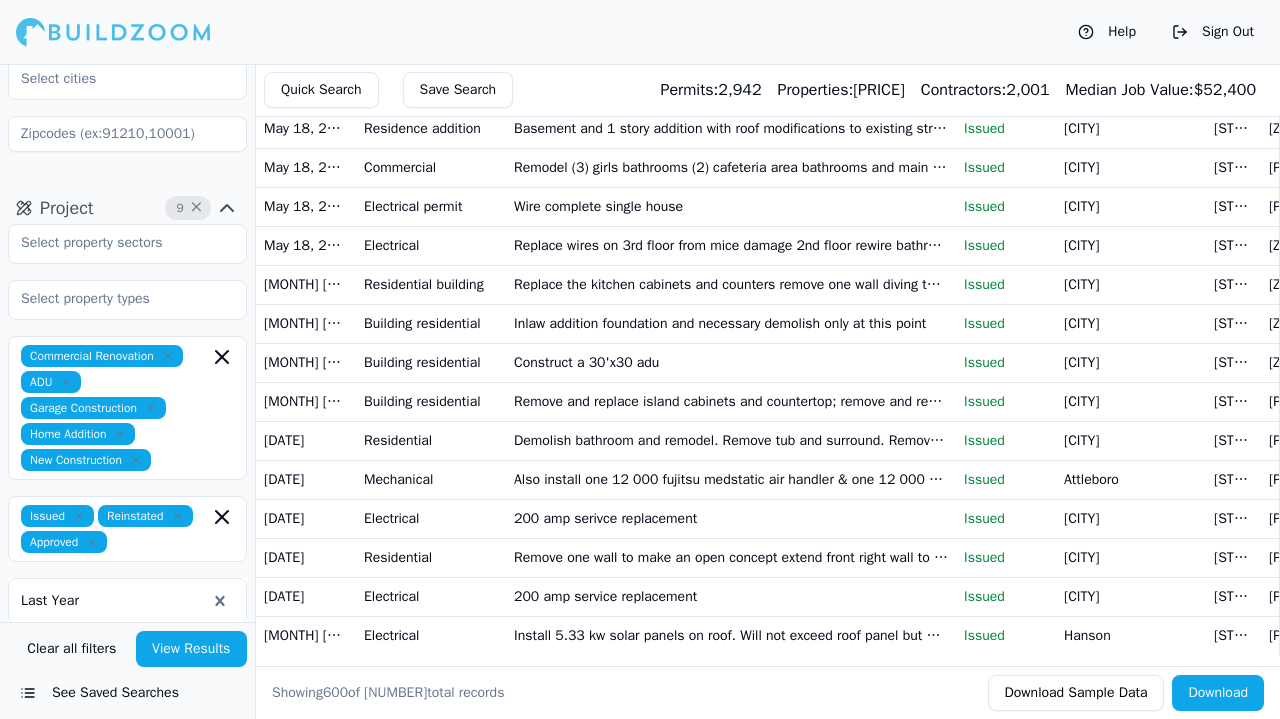 scroll, scrollTop: 26993, scrollLeft: 0, axis: vertical 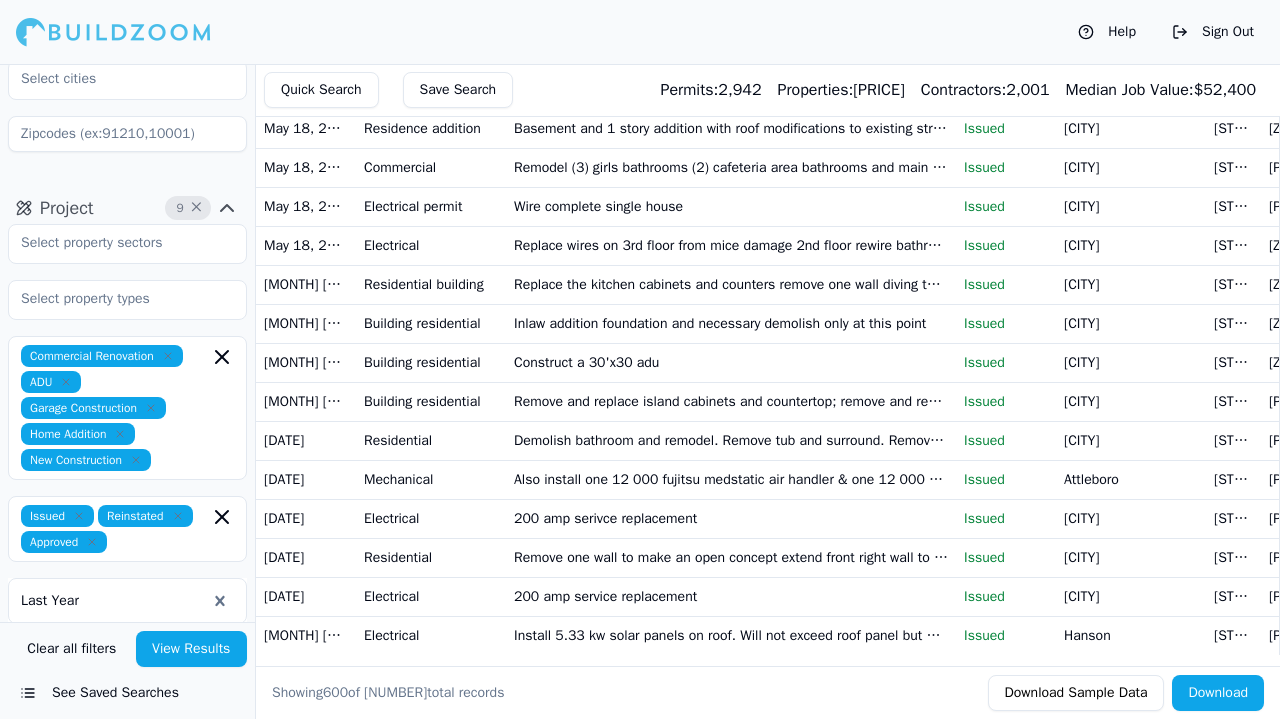 click on "Construct new single family duplex units -3 bedrooms 2 1/2 baths with attached garages. **foundation only**" at bounding box center [731, -2953] 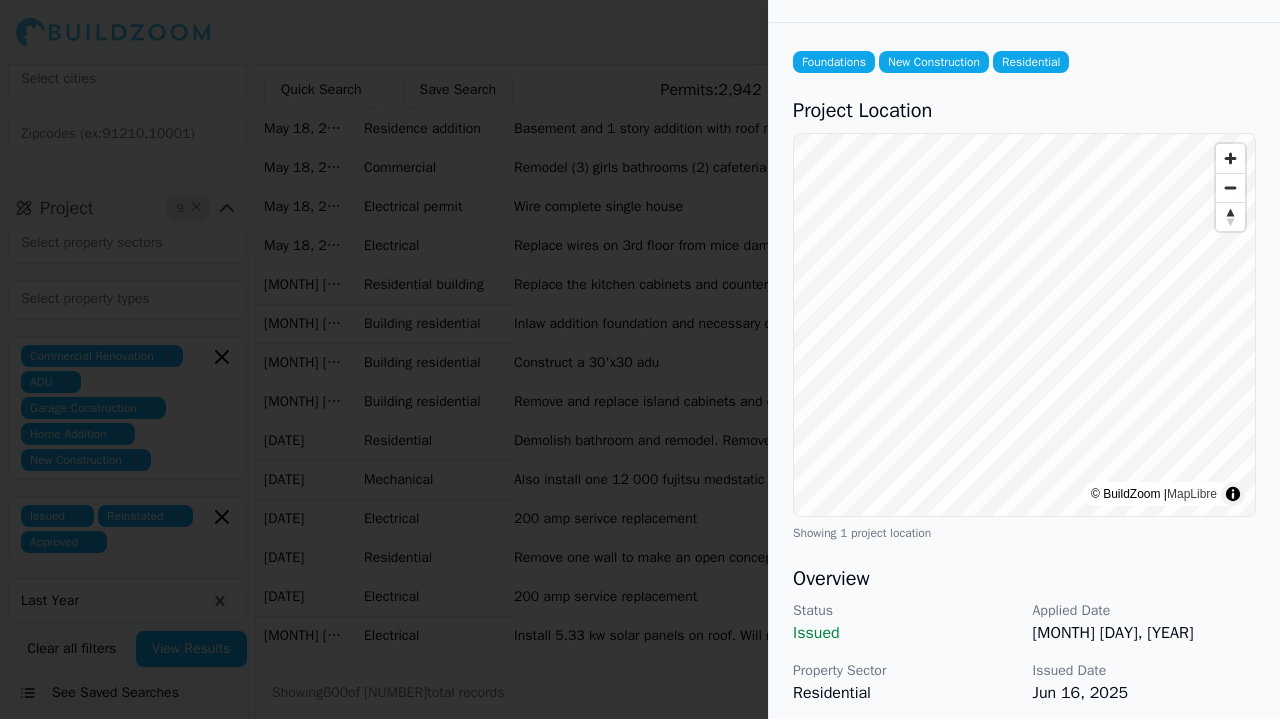 scroll, scrollTop: 0, scrollLeft: 0, axis: both 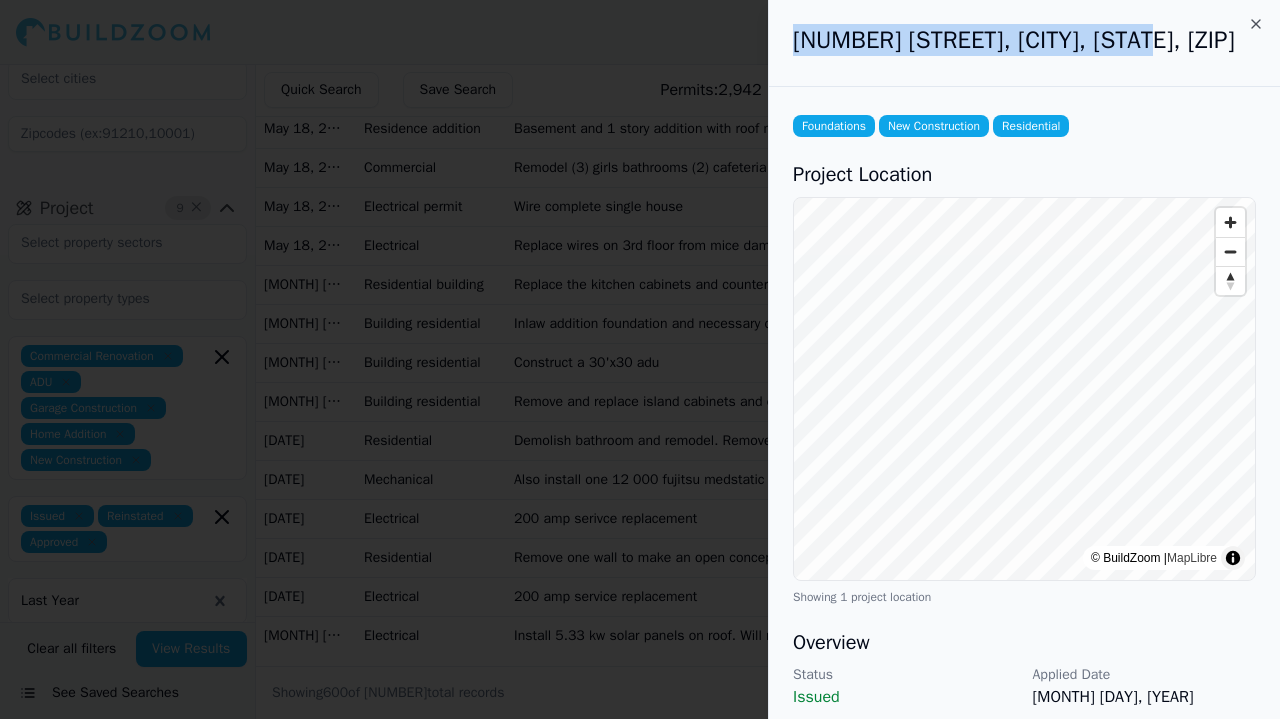 drag, startPoint x: 796, startPoint y: 37, endPoint x: 1157, endPoint y: 23, distance: 361.27136 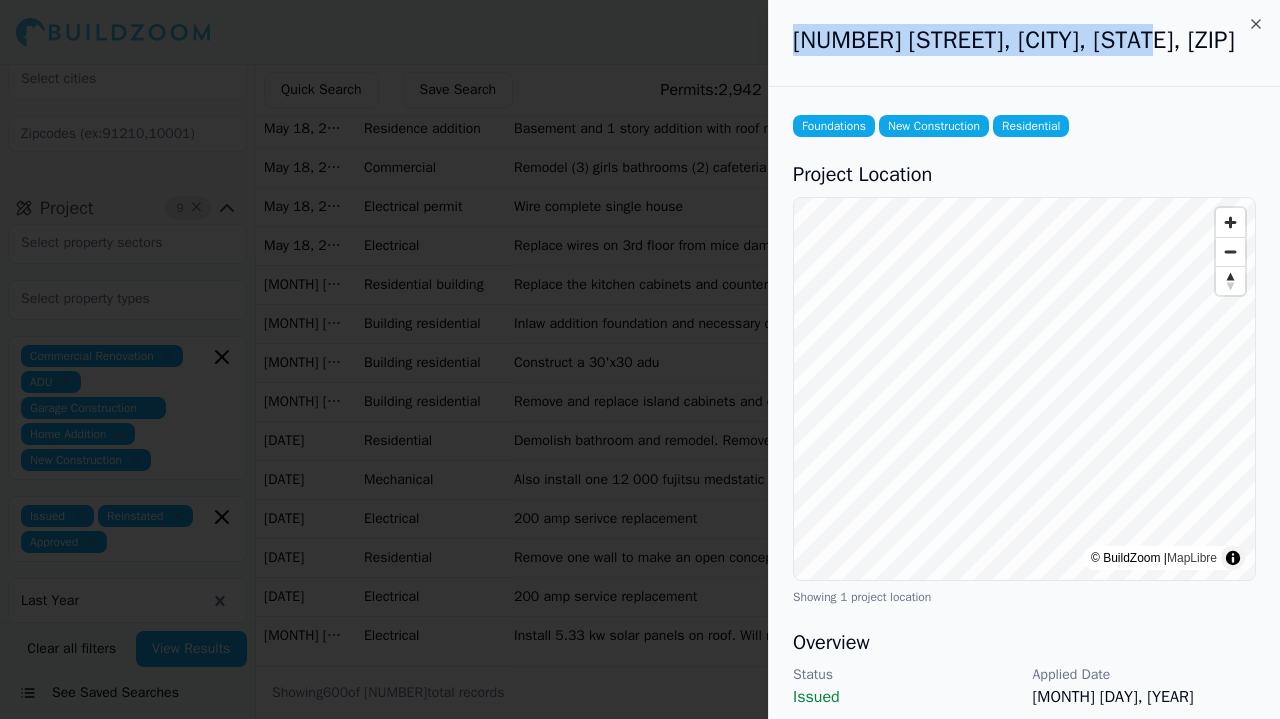 click on "[NUMBER] [STREET], [CITY], [STATE], [ZIP]" at bounding box center [1024, 40] 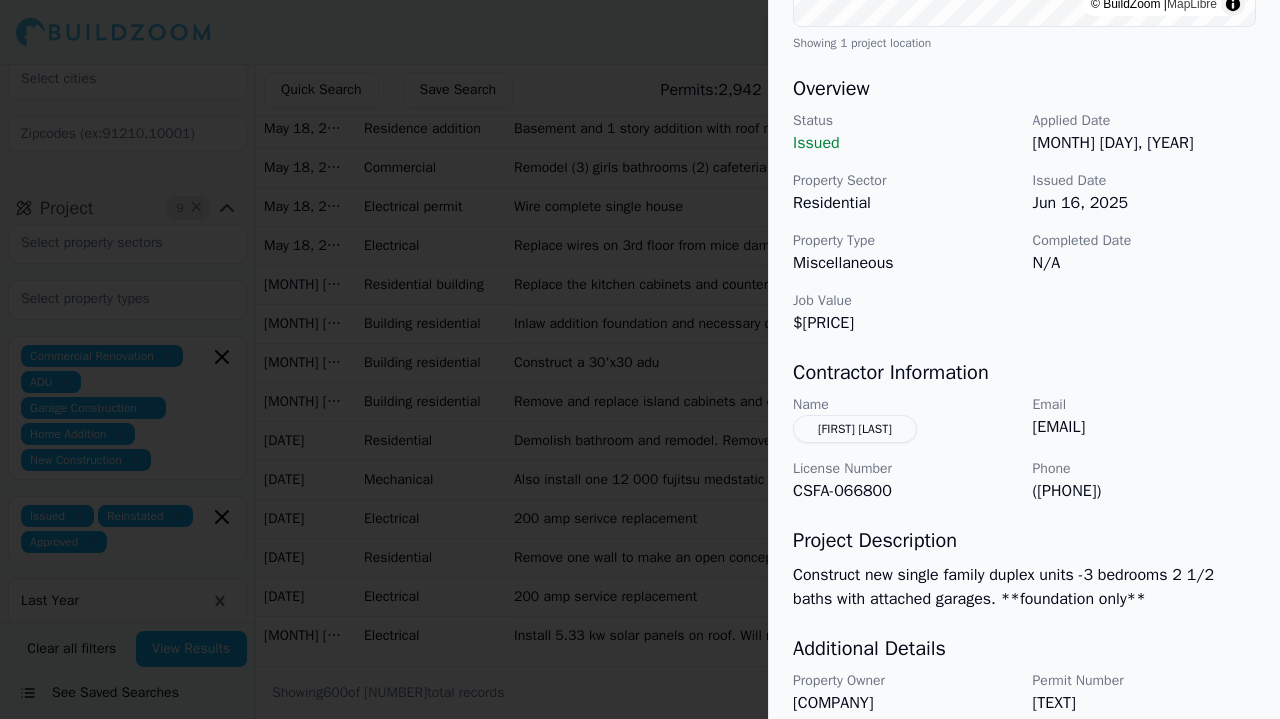 scroll, scrollTop: 555, scrollLeft: 0, axis: vertical 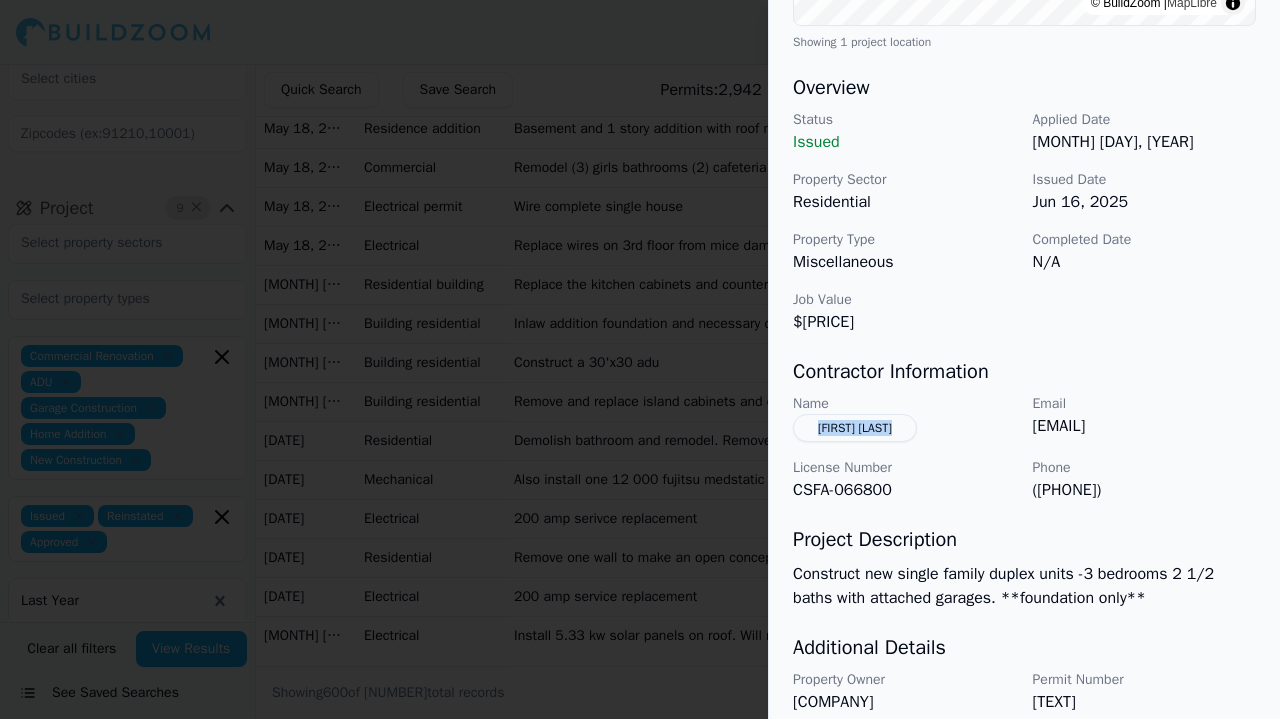 drag, startPoint x: 930, startPoint y: 462, endPoint x: 776, endPoint y: 452, distance: 154.32434 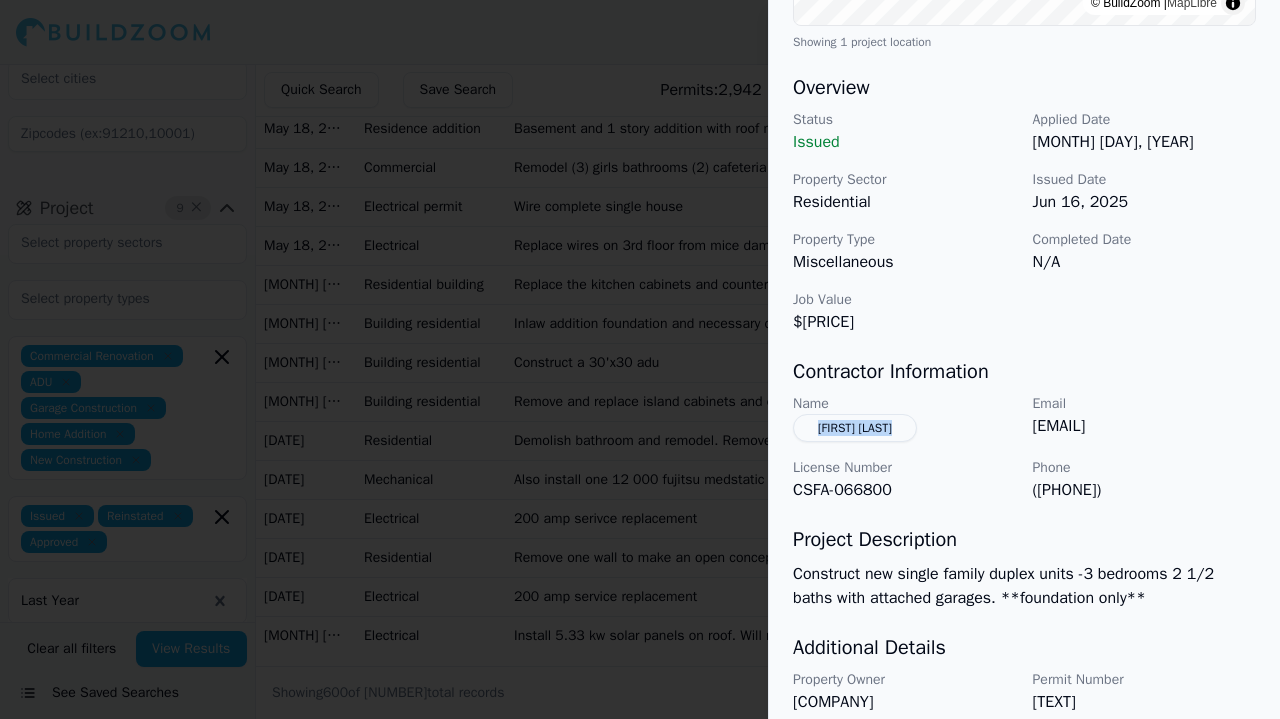 drag, startPoint x: 1030, startPoint y: 457, endPoint x: 1200, endPoint y: 465, distance: 170.18813 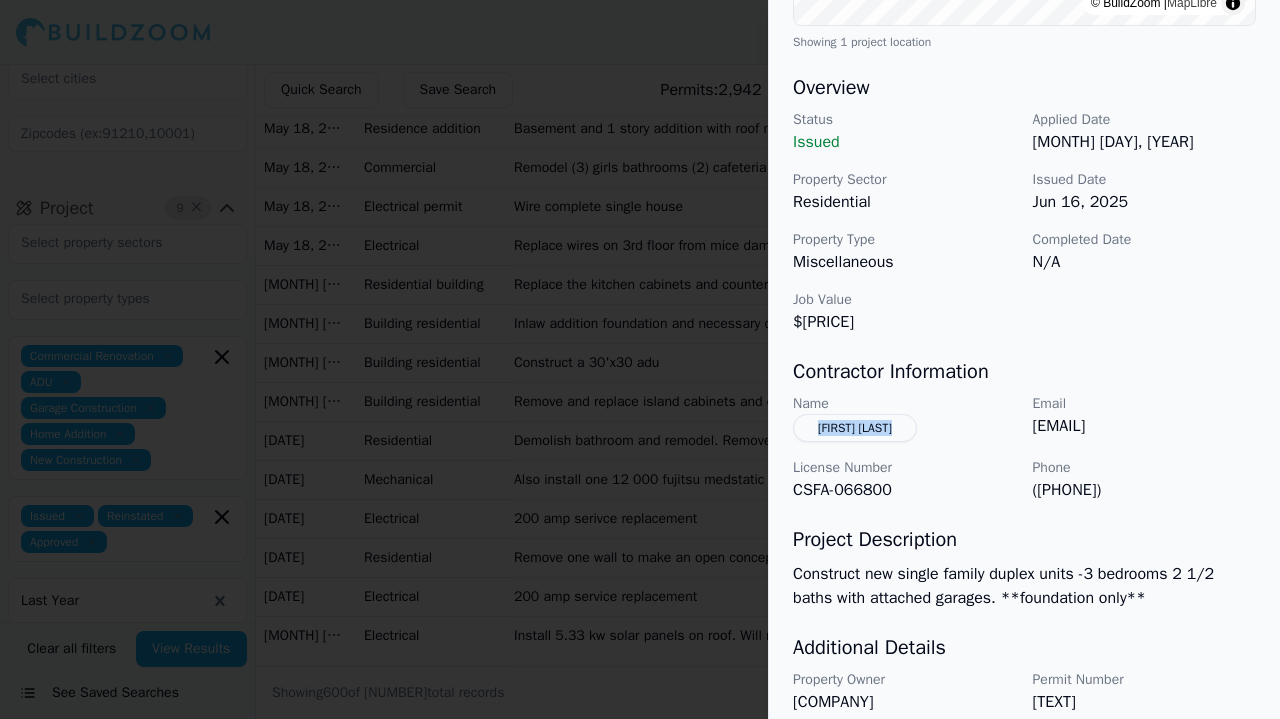 click on "Name [FULL_NAME] Email [EMAIL] License Number [LICENSE] Phone ([PHONE])" at bounding box center [1024, 448] 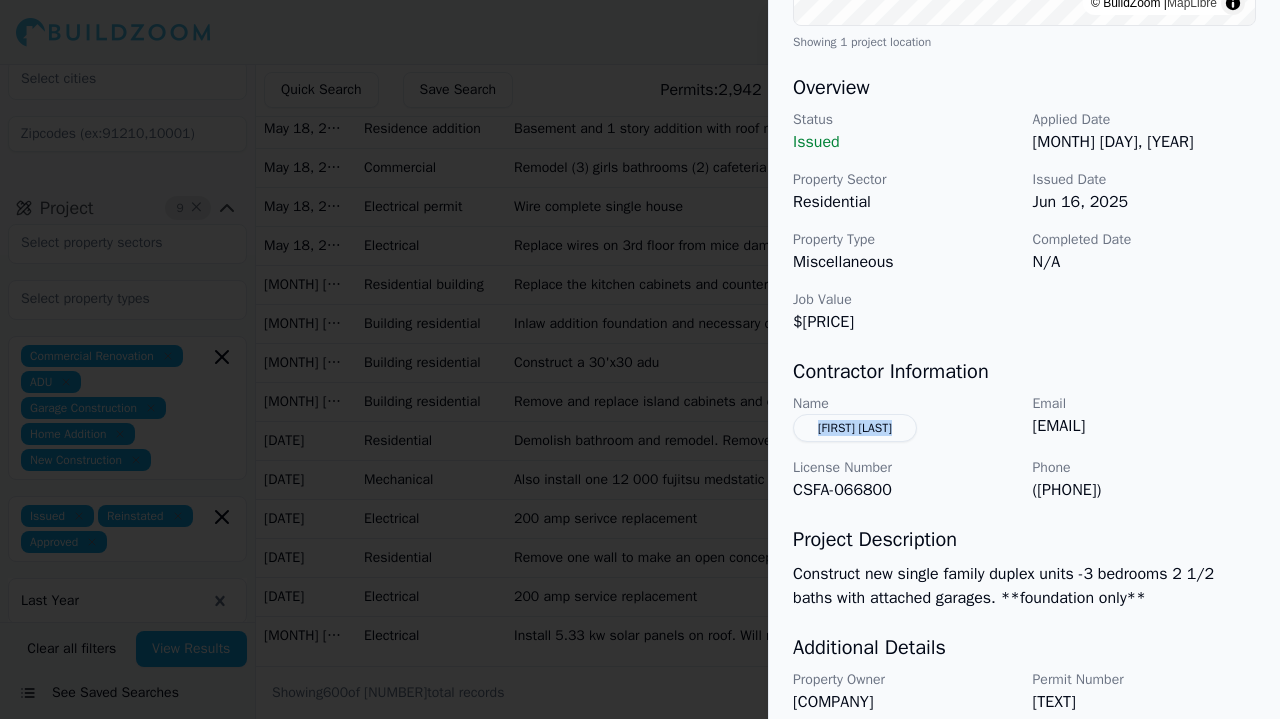 scroll, scrollTop: 688, scrollLeft: 0, axis: vertical 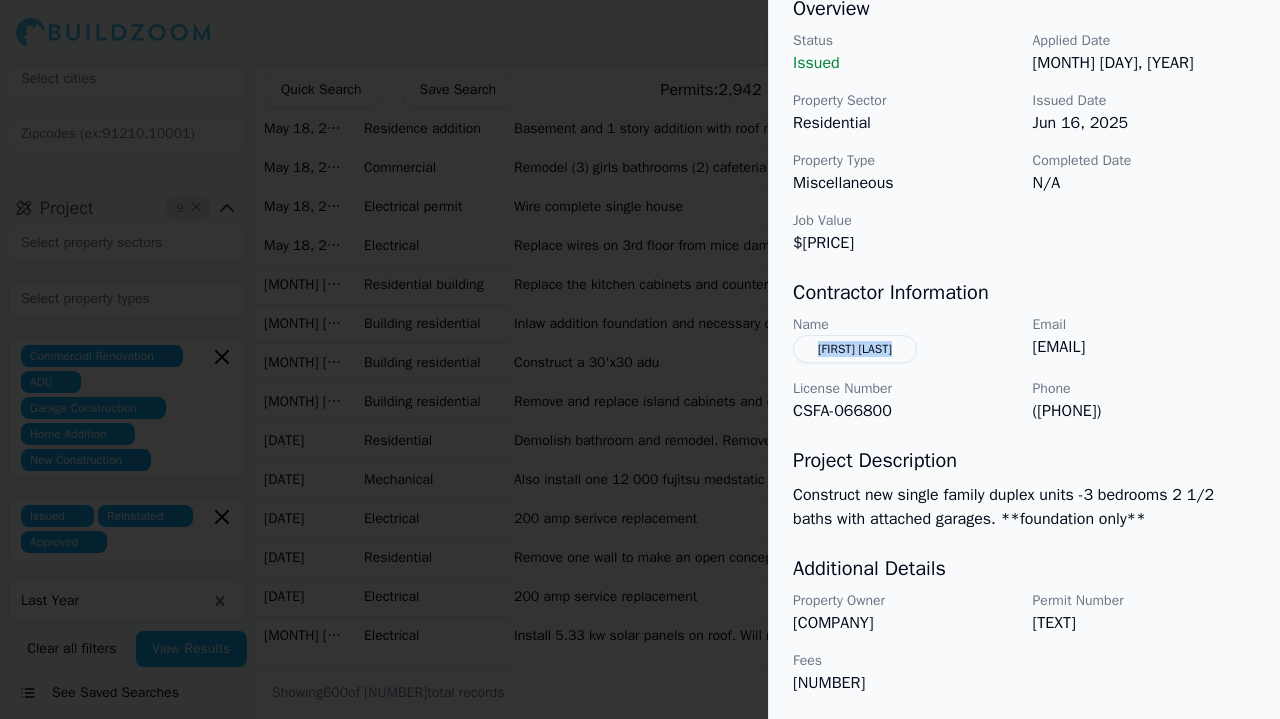 click at bounding box center (640, 359) 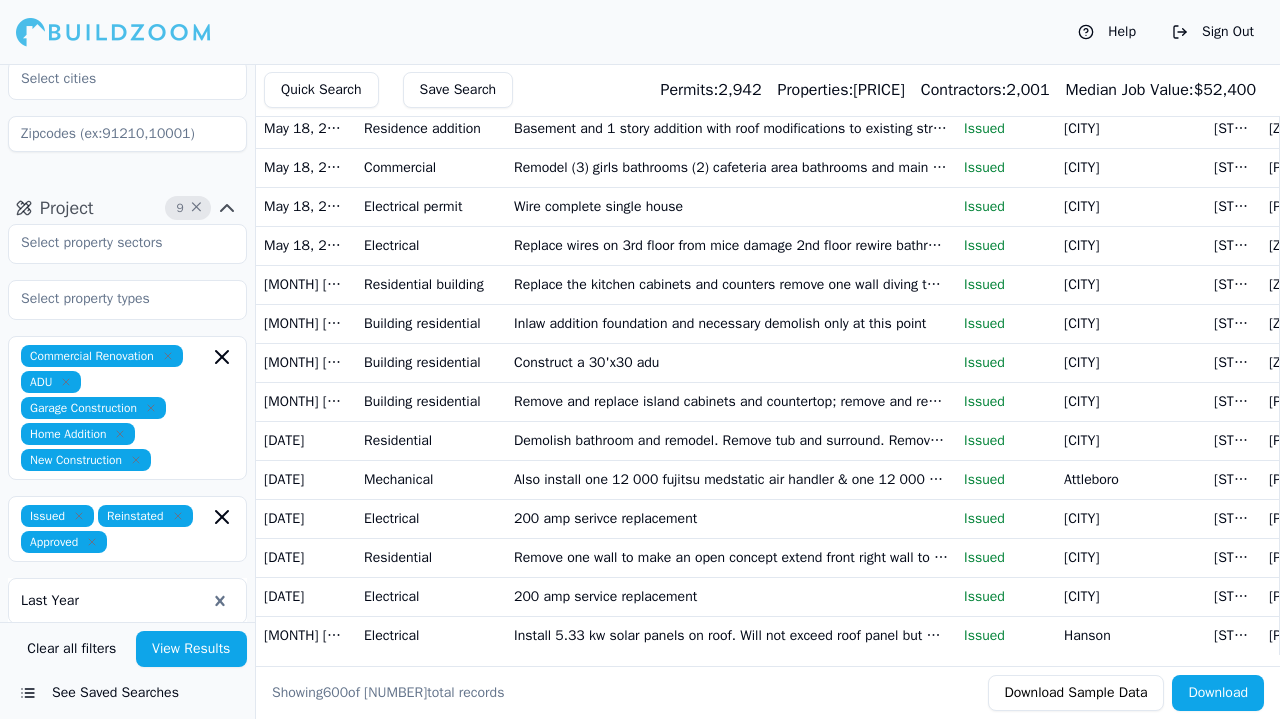 scroll, scrollTop: 27291, scrollLeft: 0, axis: vertical 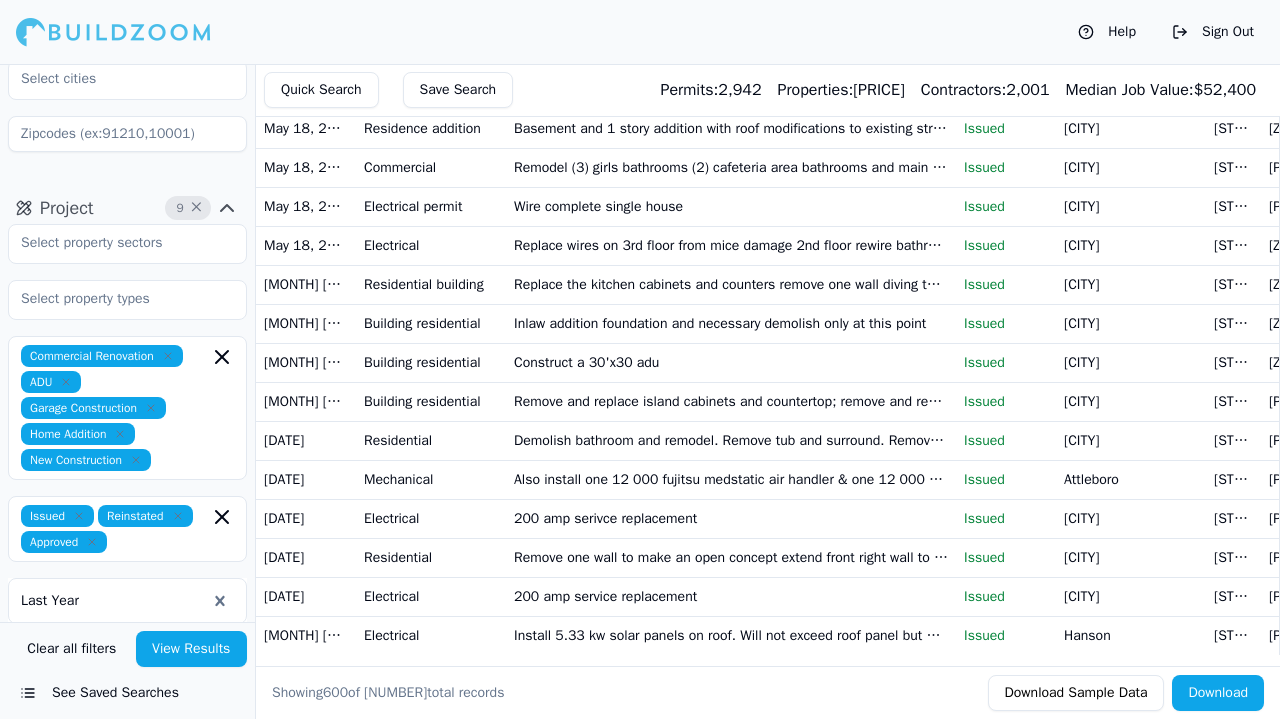 click on "Converser existing singles family to a two family" at bounding box center [731, -2719] 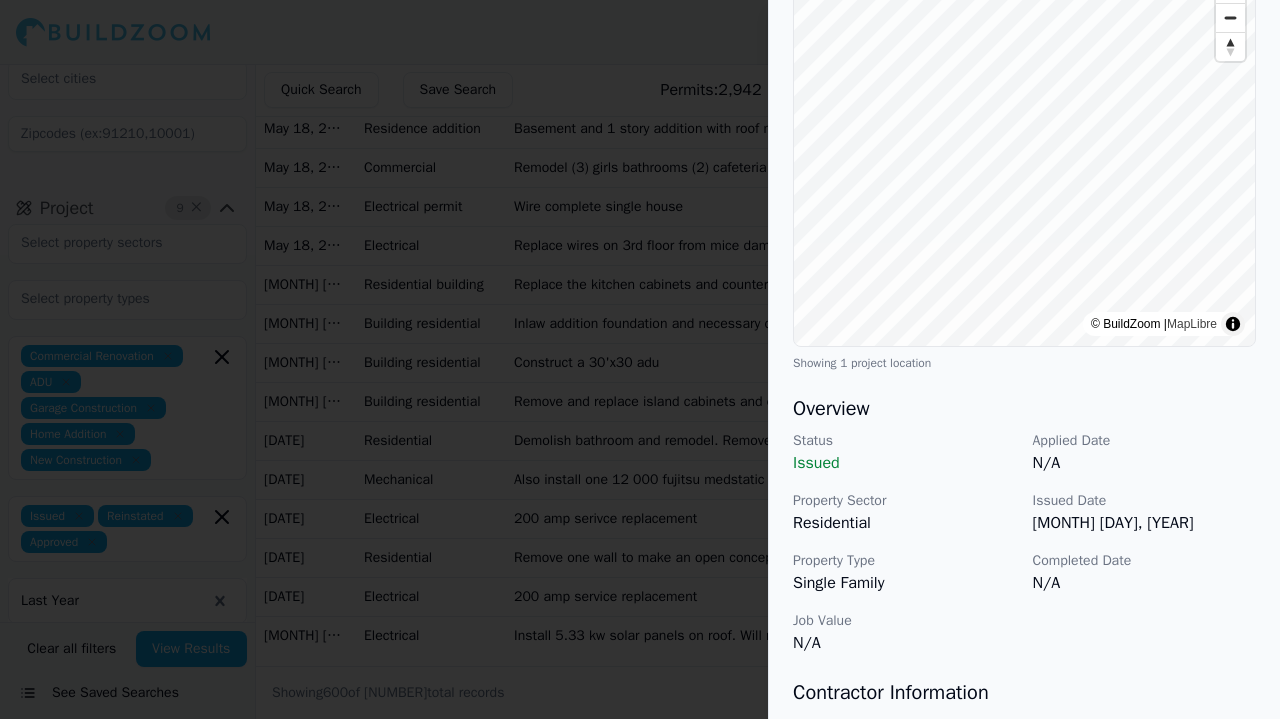 scroll, scrollTop: 268, scrollLeft: 0, axis: vertical 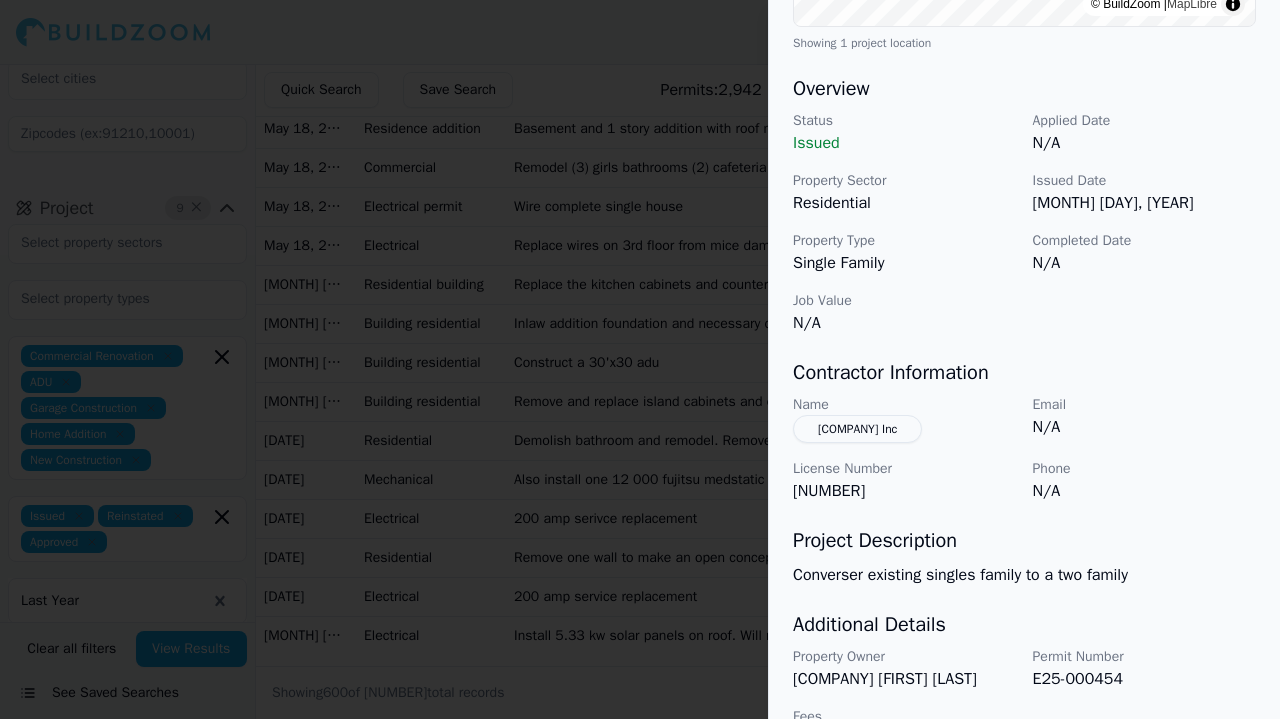 click at bounding box center [640, 359] 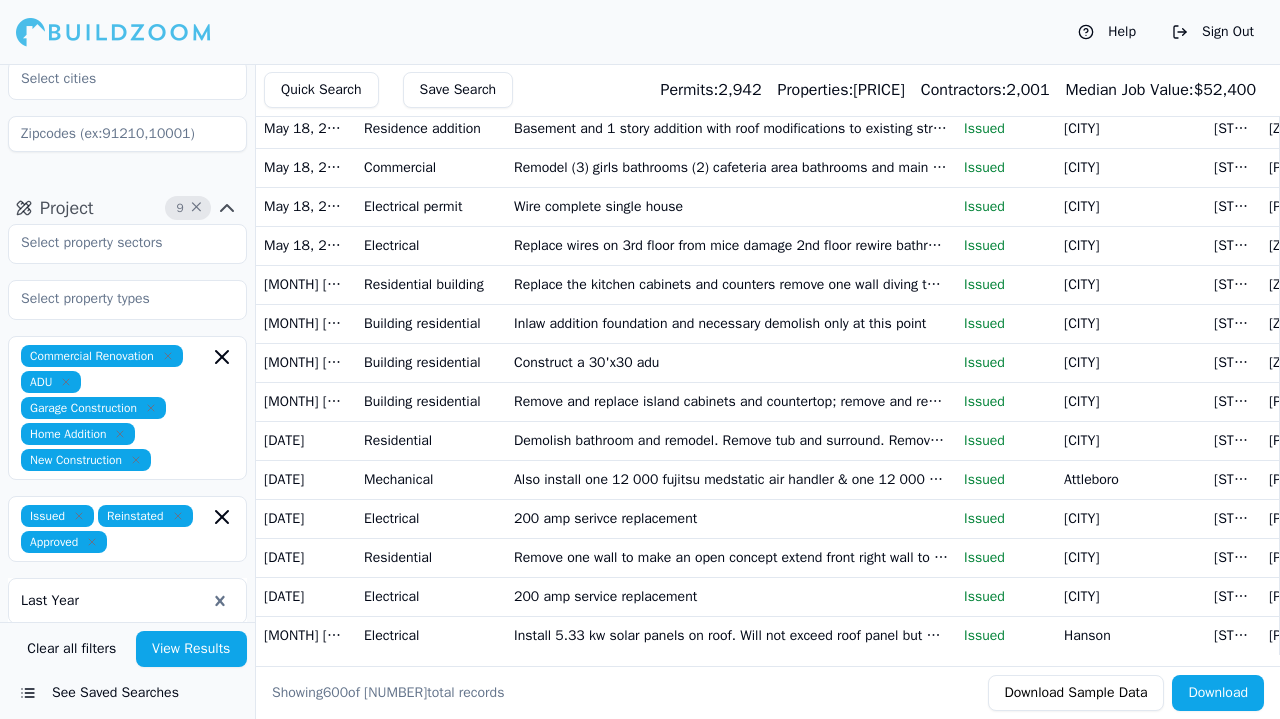 scroll, scrollTop: 27491, scrollLeft: 0, axis: vertical 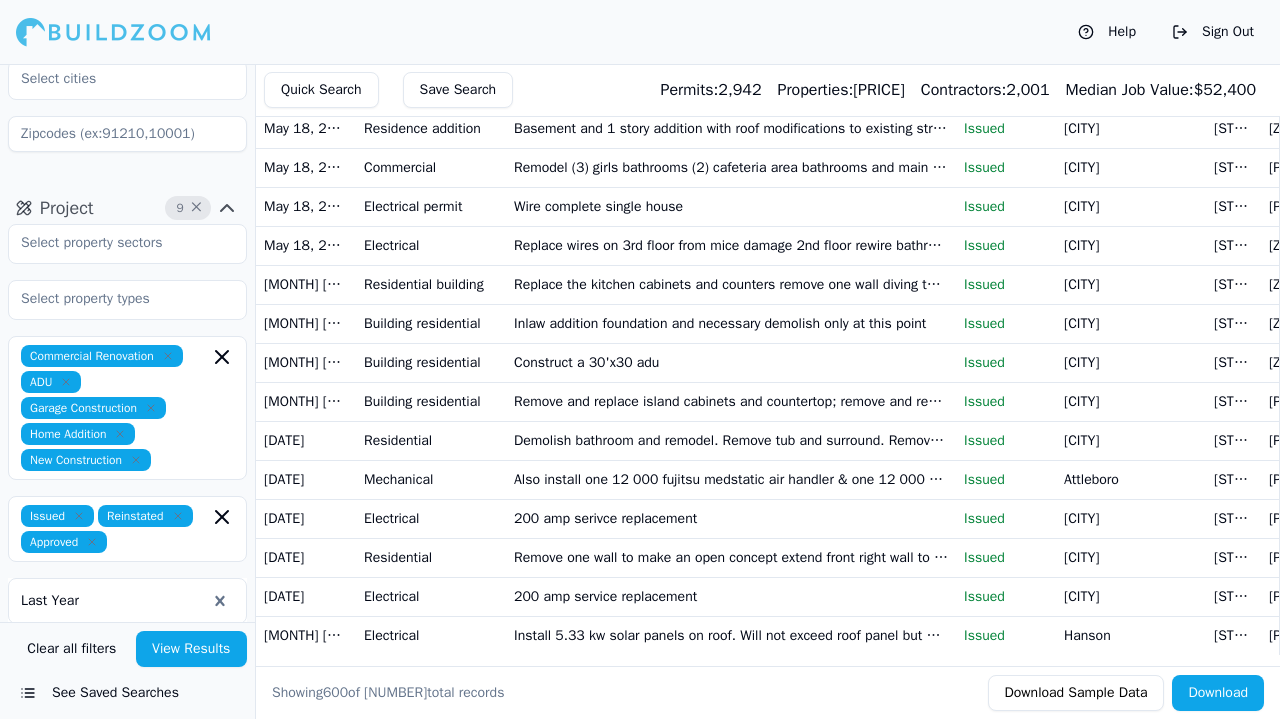 click on "New home to be built as shown by plans from [PERSON_NAME]" at bounding box center [731, -2563] 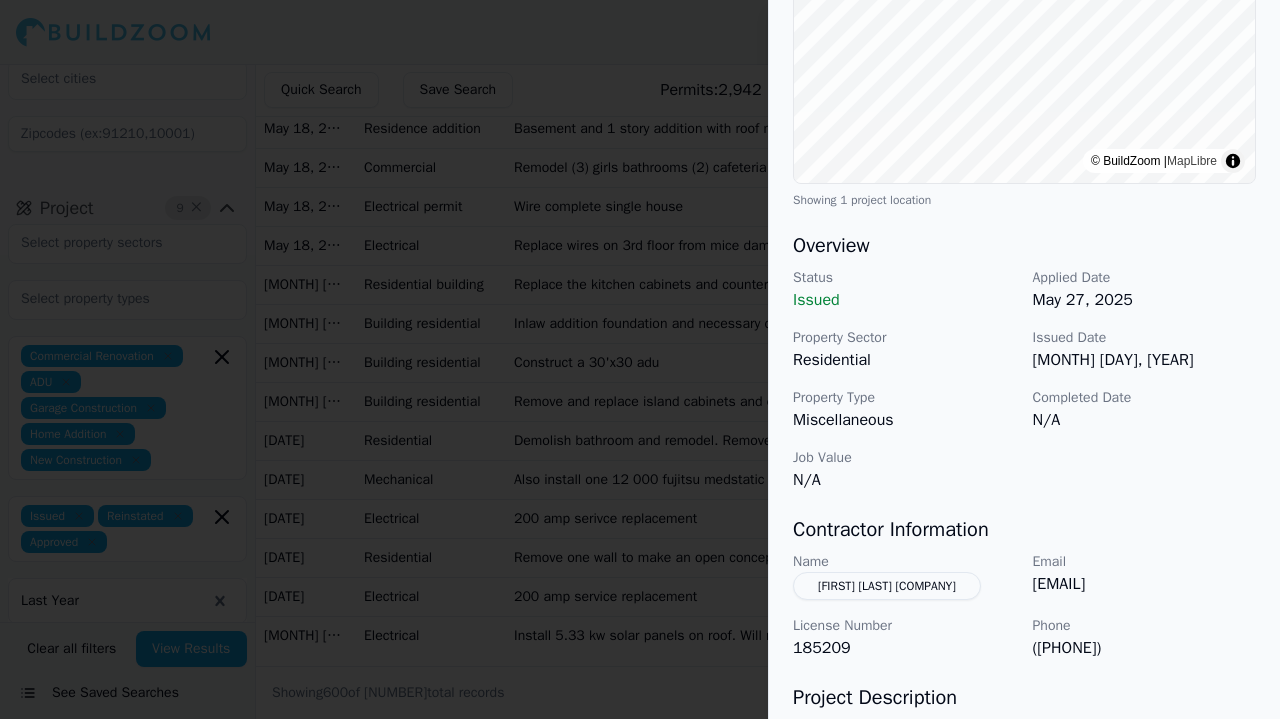 scroll, scrollTop: 400, scrollLeft: 0, axis: vertical 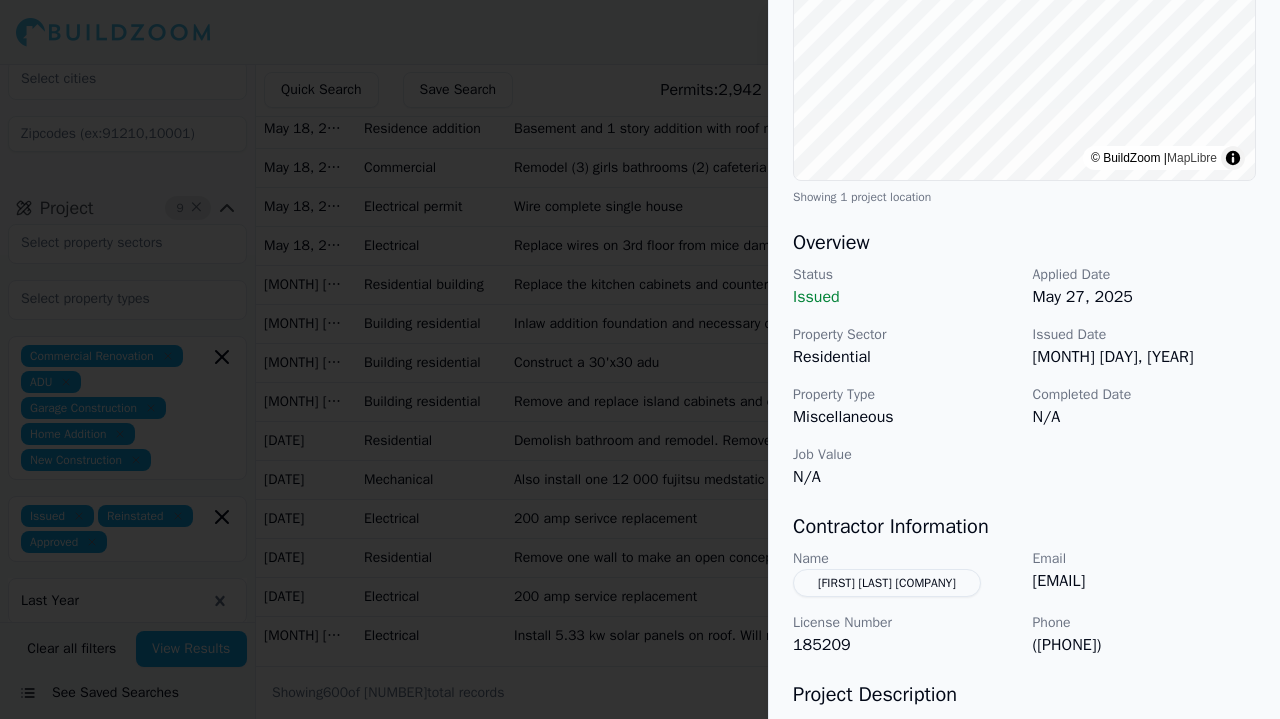 drag, startPoint x: 975, startPoint y: 625, endPoint x: 1186, endPoint y: 591, distance: 213.72179 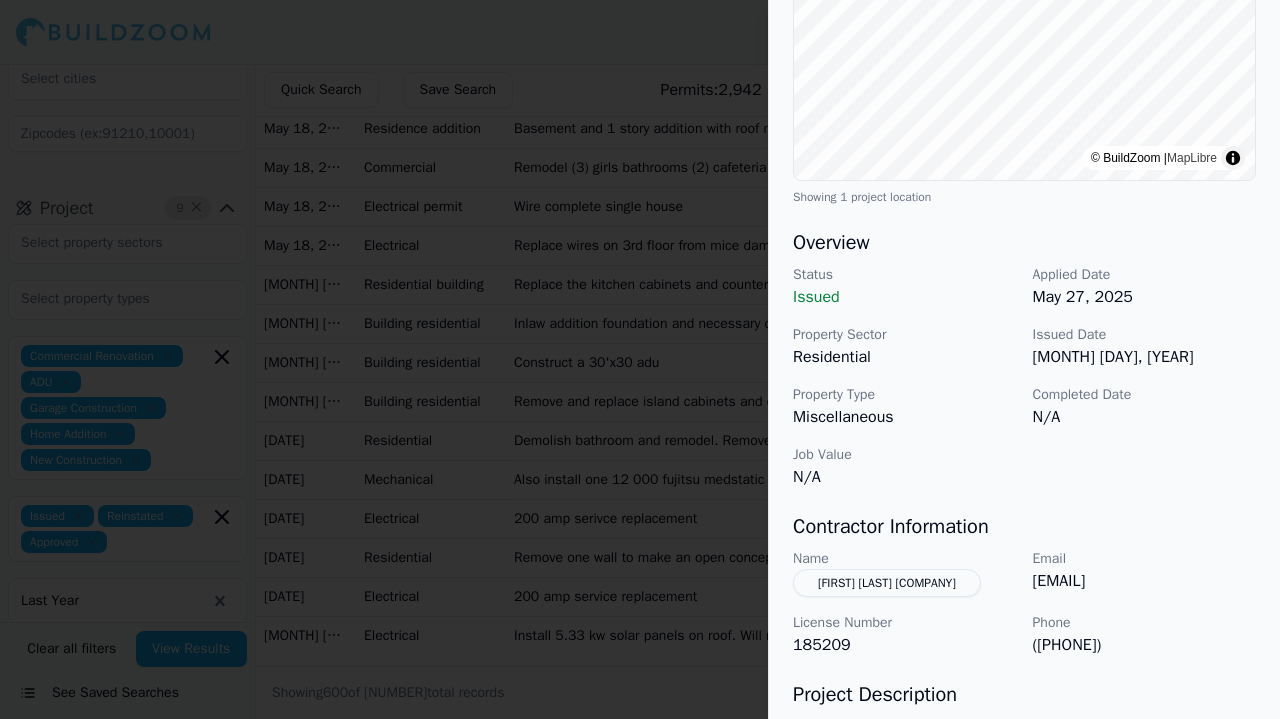 drag, startPoint x: 1200, startPoint y: 577, endPoint x: 1032, endPoint y: 595, distance: 168.96153 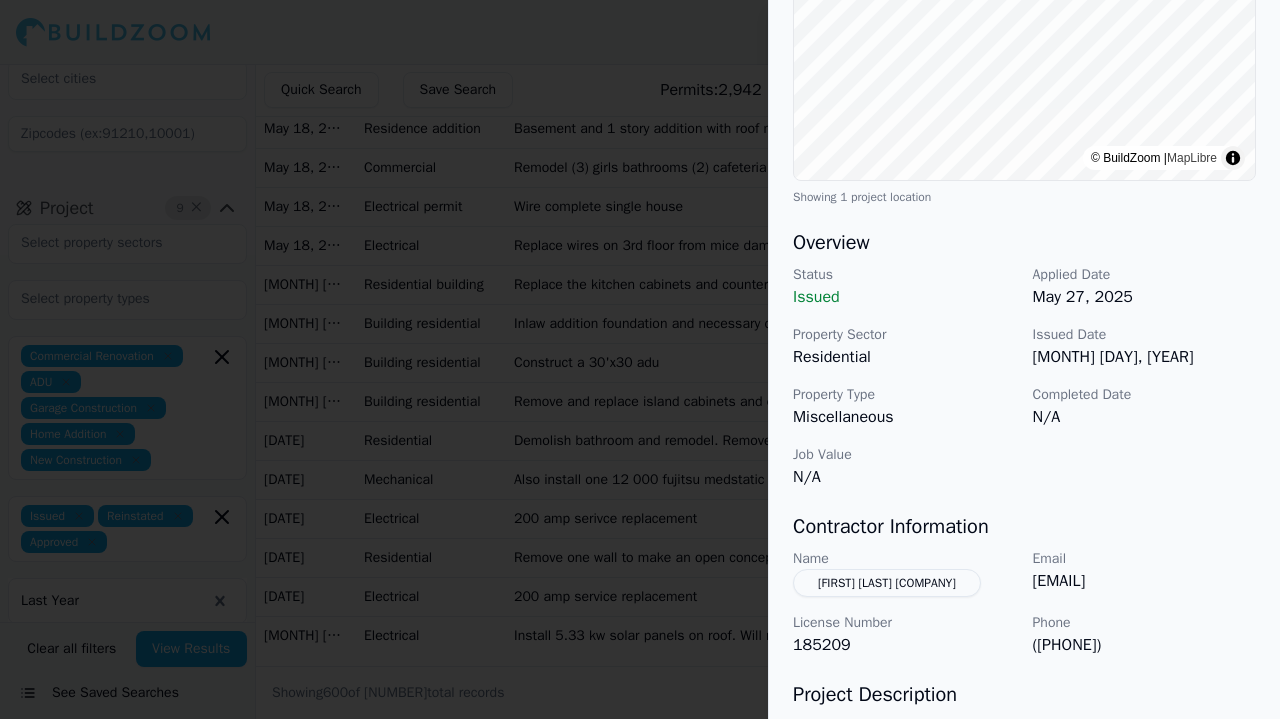 click on "Email [EMAIL]" at bounding box center (1145, 573) 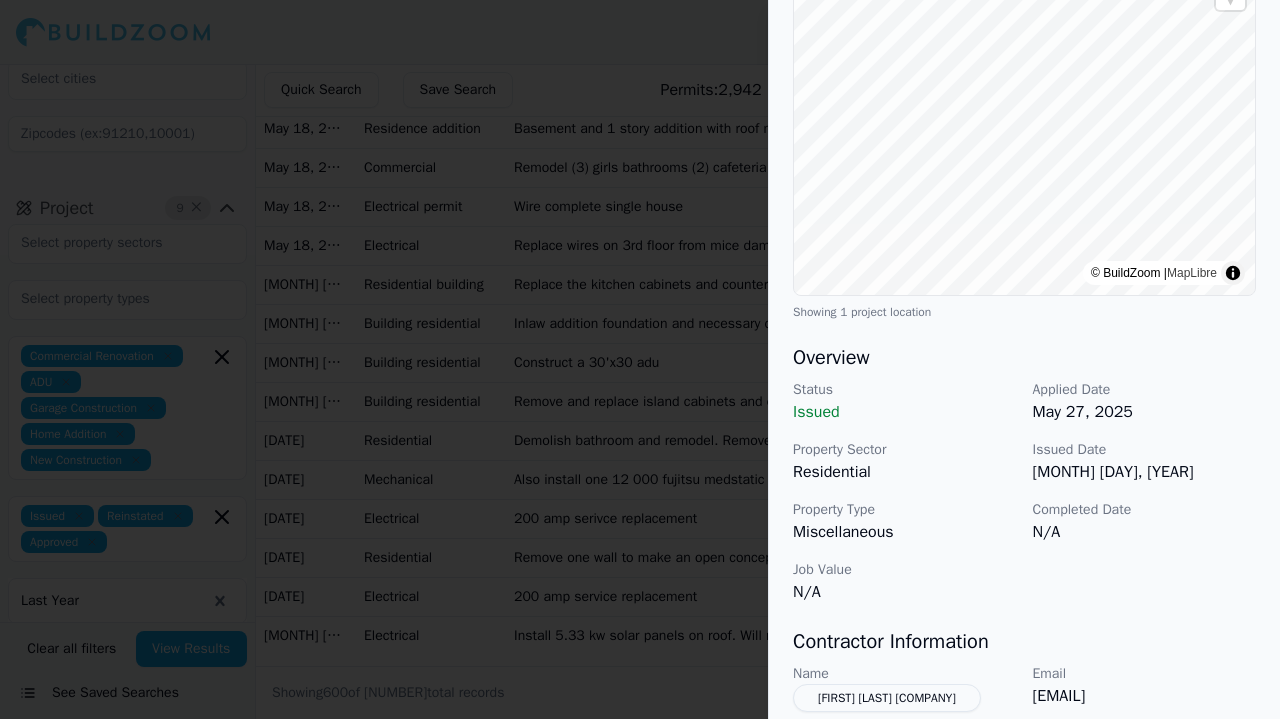 scroll, scrollTop: 0, scrollLeft: 0, axis: both 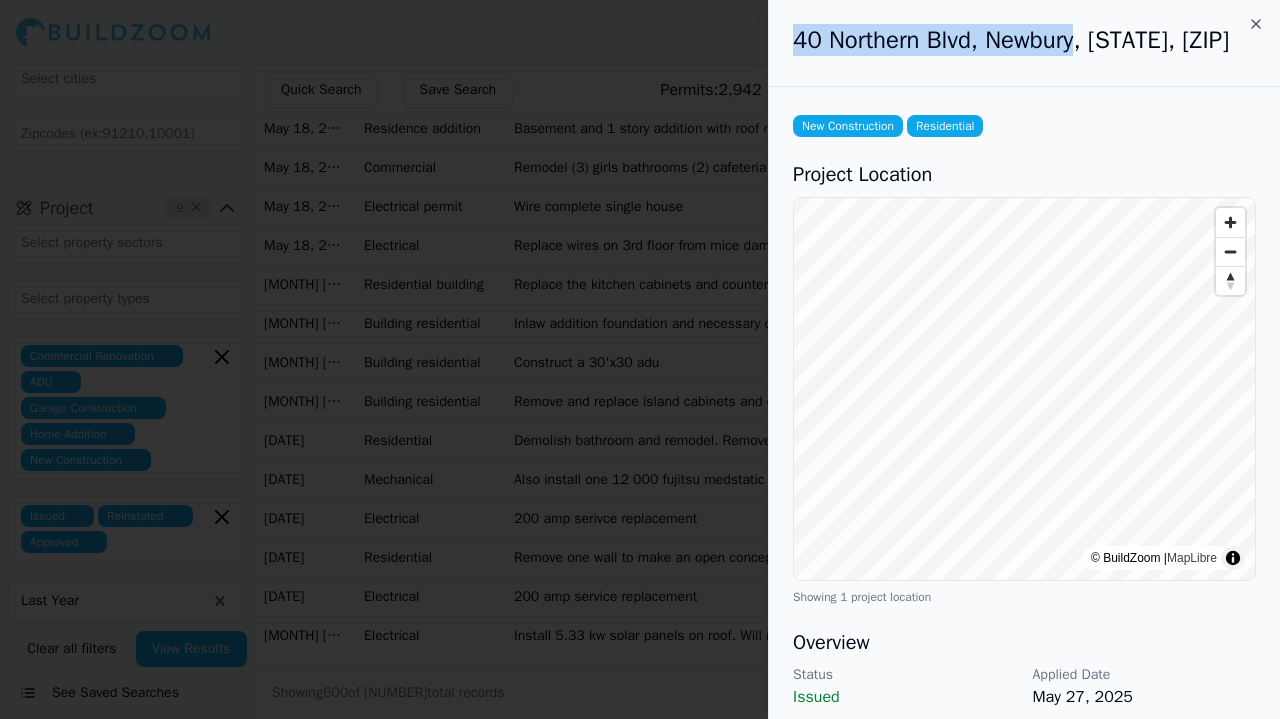 drag, startPoint x: 795, startPoint y: 37, endPoint x: 1092, endPoint y: 37, distance: 297 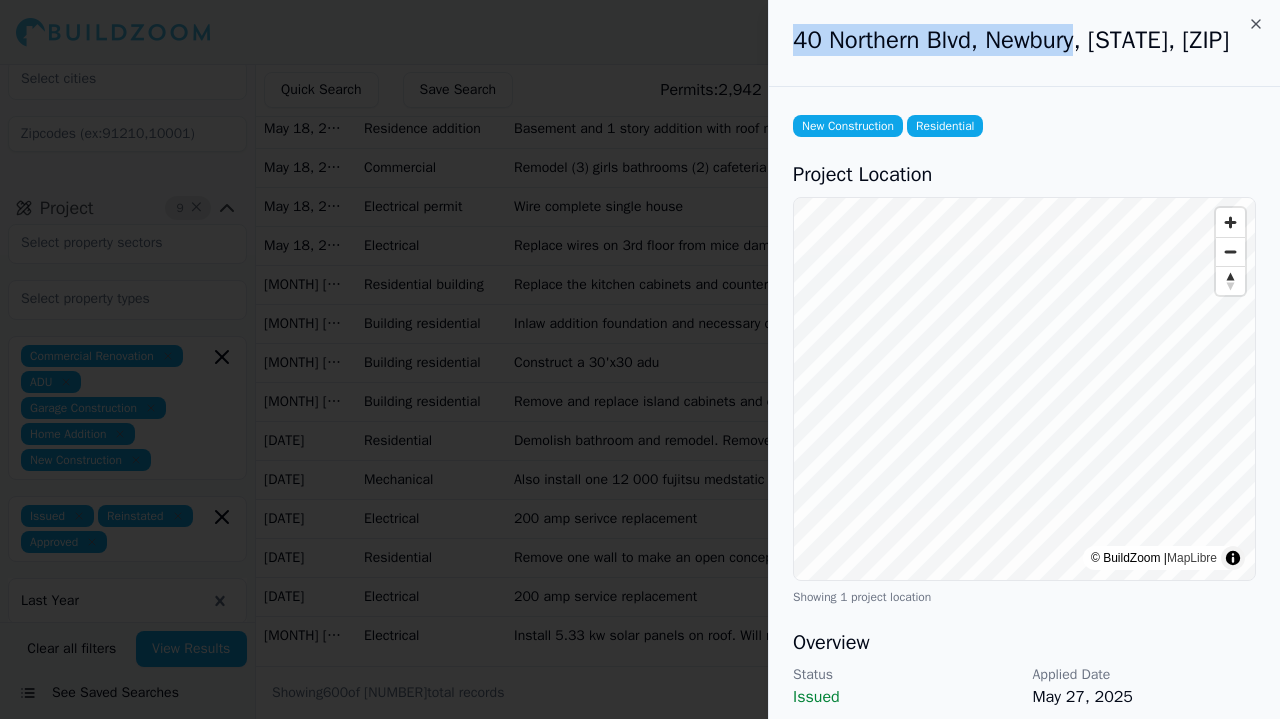 click on "40 Northern Blvd, Newbury, [STATE], [ZIP]" at bounding box center (1024, 40) 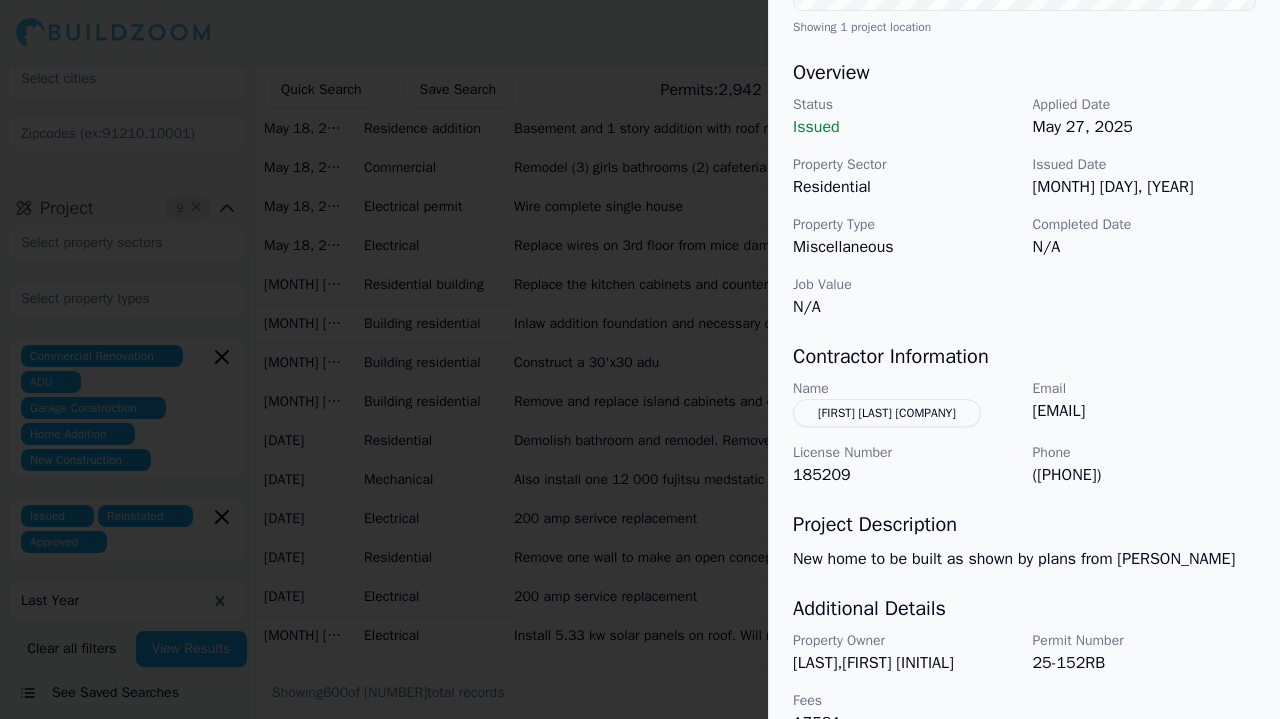 scroll, scrollTop: 573, scrollLeft: 0, axis: vertical 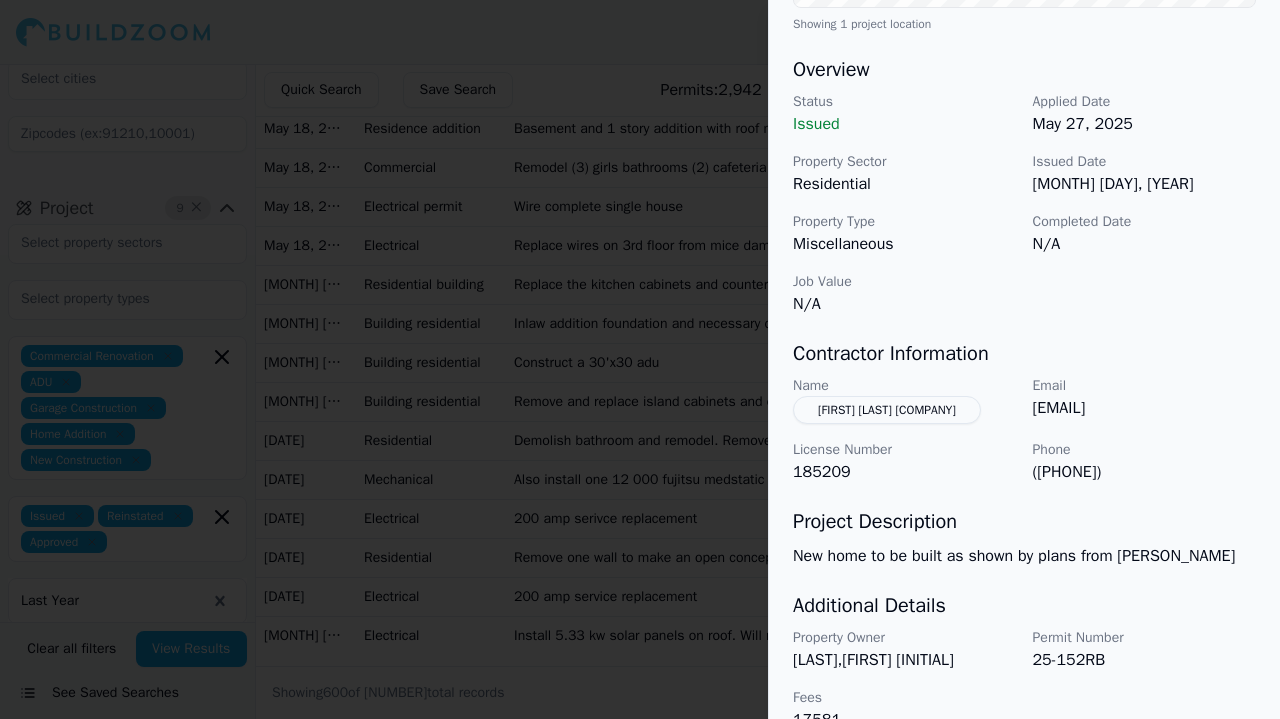 drag, startPoint x: 1032, startPoint y: 472, endPoint x: 1165, endPoint y: 477, distance: 133.09395 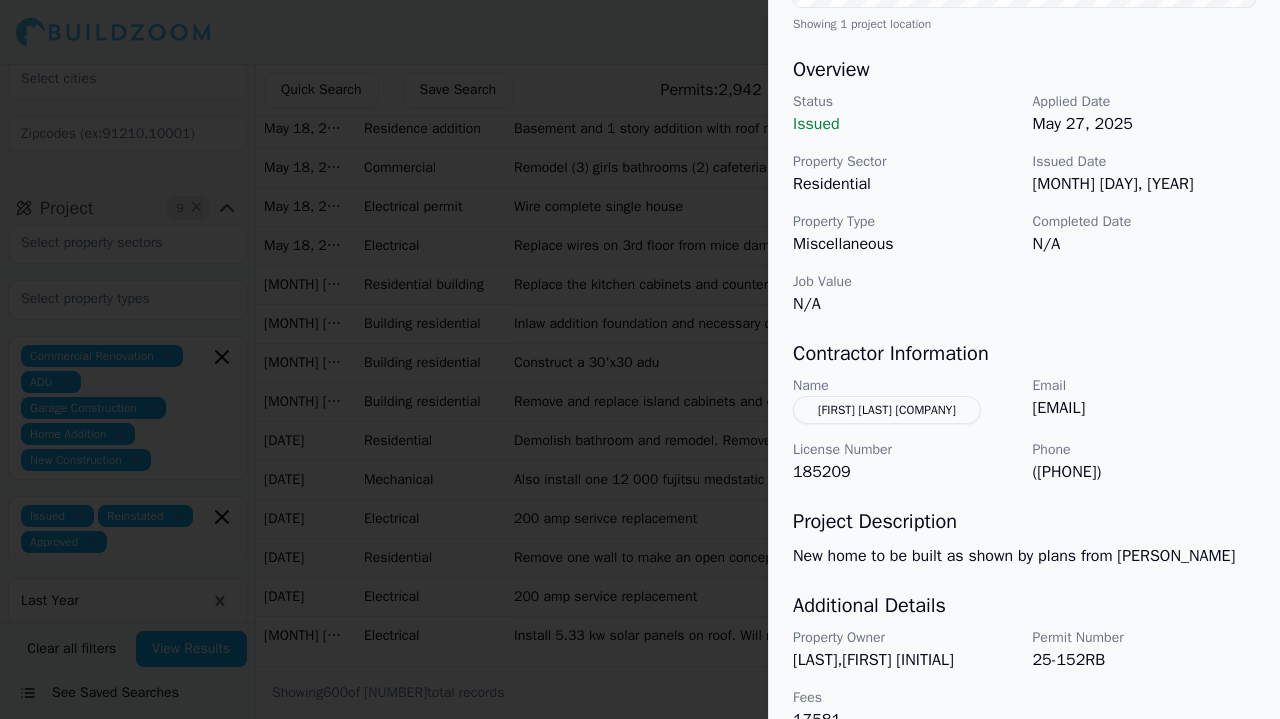scroll, scrollTop: 608, scrollLeft: 0, axis: vertical 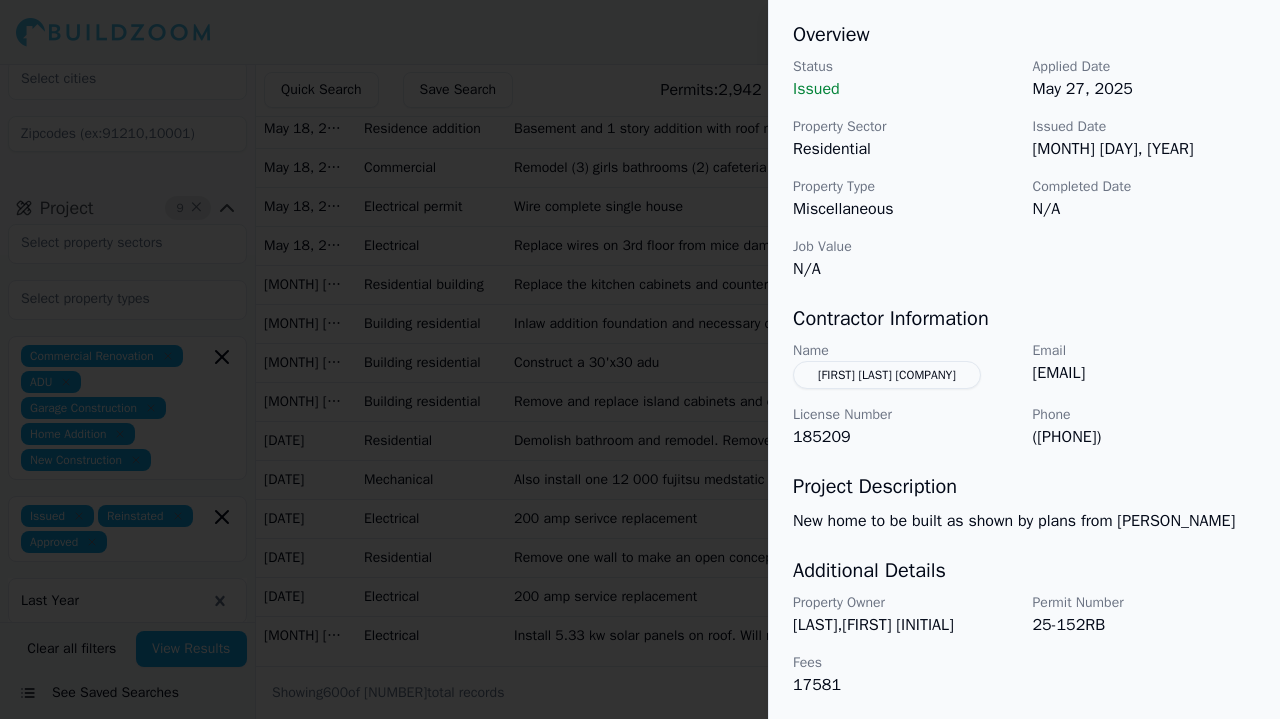 drag, startPoint x: 1201, startPoint y: 367, endPoint x: 1034, endPoint y: 374, distance: 167.14664 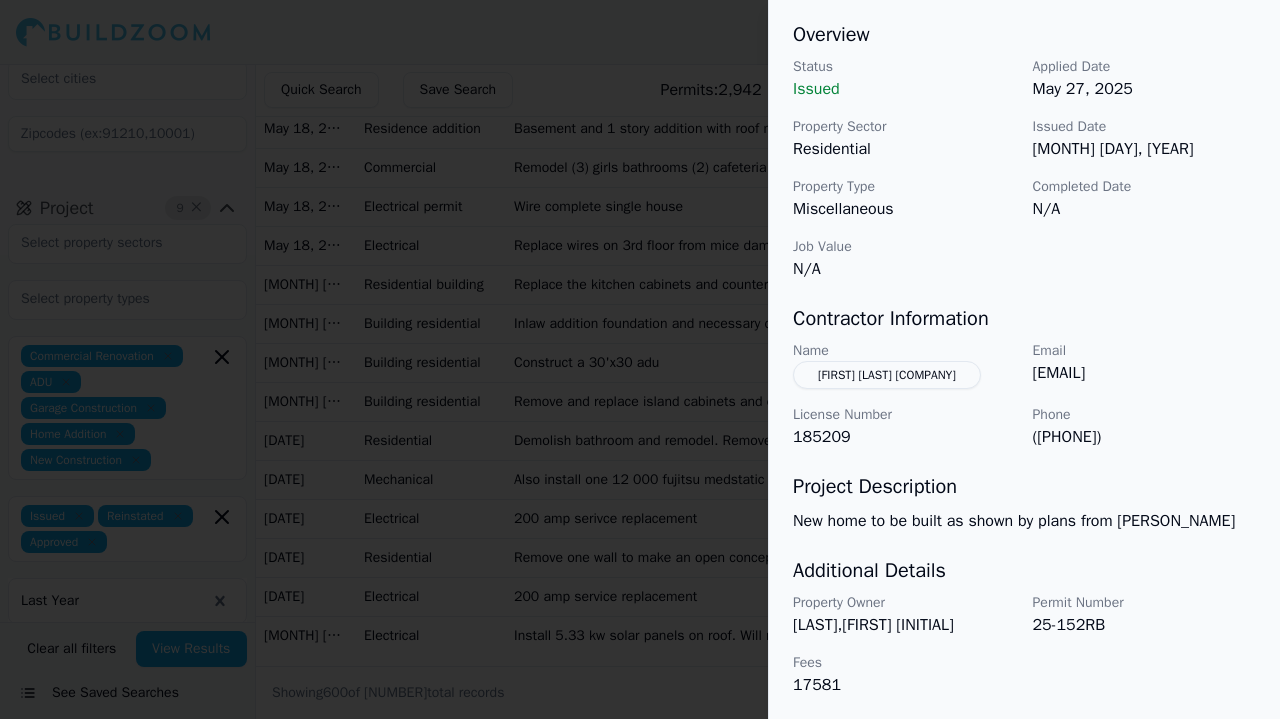 click on "[EMAIL]" at bounding box center [1145, 373] 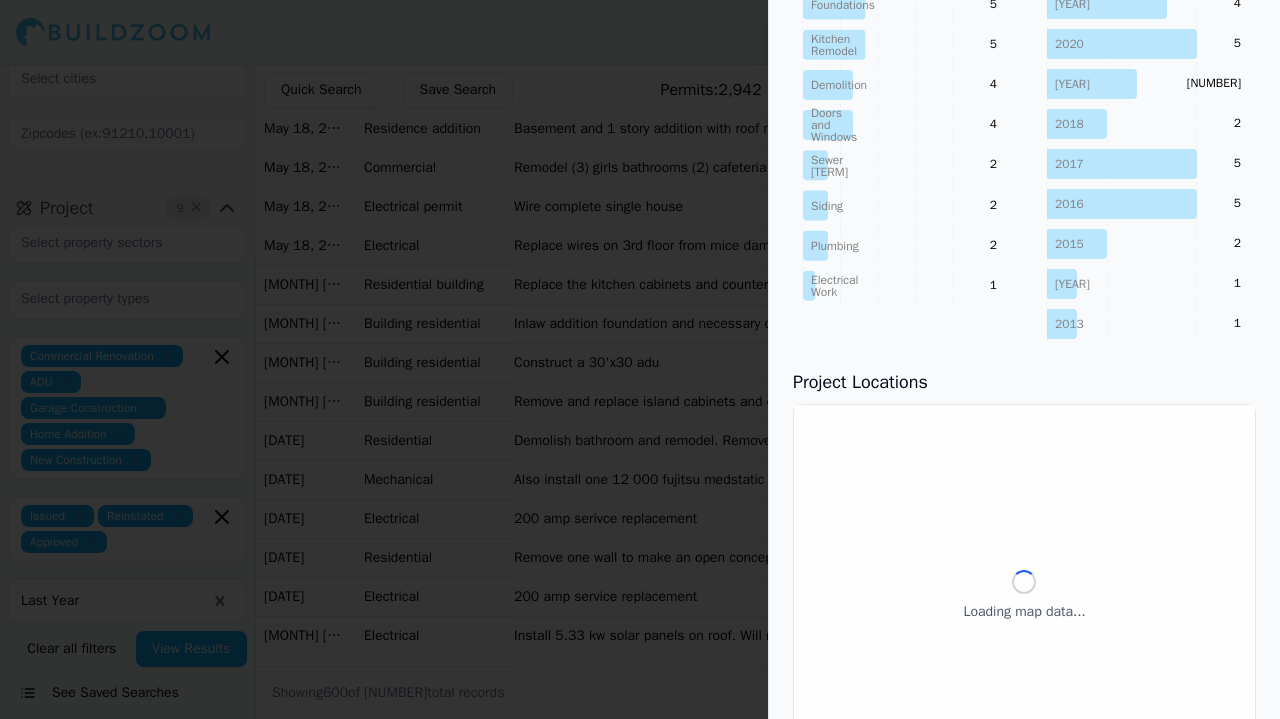 scroll, scrollTop: 689, scrollLeft: 0, axis: vertical 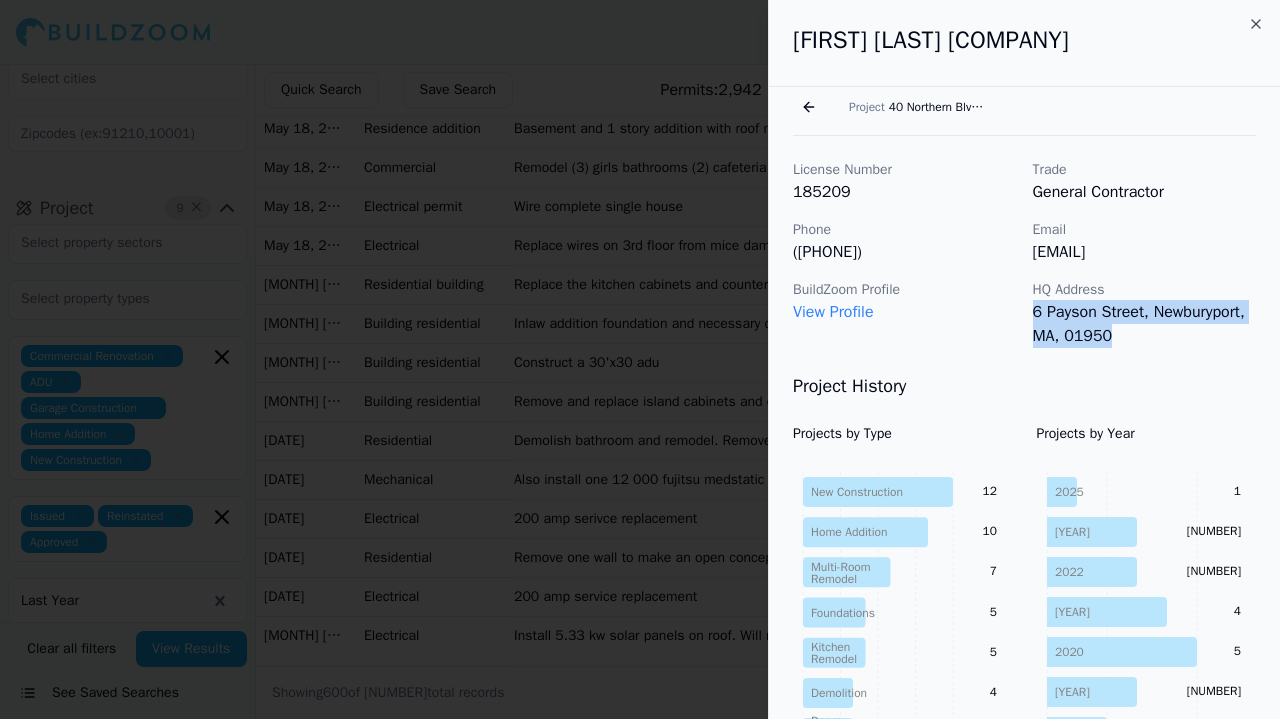 drag, startPoint x: 1031, startPoint y: 346, endPoint x: 1243, endPoint y: 373, distance: 213.71242 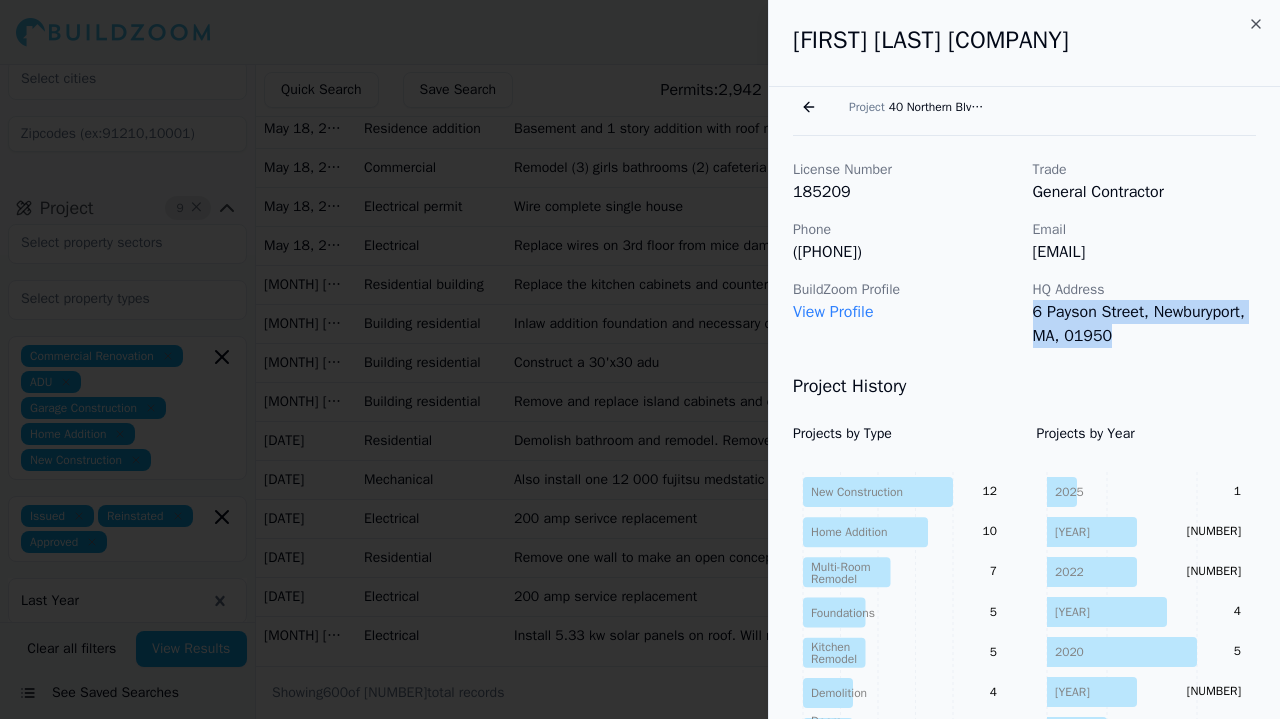 click on "License Number [NUMBER] Trade General Contractor Phone ([PHONE]) [PHONE] Email [EMAIL] BuildZoom Profile View Profile HQ Address [NUMBER] [STREET], [CITY], [STATE], [ZIP]" at bounding box center [1024, 254] 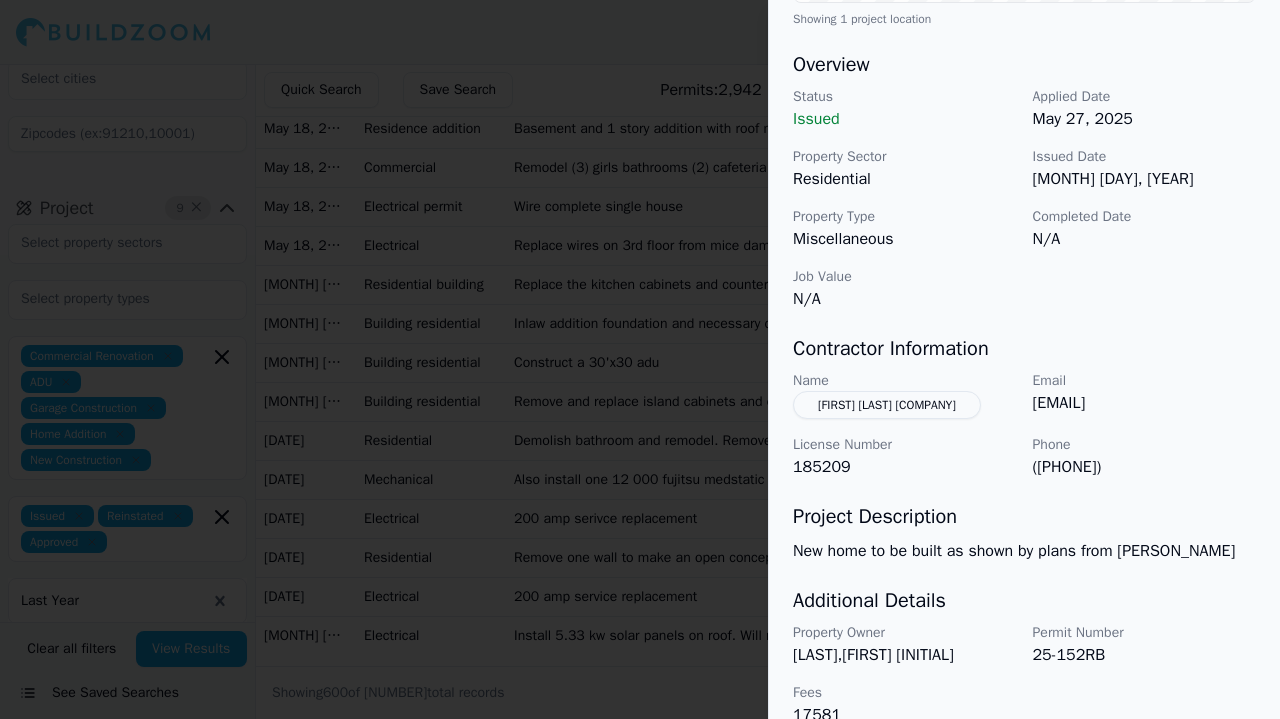 scroll, scrollTop: 608, scrollLeft: 0, axis: vertical 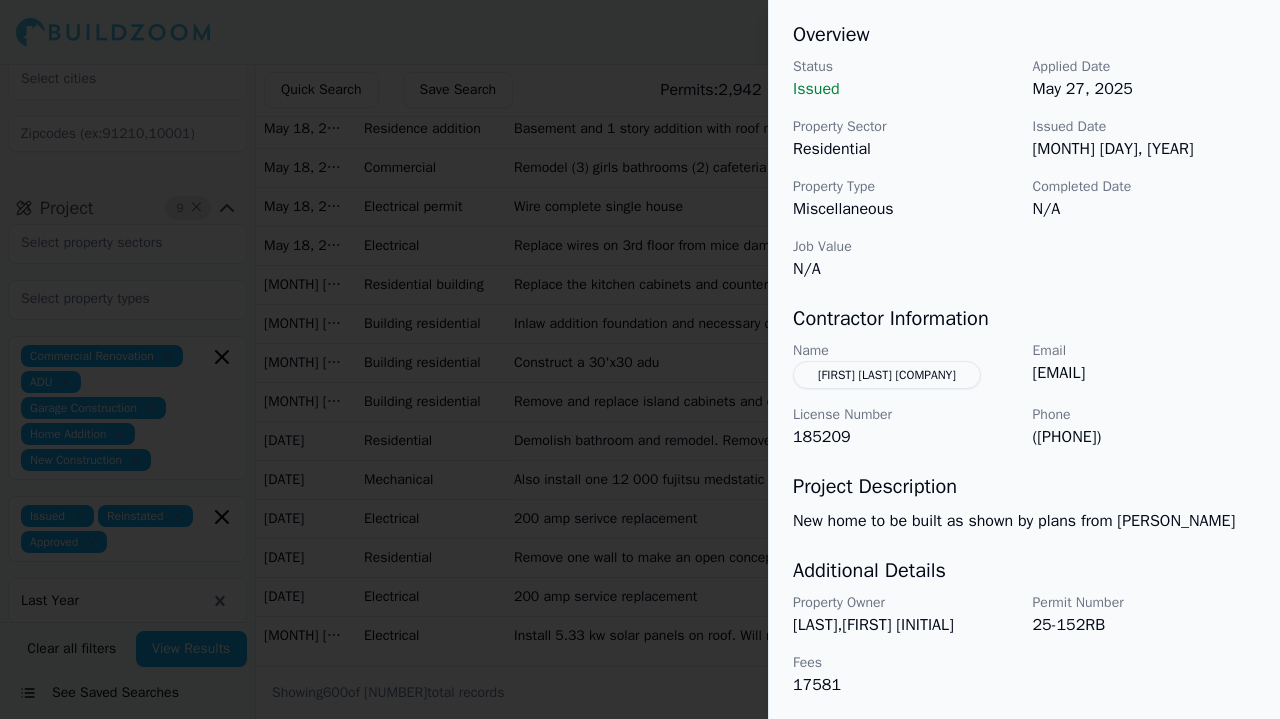 click at bounding box center [640, 359] 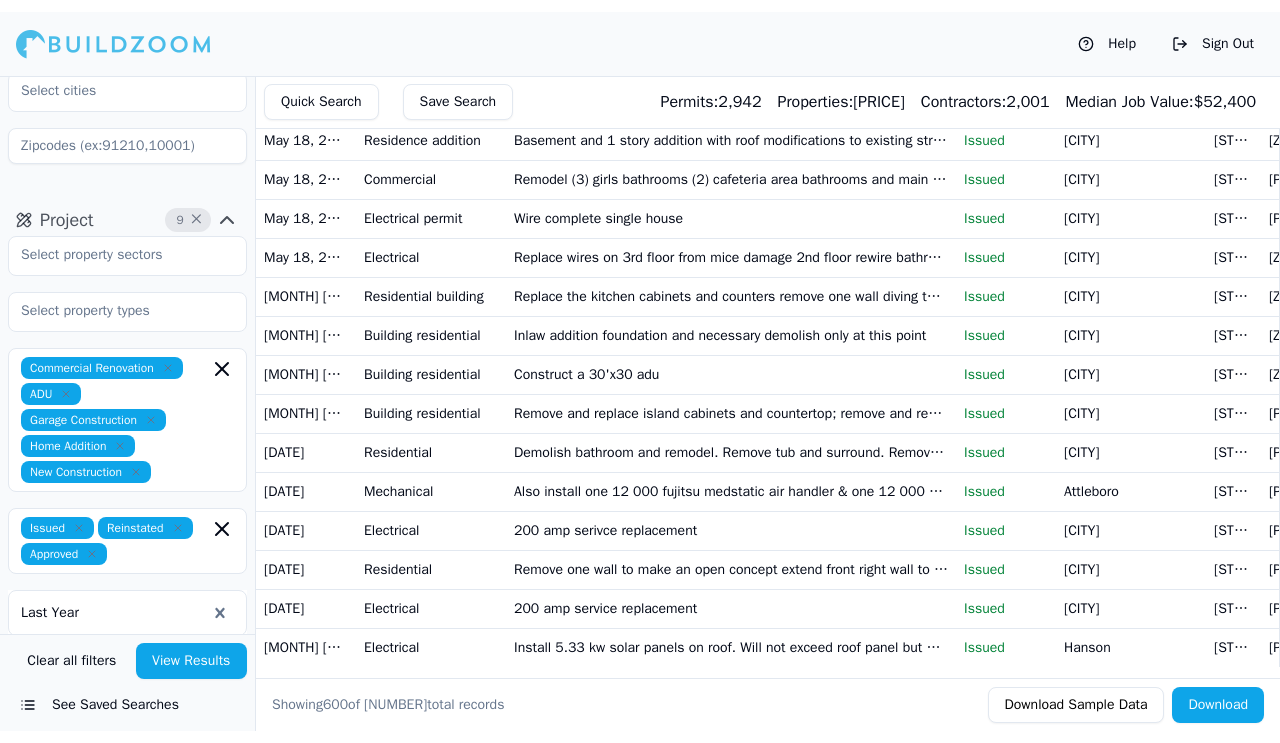 scroll, scrollTop: 28101, scrollLeft: 0, axis: vertical 